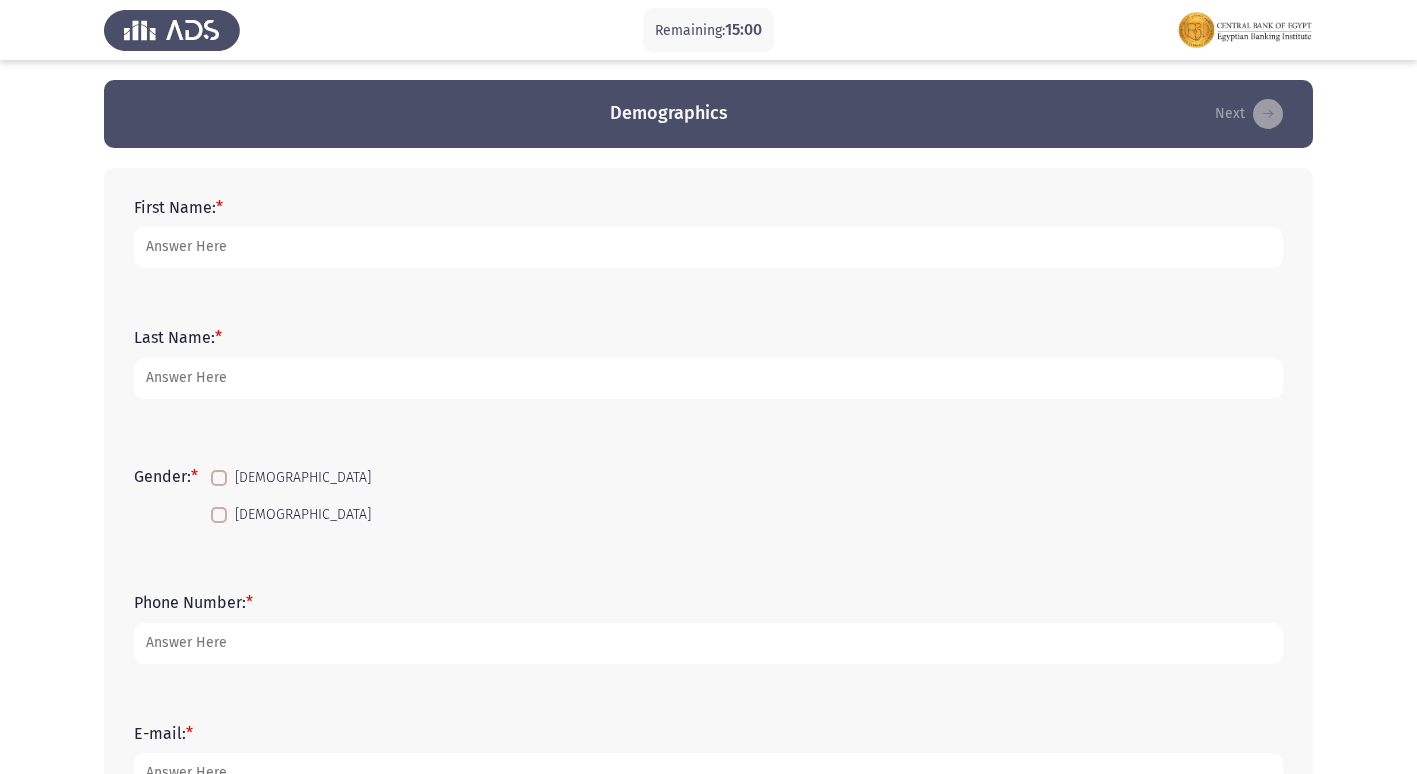 scroll, scrollTop: 0, scrollLeft: 0, axis: both 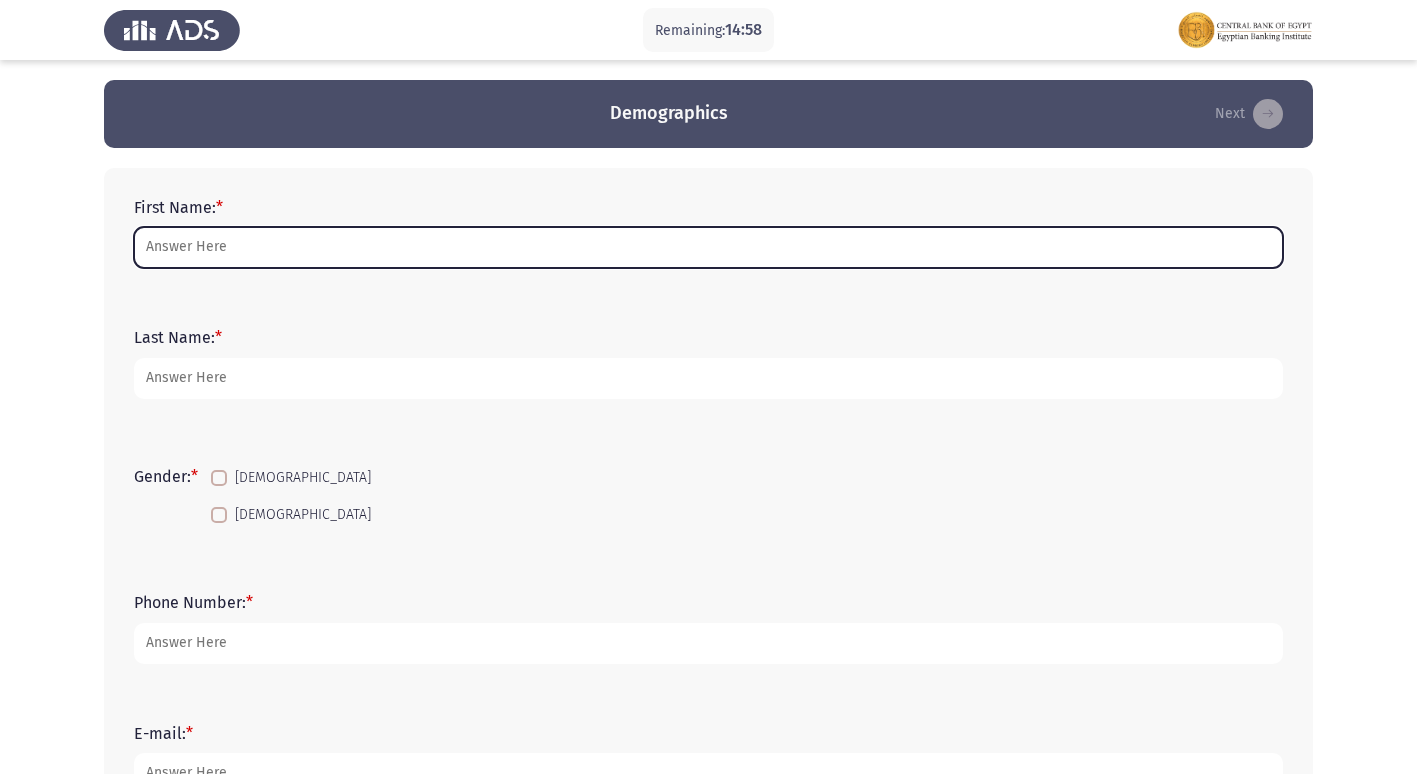 click on "First Name:   *" at bounding box center [708, 247] 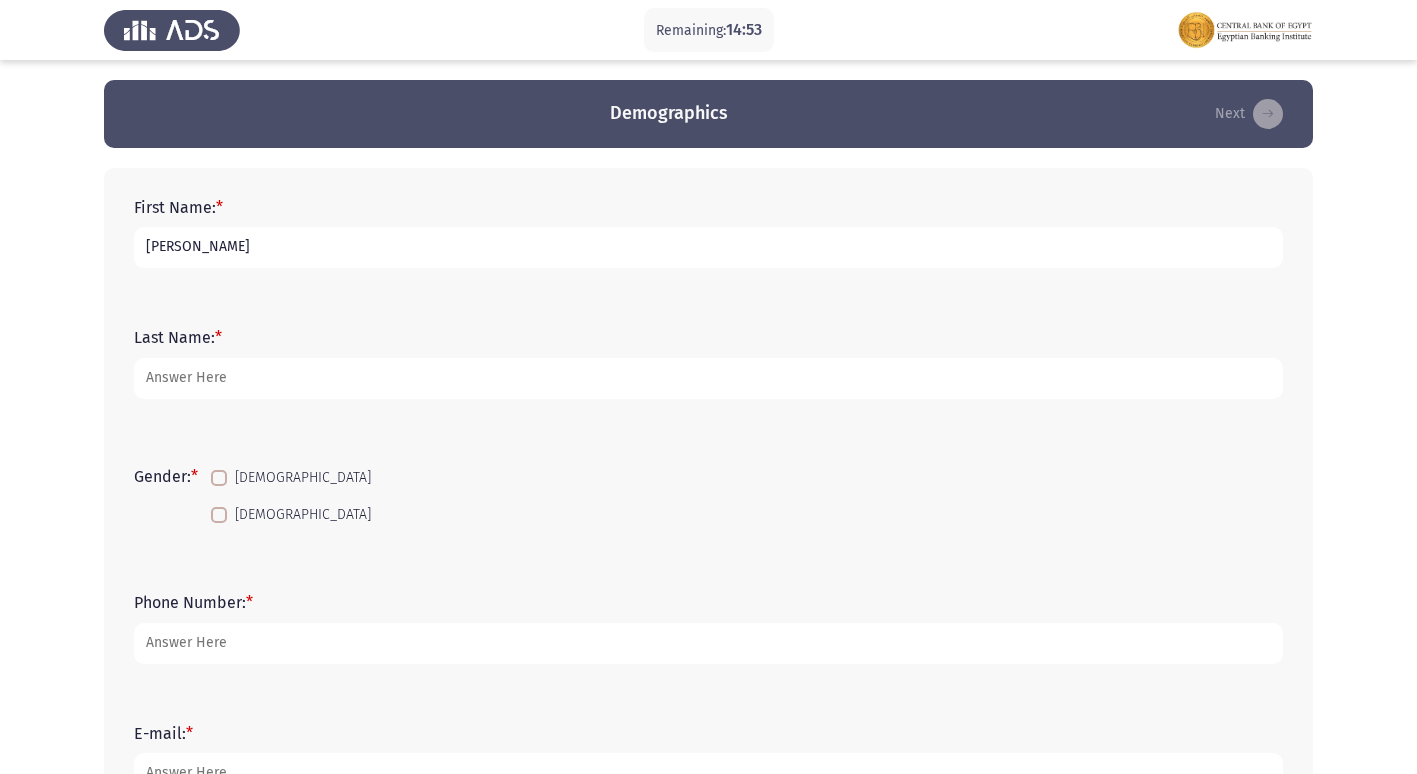 type on "Seif" 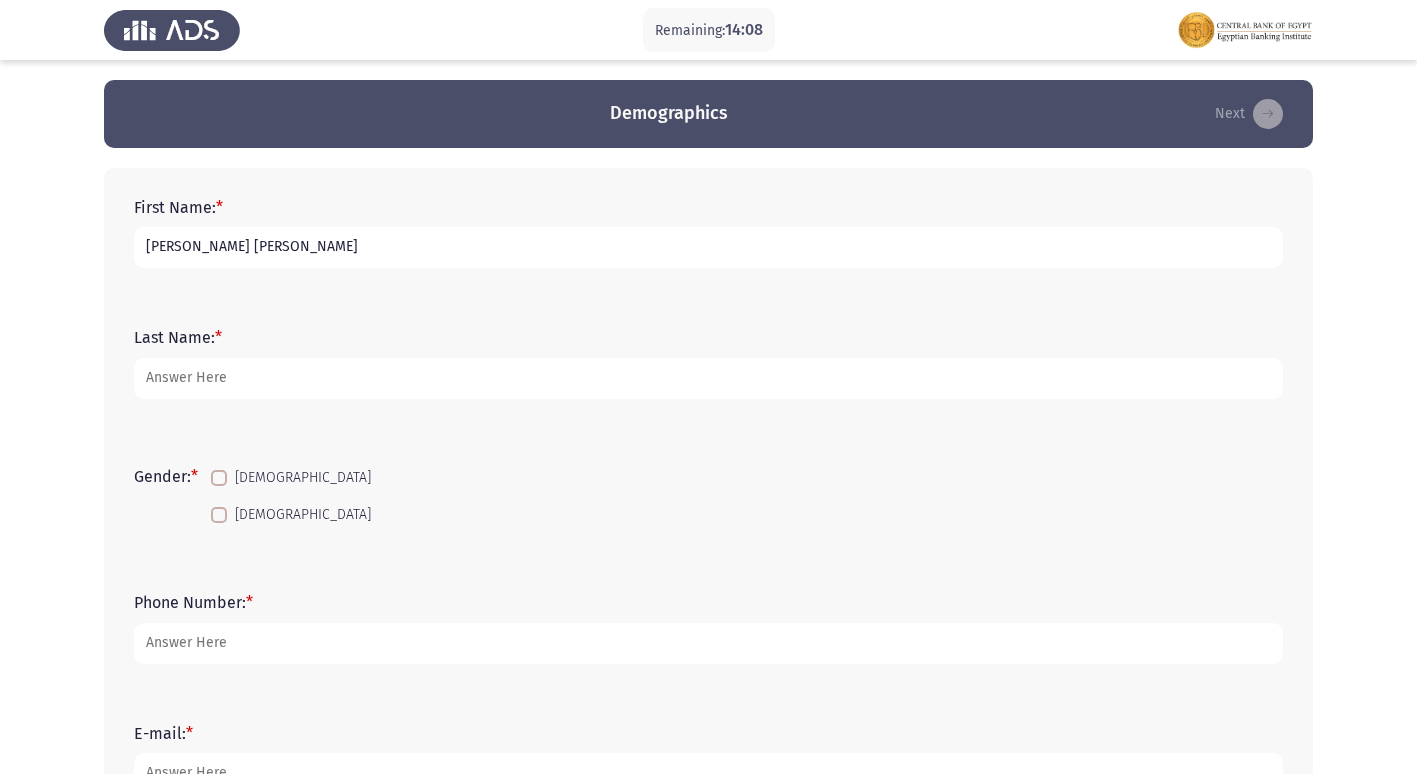 type on "[PERSON_NAME] [PERSON_NAME]" 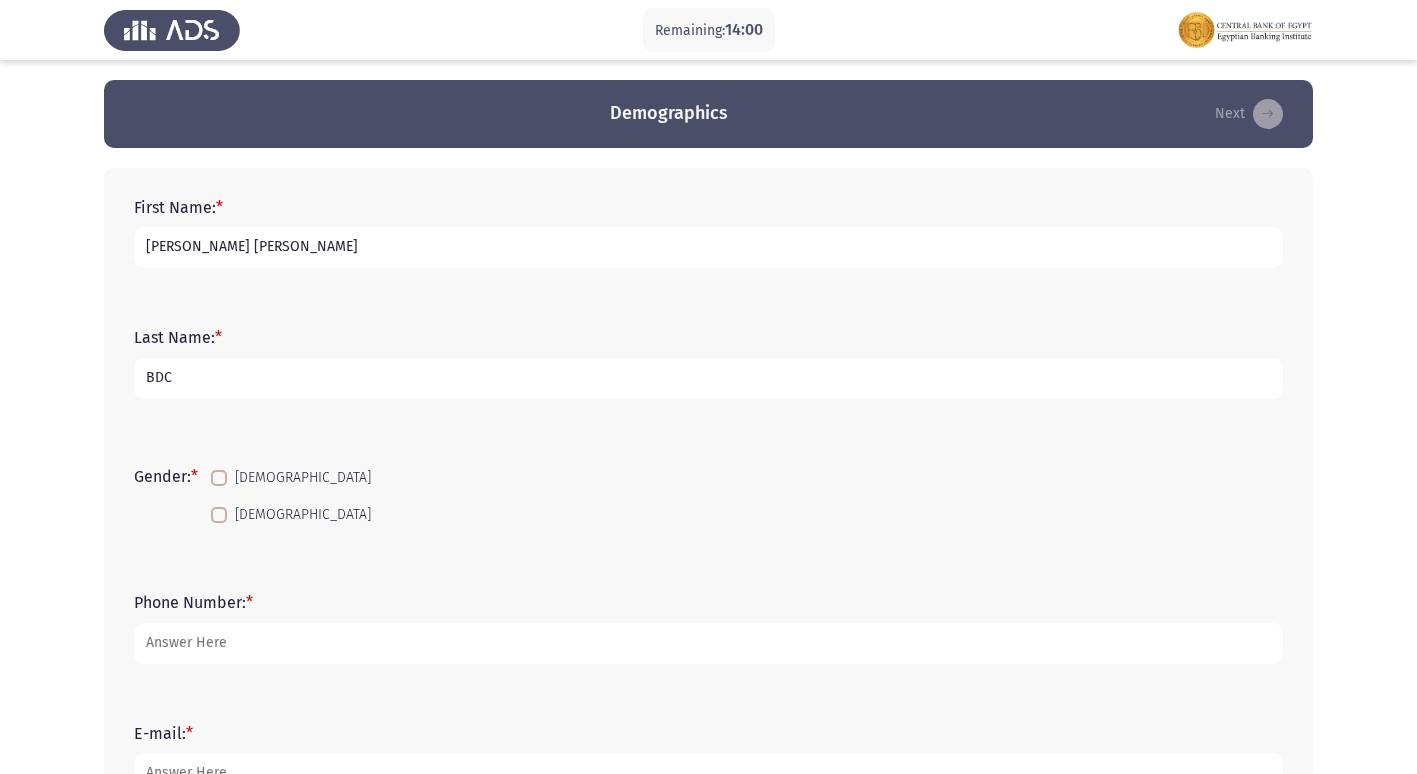 type on "BDC" 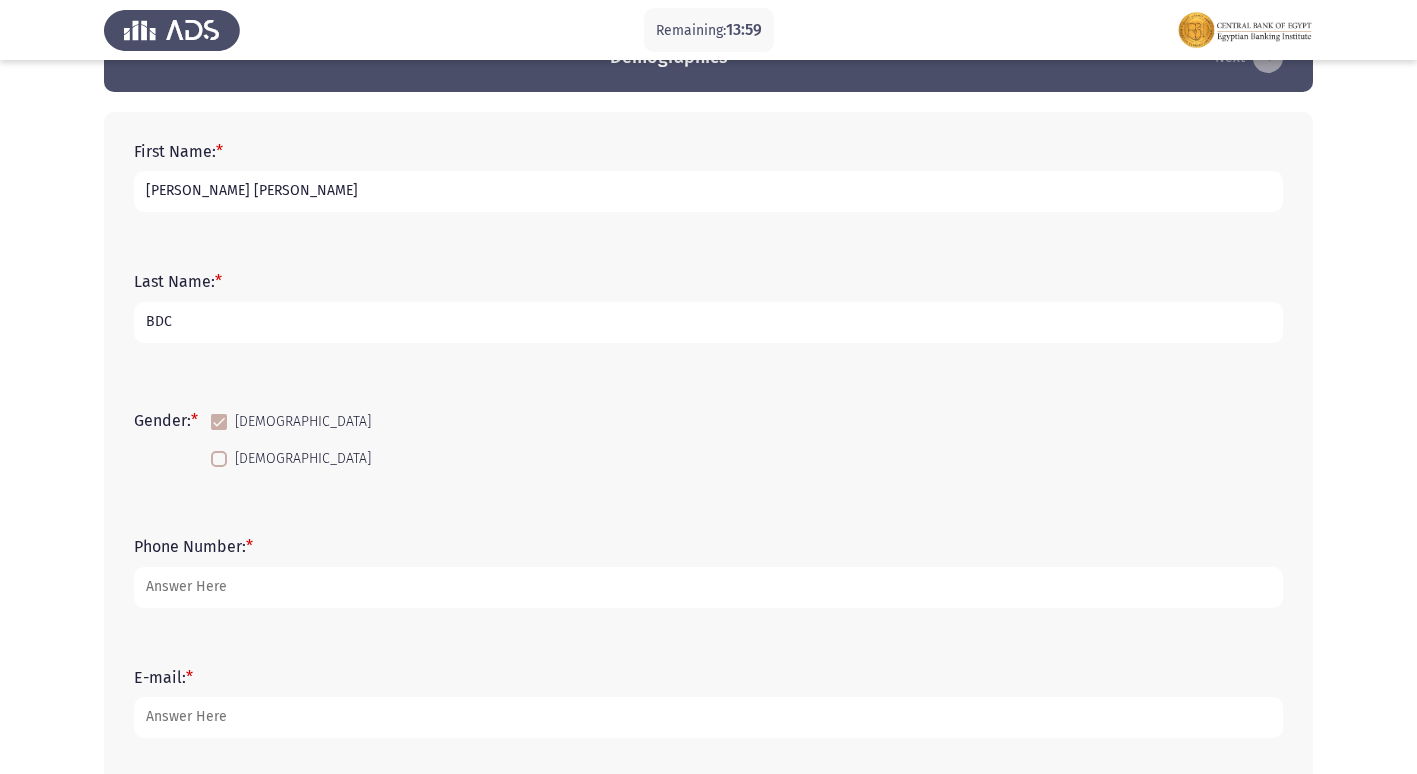 scroll, scrollTop: 200, scrollLeft: 0, axis: vertical 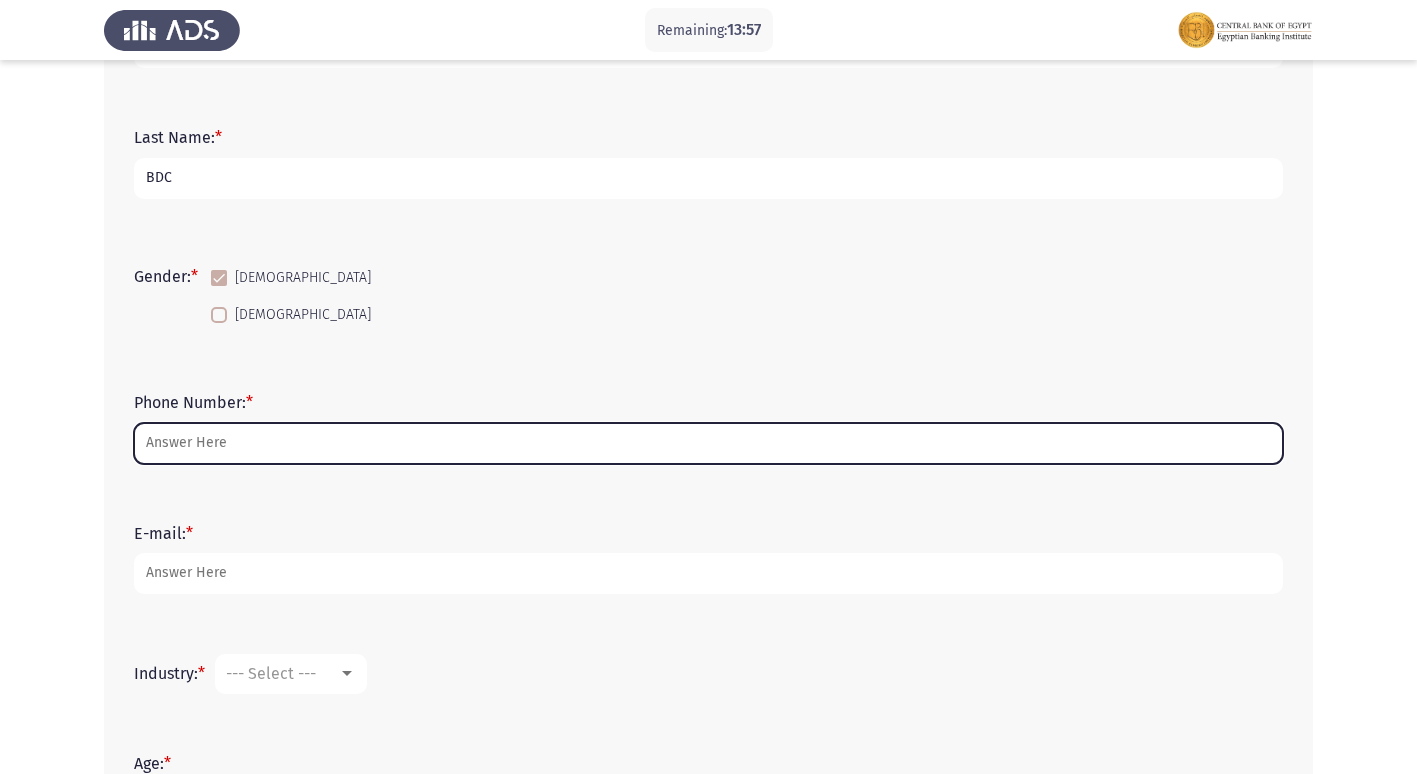 click on "Phone Number:    *" at bounding box center (708, 443) 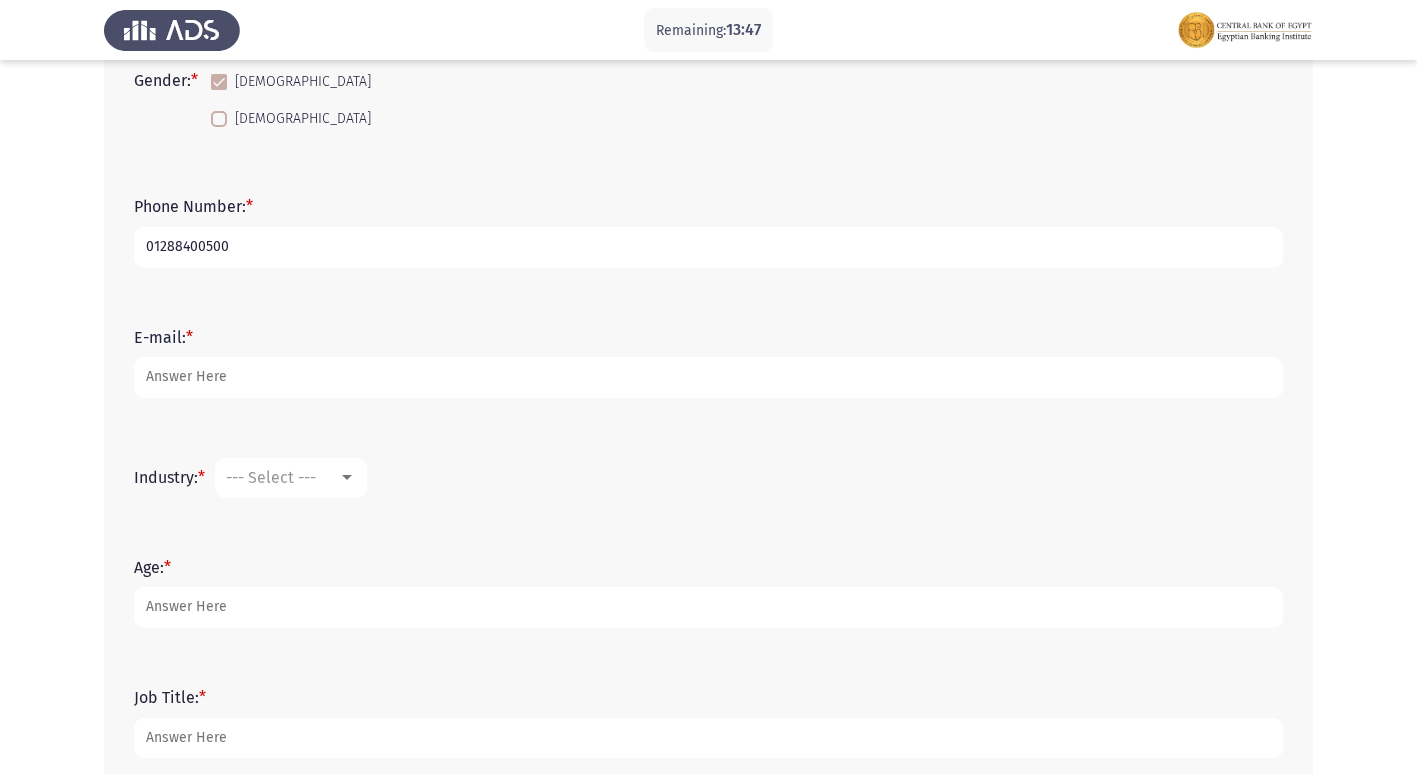 scroll, scrollTop: 400, scrollLeft: 0, axis: vertical 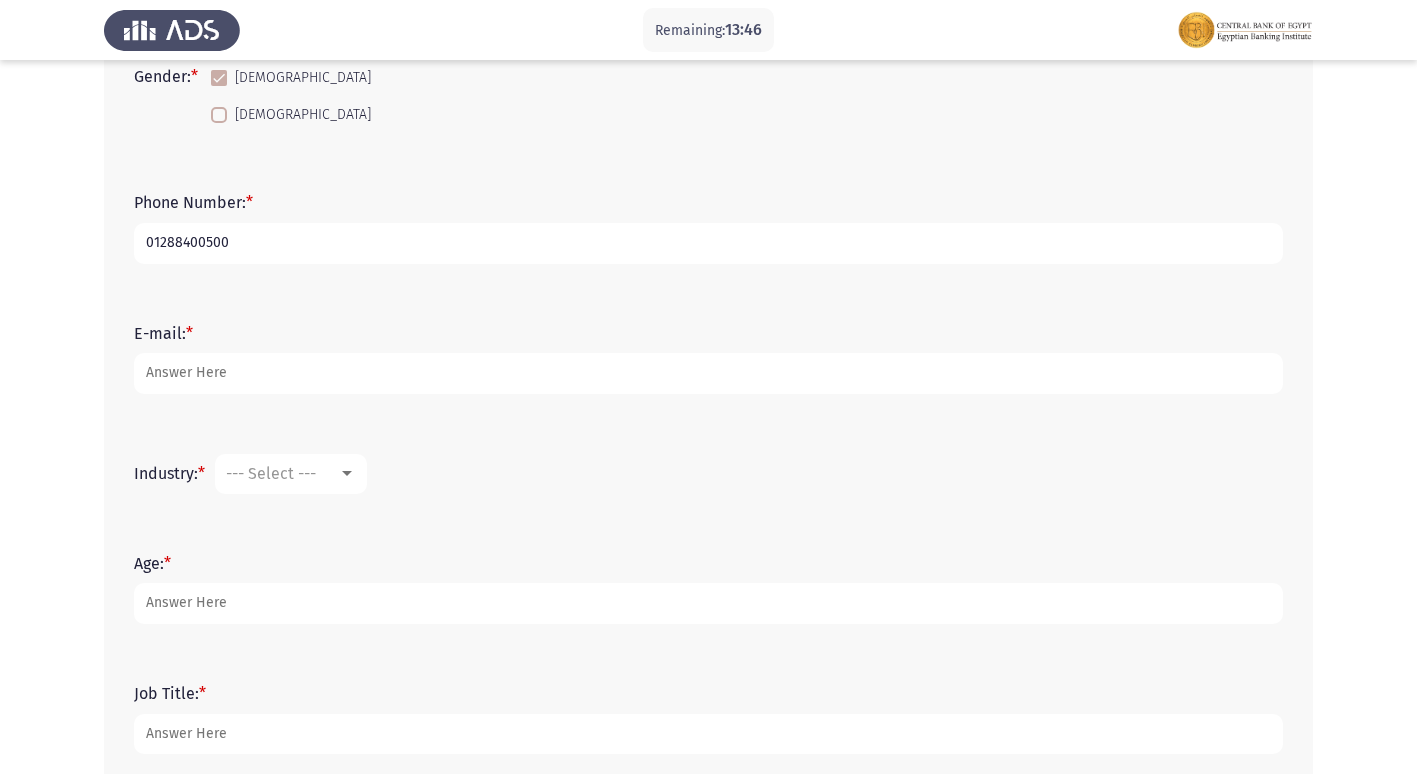 type on "01288400500" 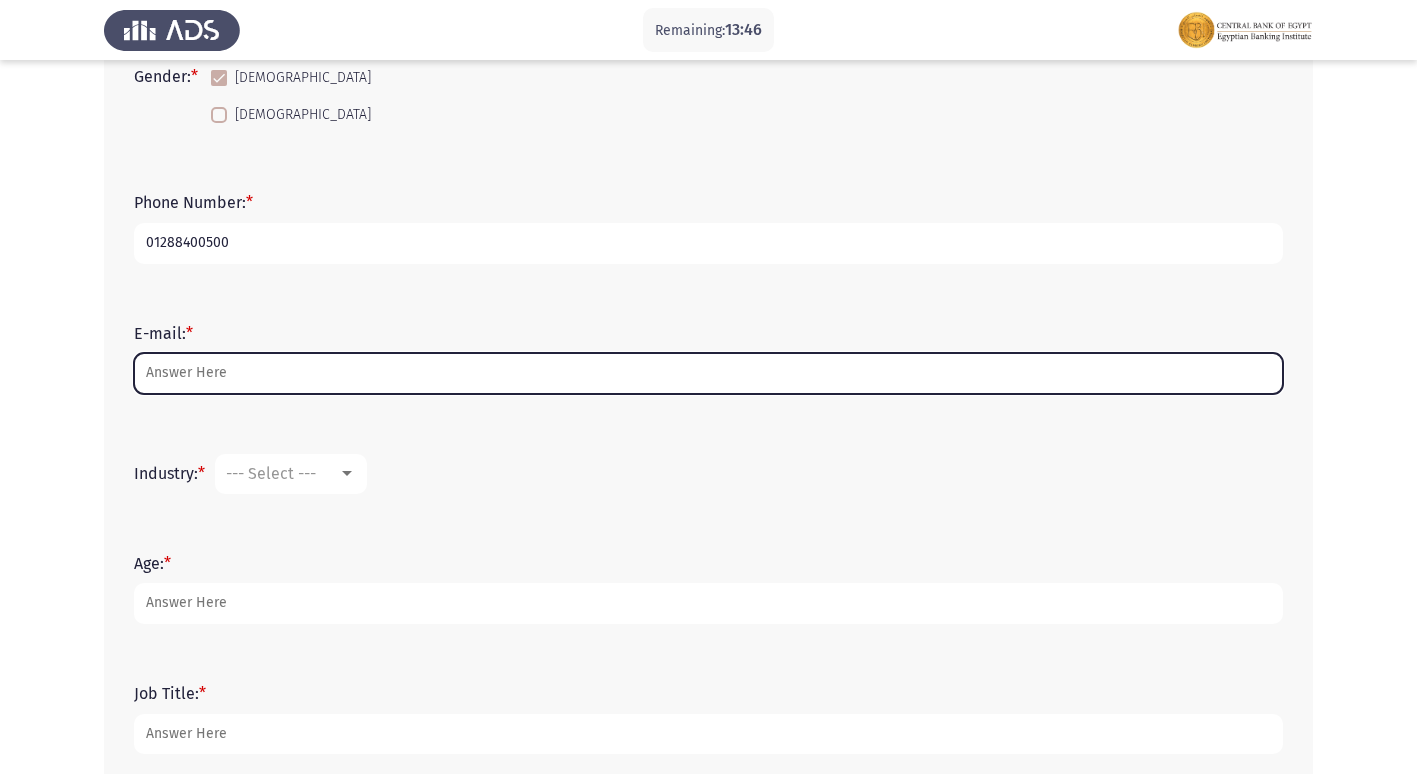 click on "E-mail:   *" at bounding box center (708, 373) 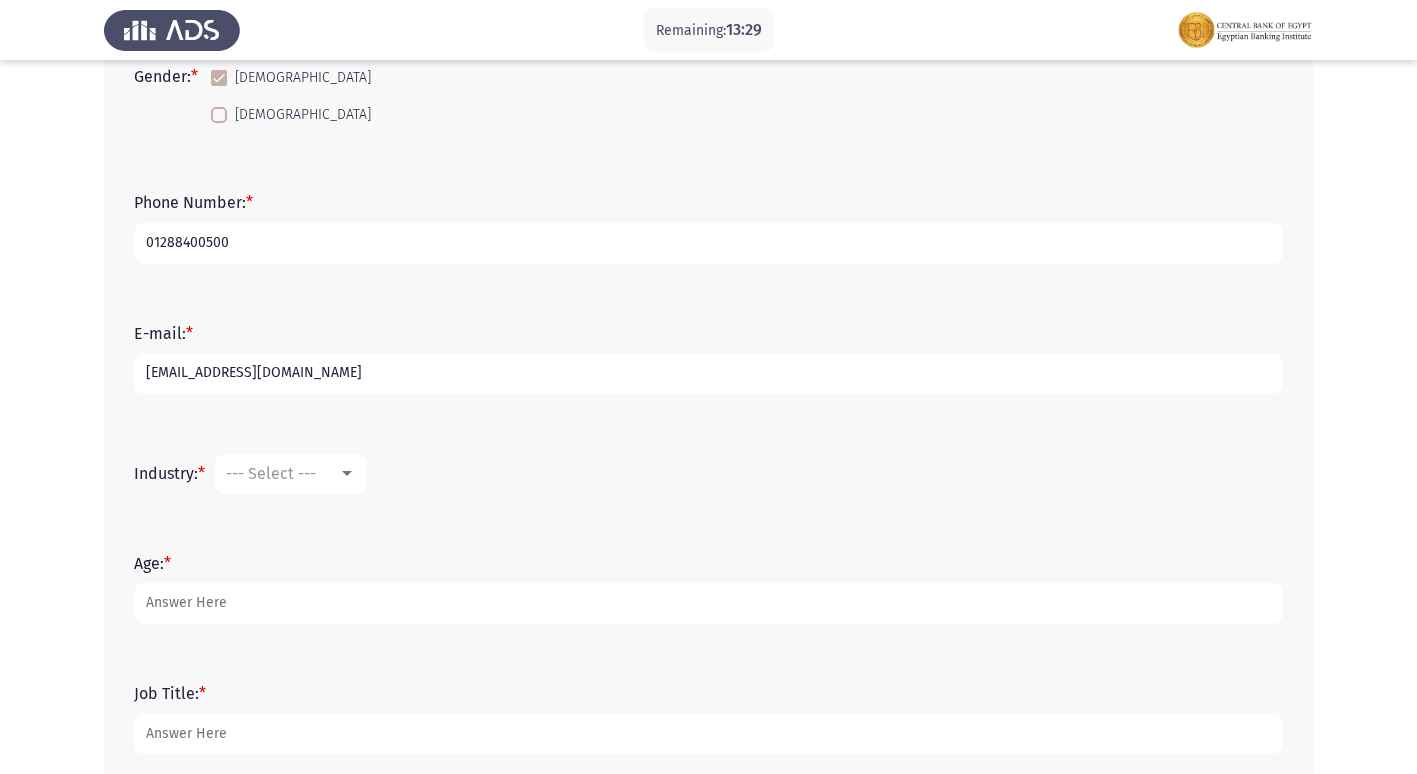 type on "[EMAIL_ADDRESS][DOMAIN_NAME]" 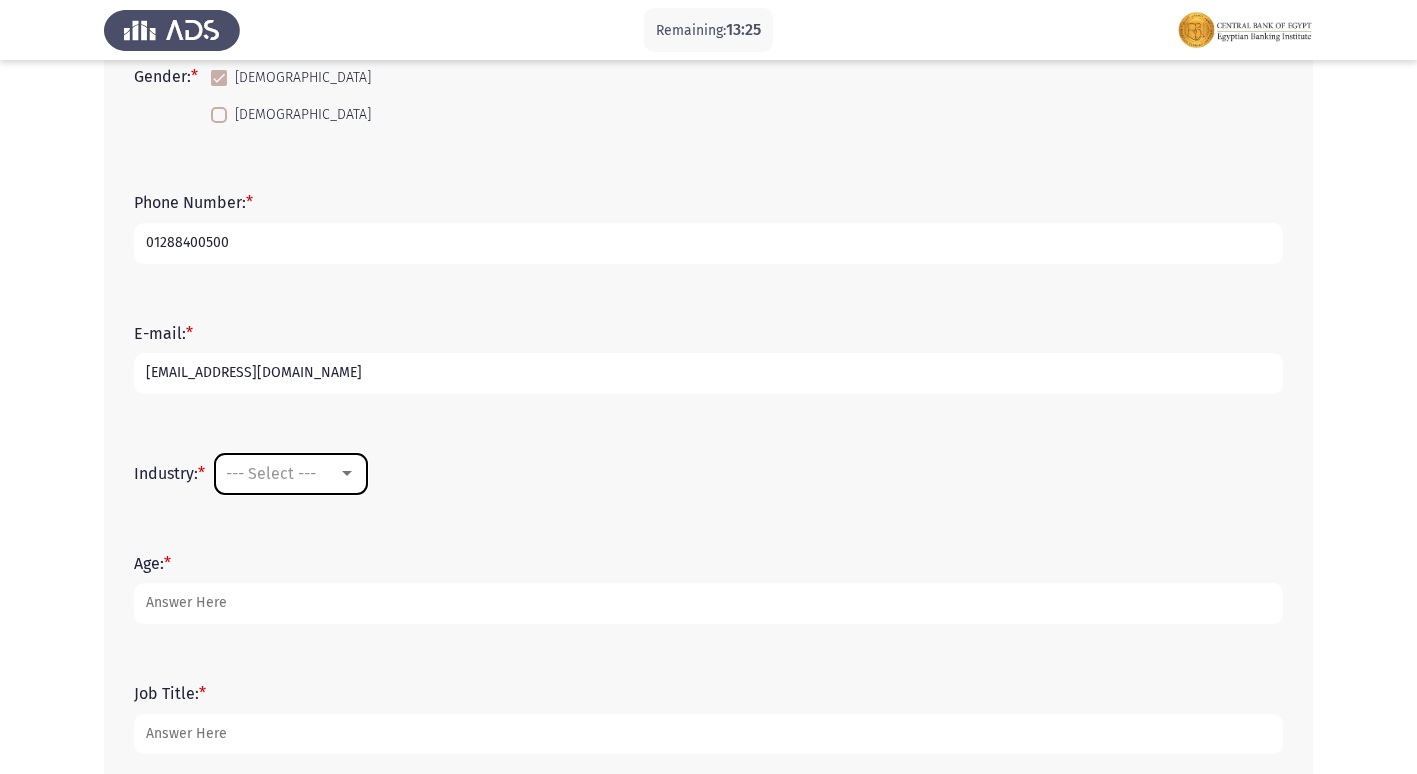 click at bounding box center (347, 474) 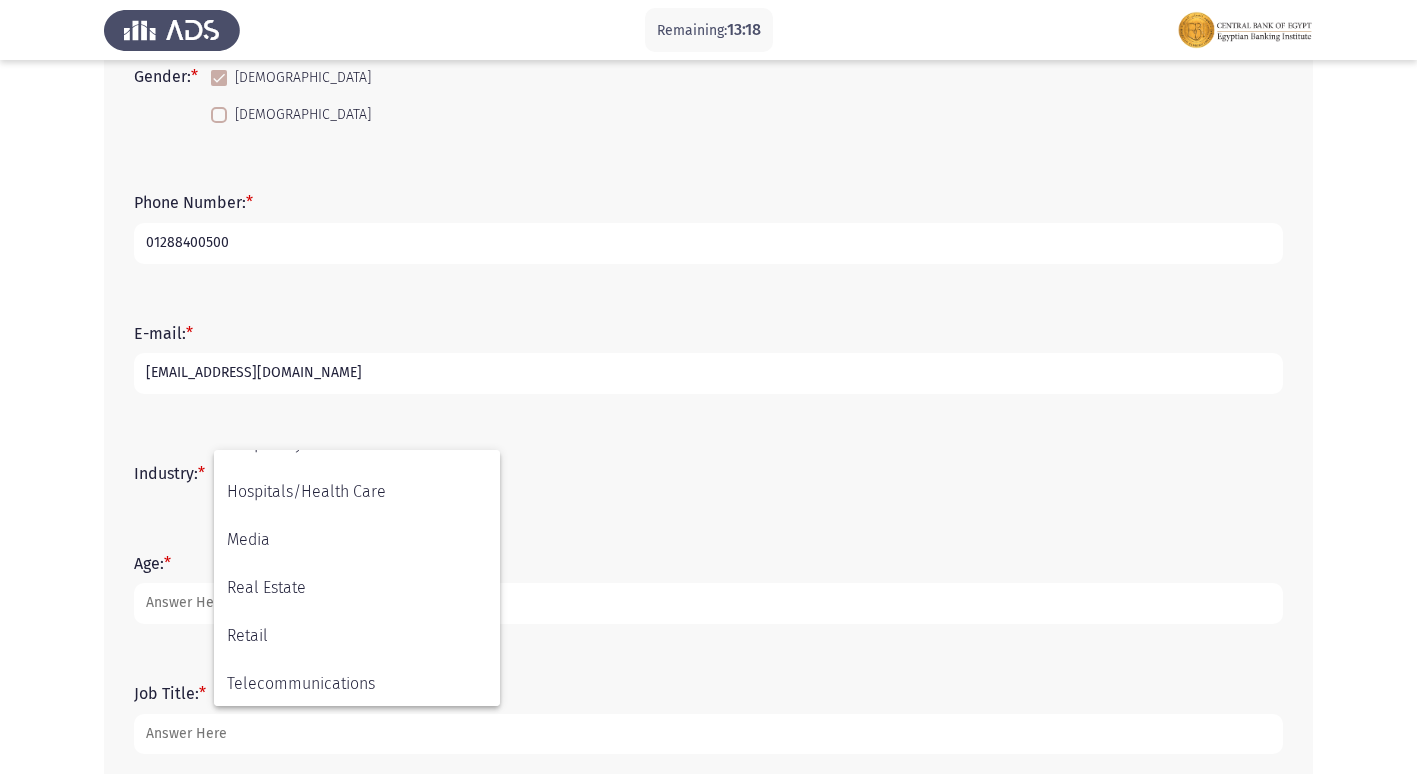 scroll, scrollTop: 704, scrollLeft: 0, axis: vertical 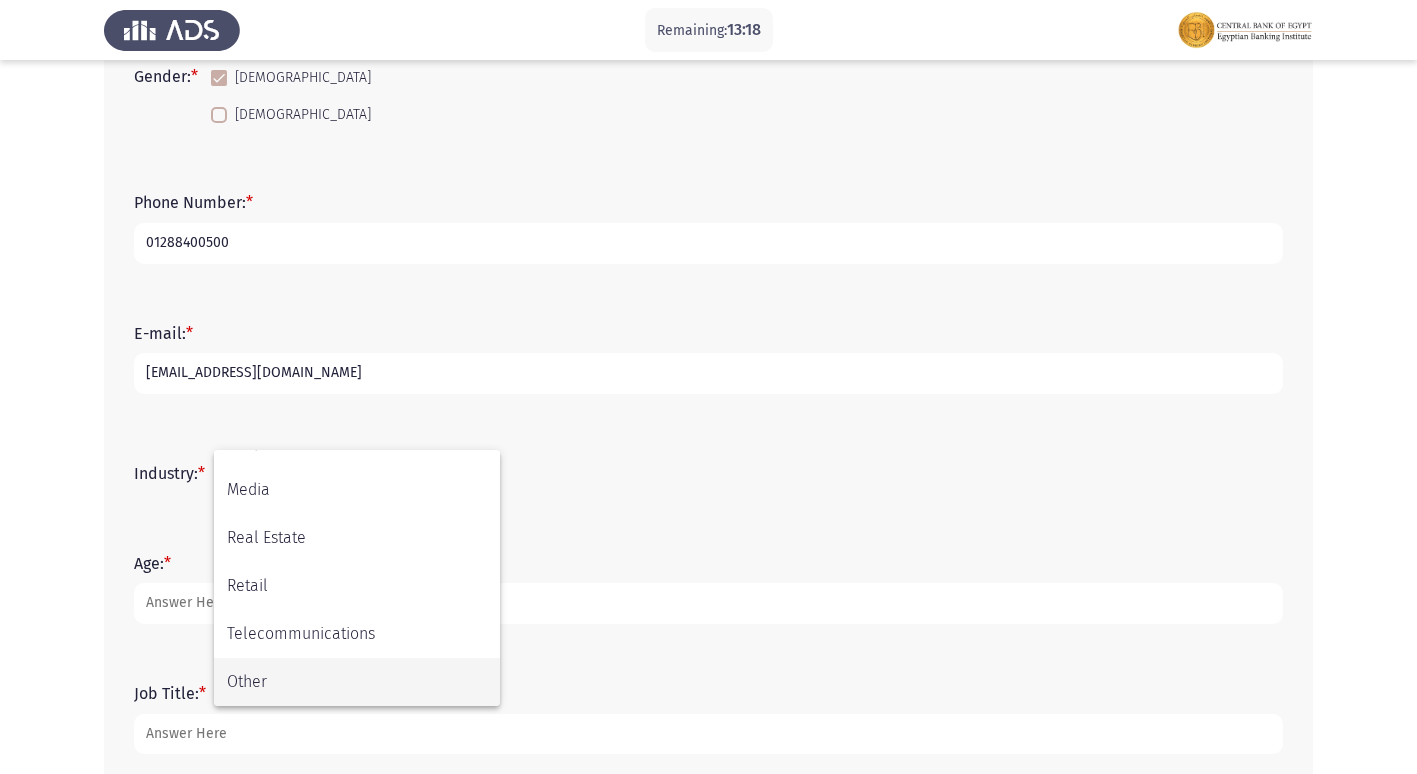 click on "Other" at bounding box center (357, 682) 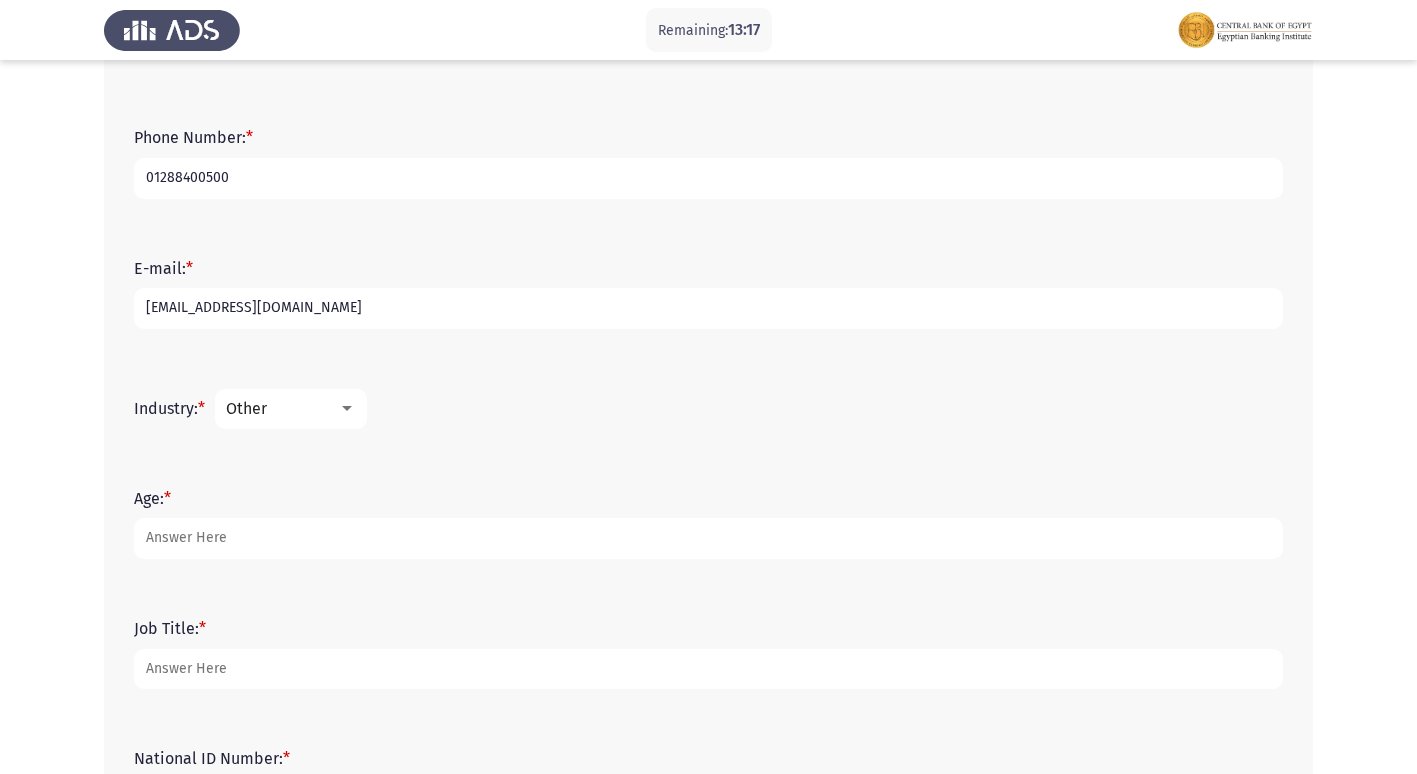 scroll, scrollTop: 500, scrollLeft: 0, axis: vertical 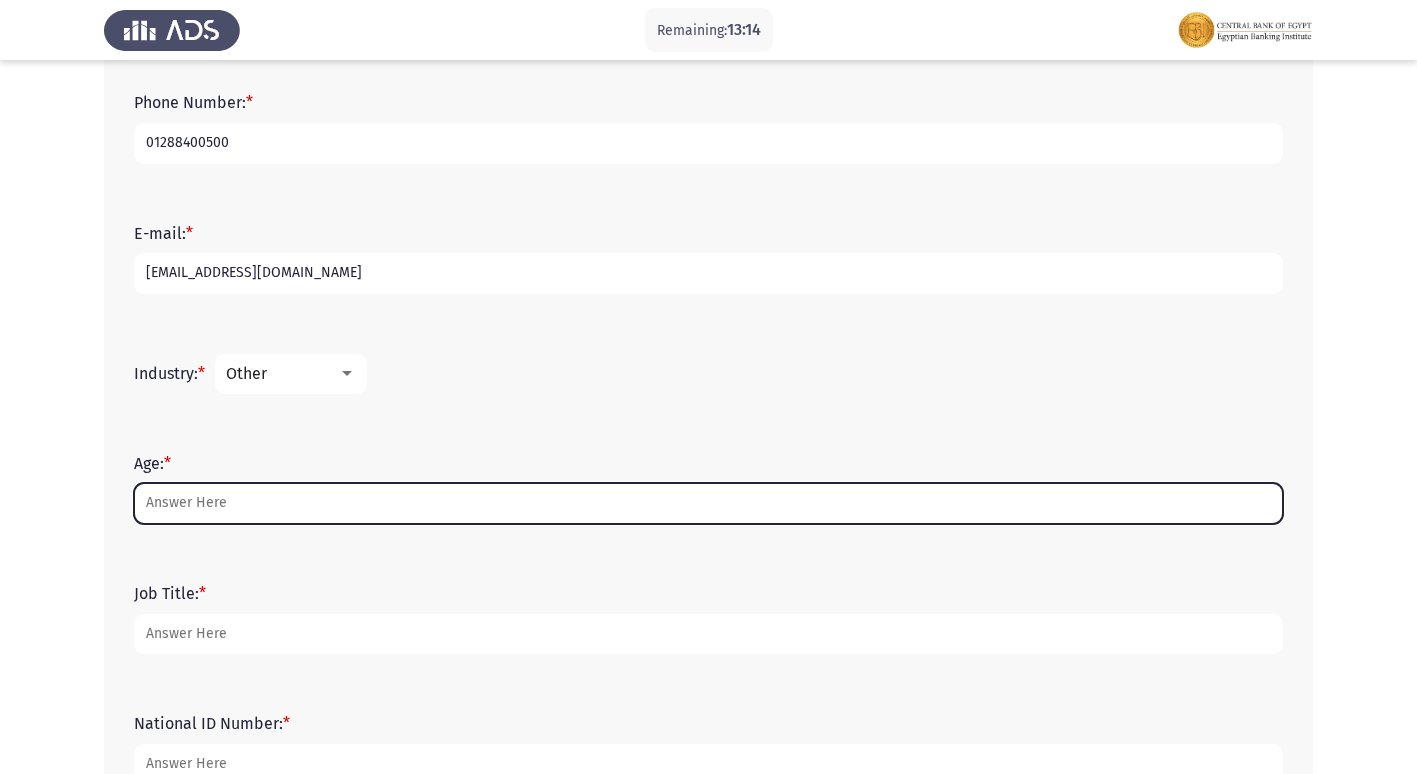 click on "Age:   *" at bounding box center (708, 503) 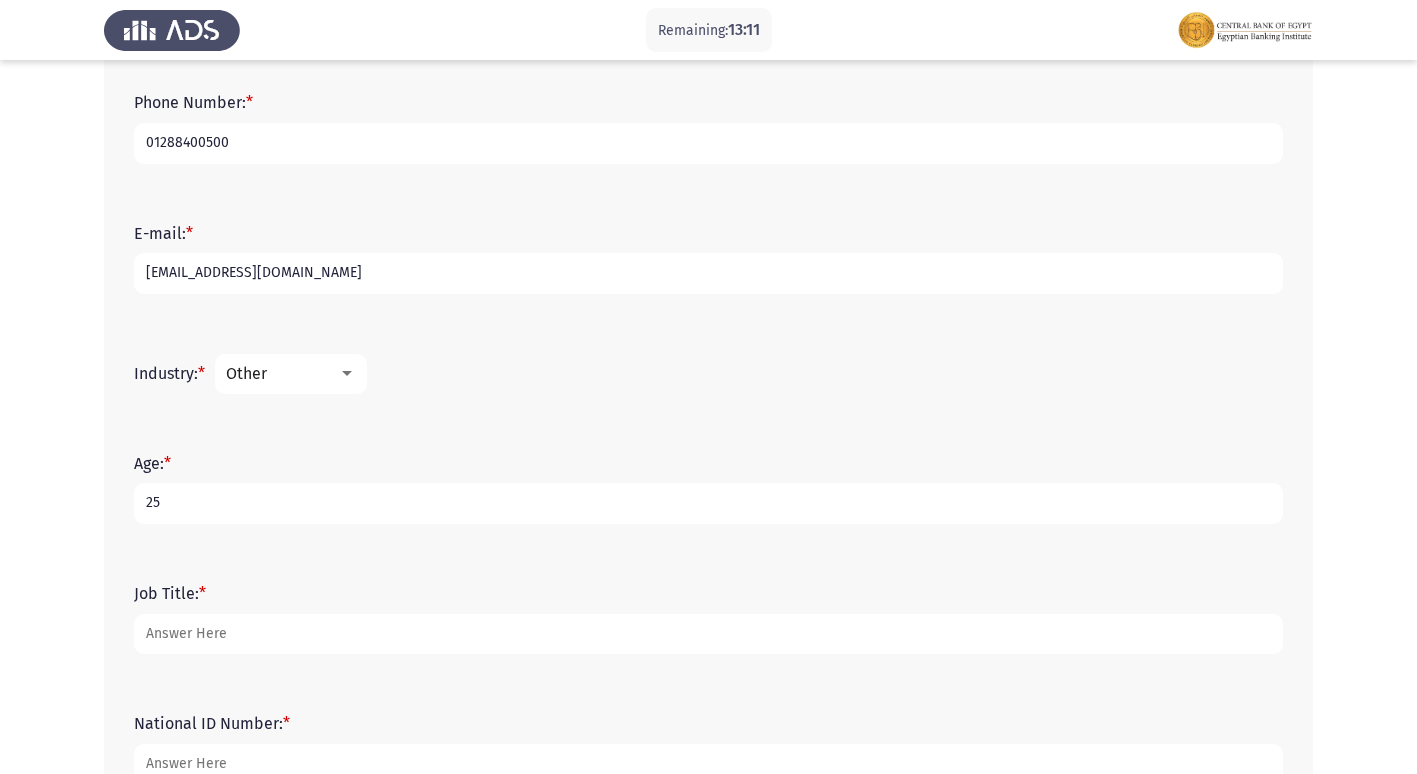 scroll, scrollTop: 541, scrollLeft: 0, axis: vertical 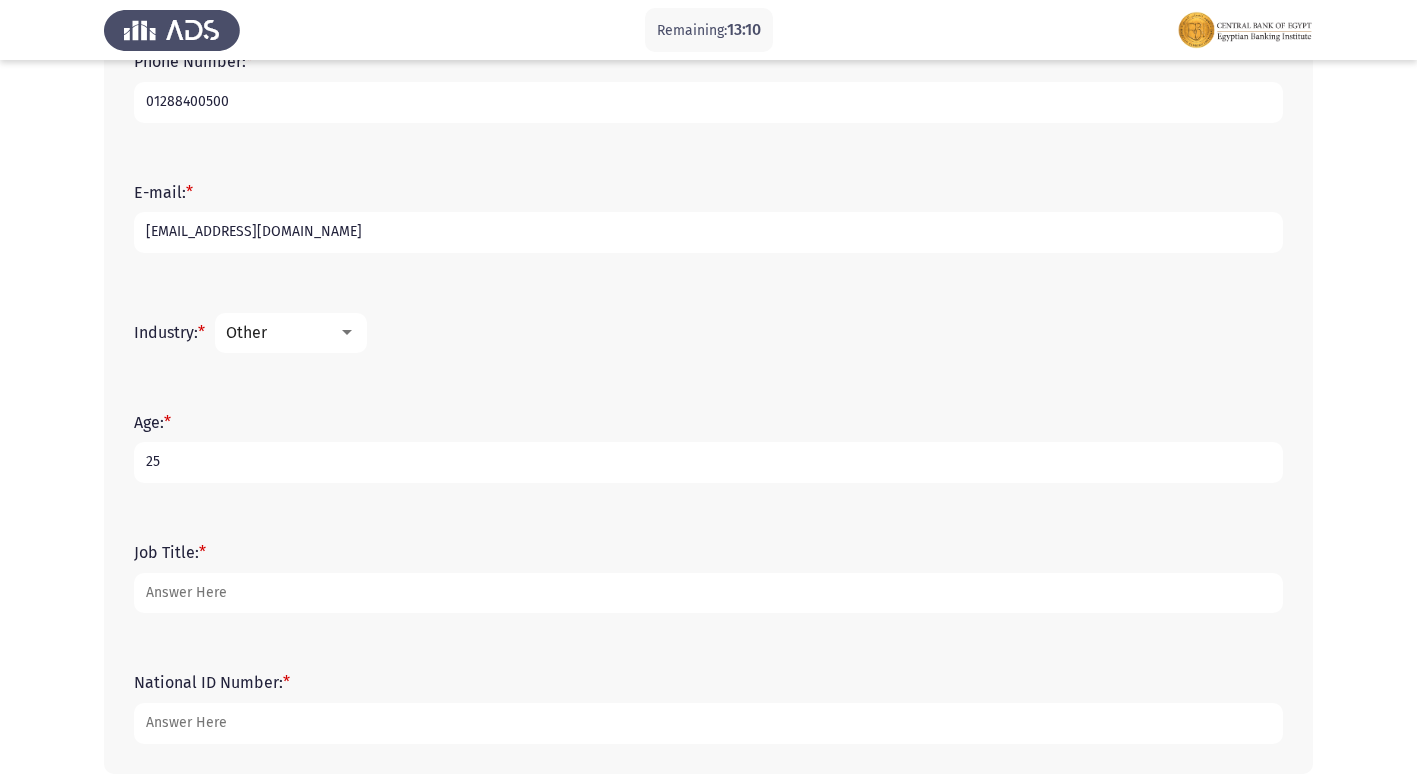 type on "25" 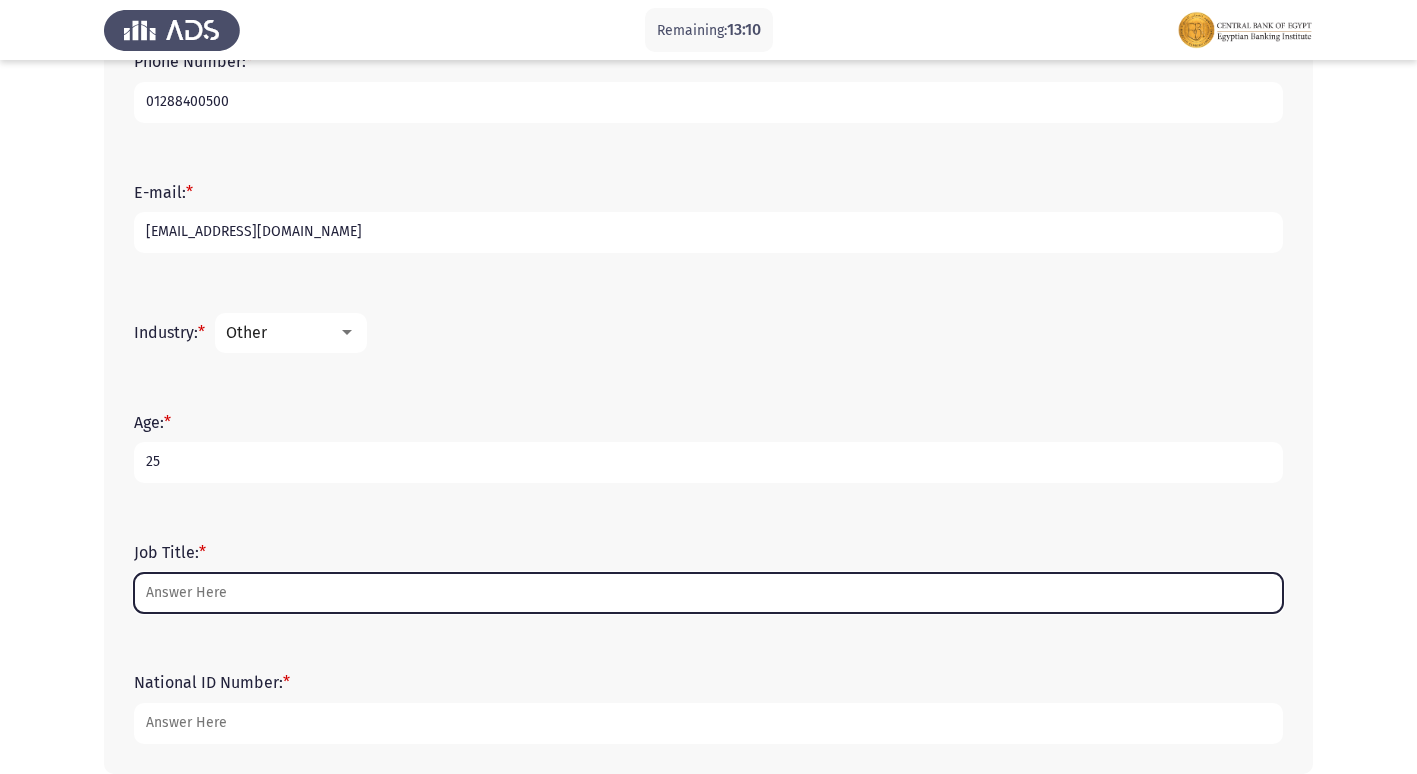 click on "Job Title:   *" at bounding box center (708, 593) 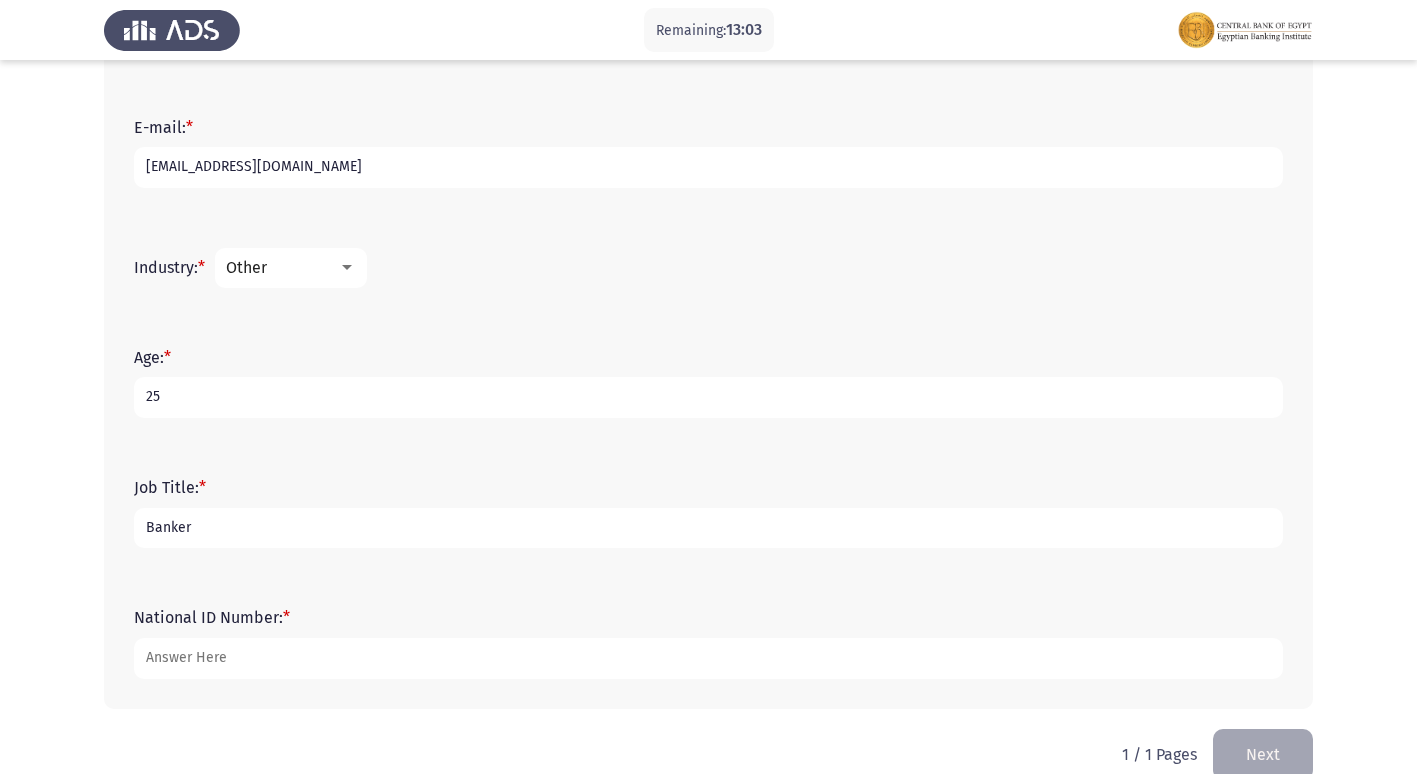 scroll, scrollTop: 641, scrollLeft: 0, axis: vertical 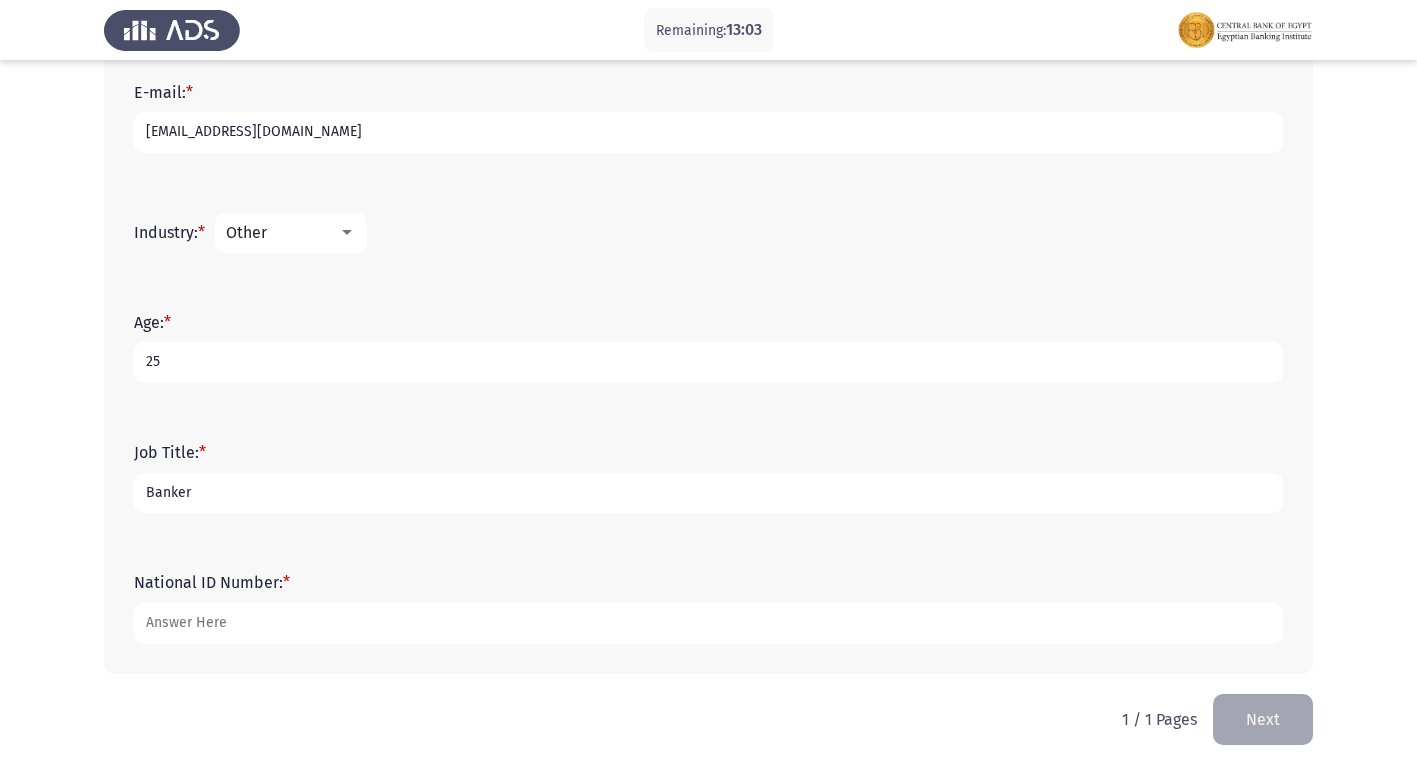 type on "Banker" 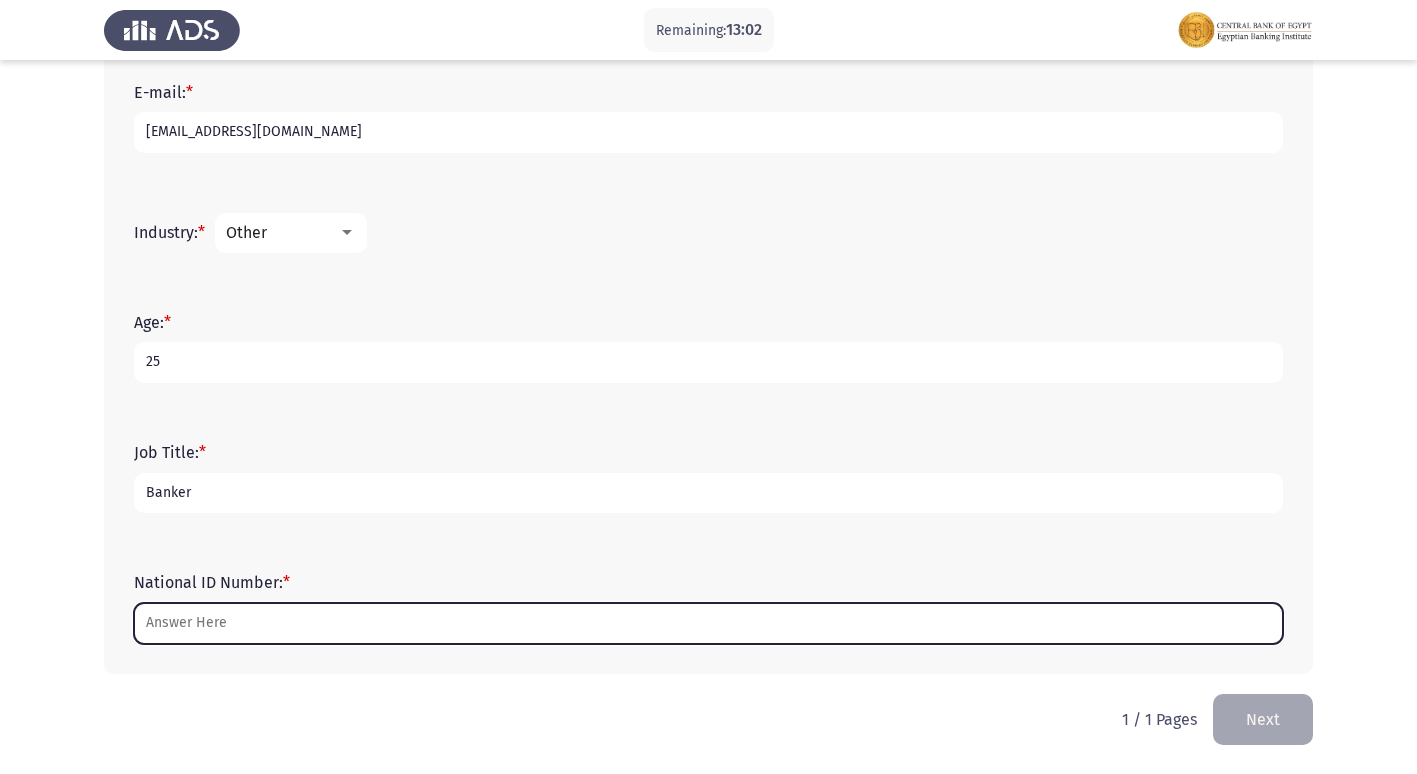 click on "National ID Number:   *" at bounding box center [708, 623] 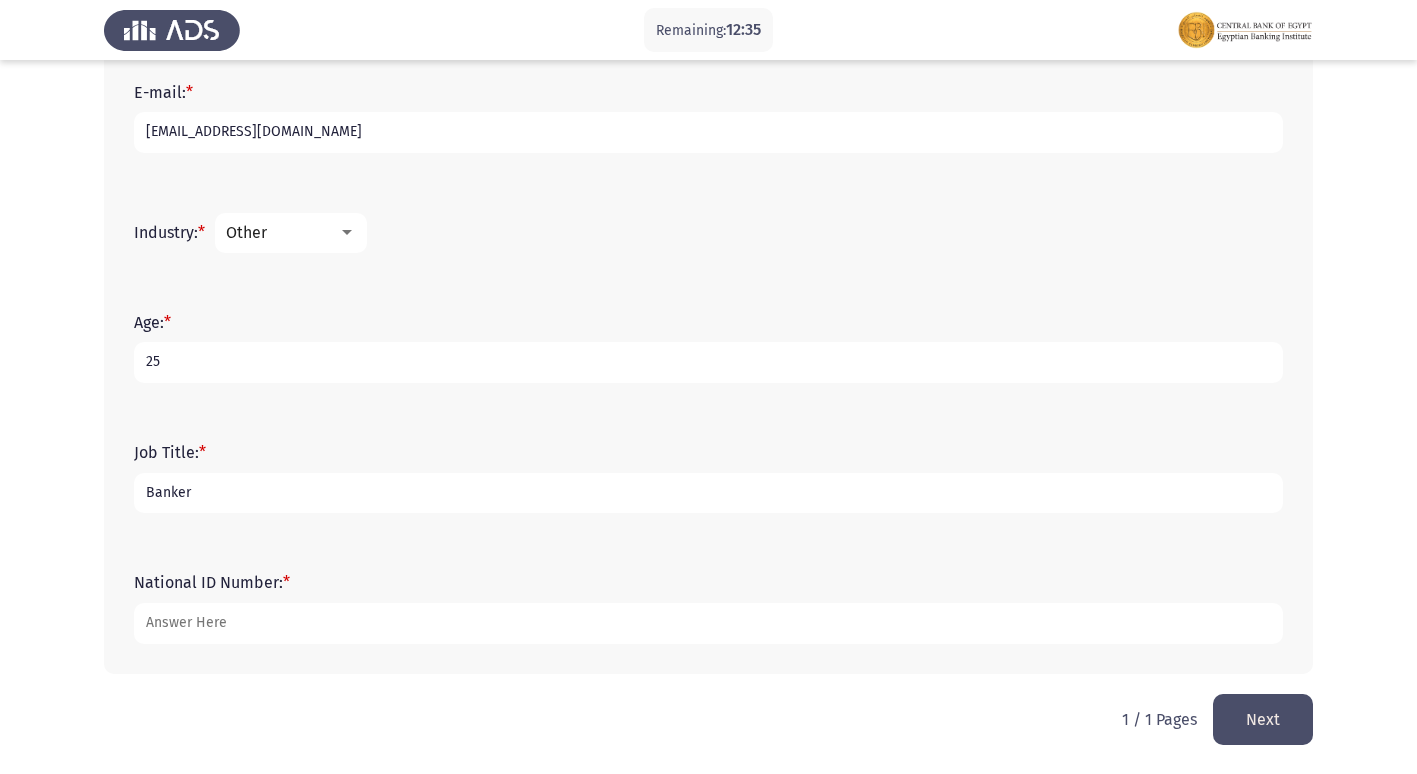 type on "[CREDIT_CARD_NUMBER]" 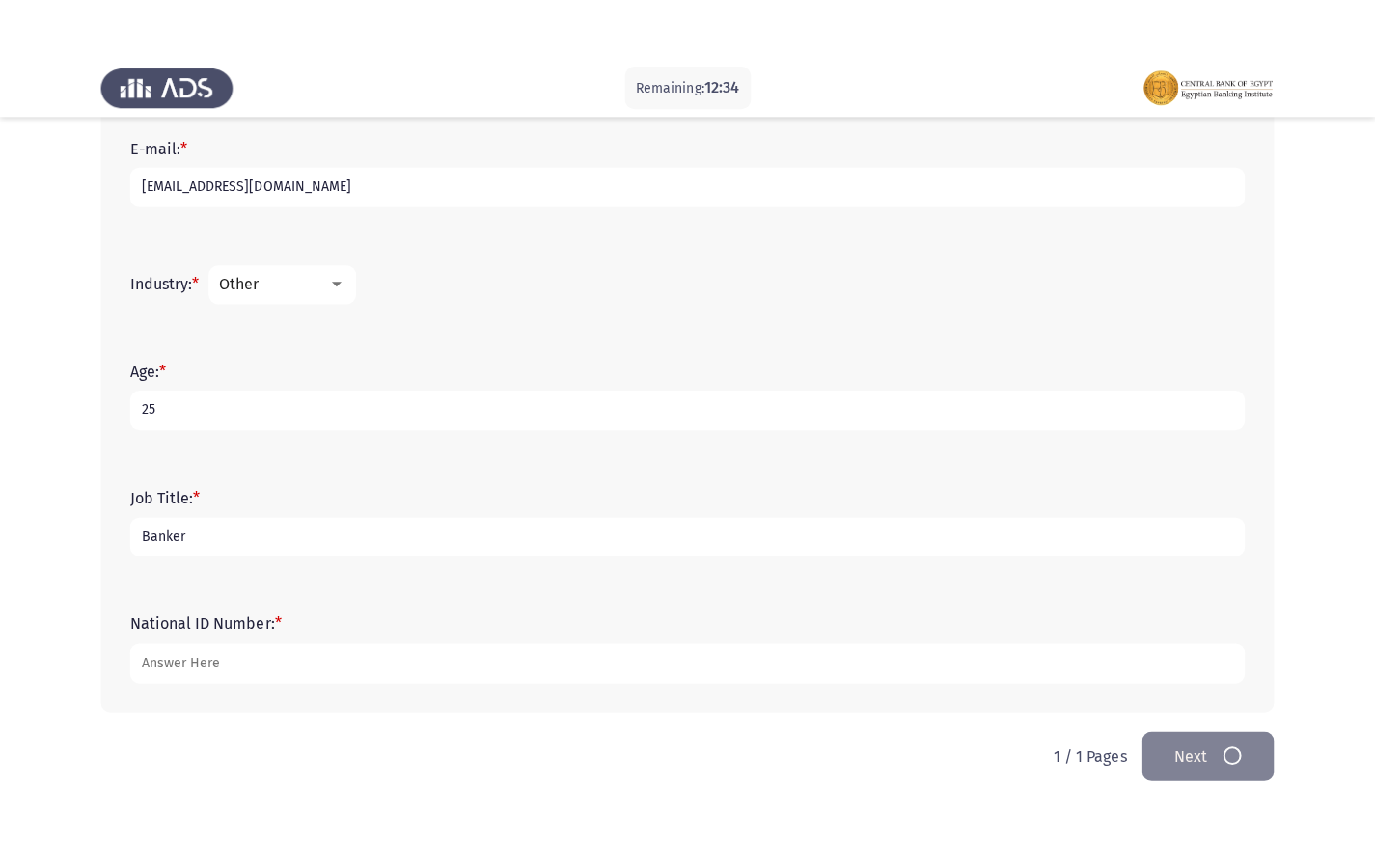 scroll, scrollTop: 0, scrollLeft: 0, axis: both 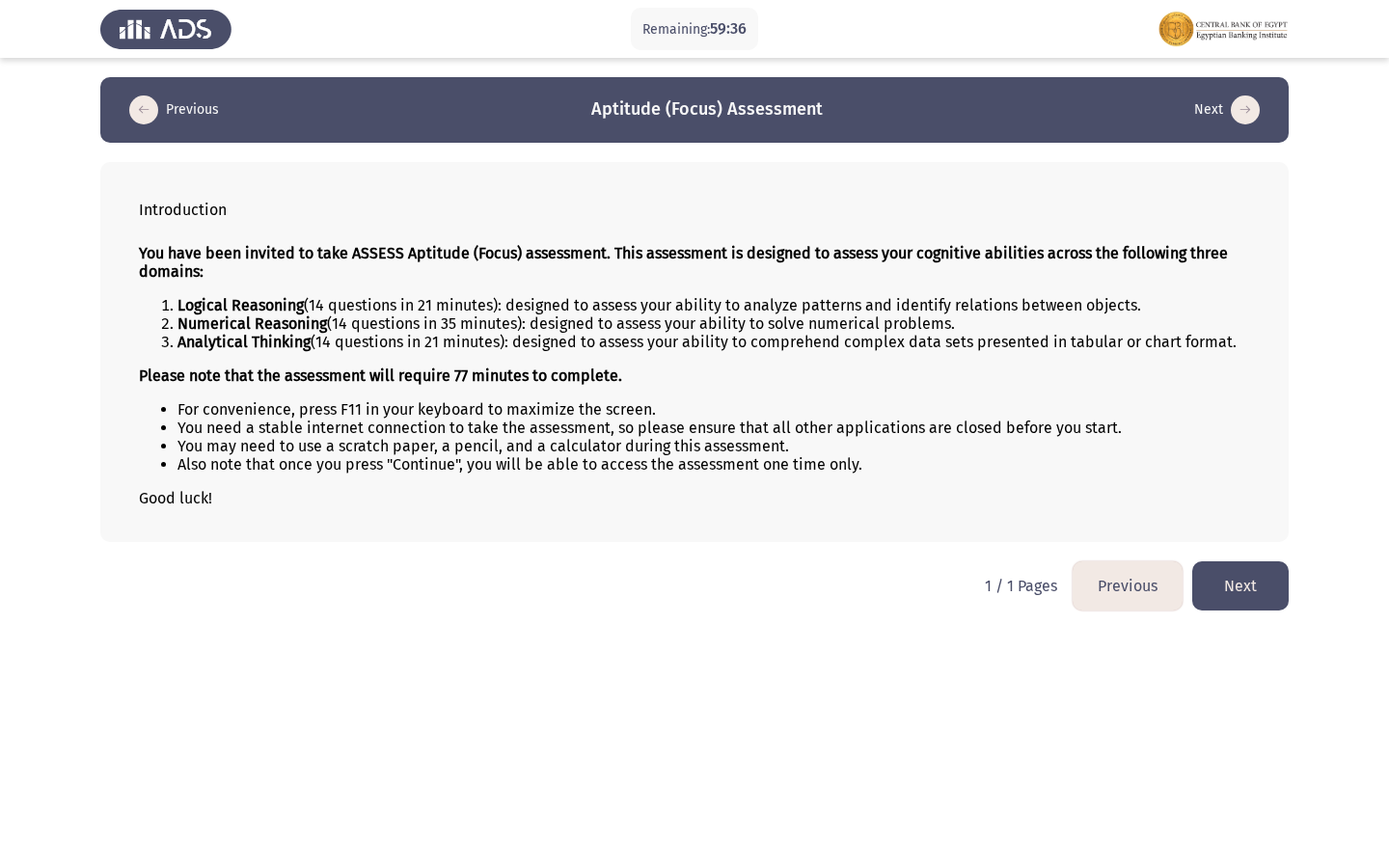 click on "Next" 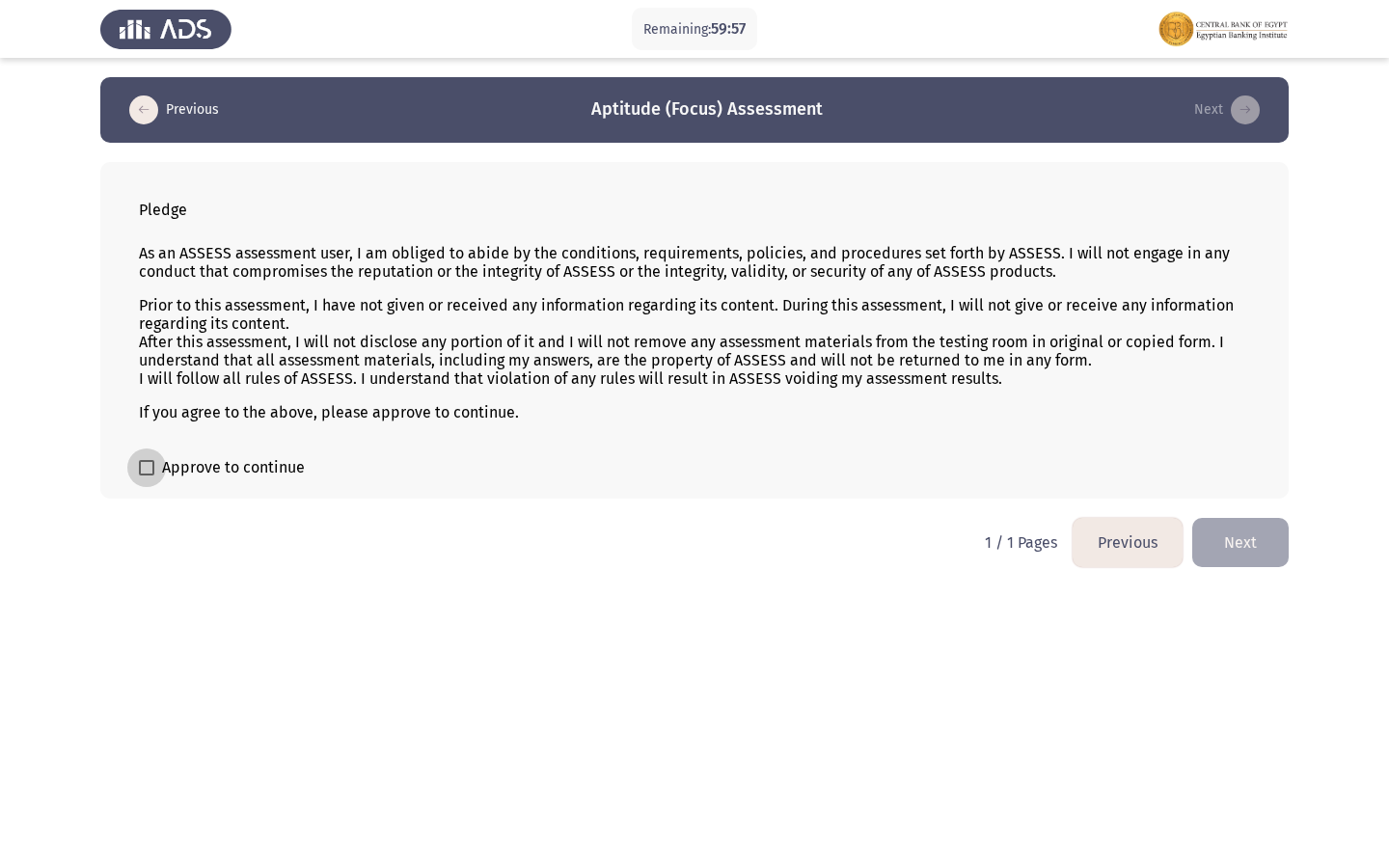 click on "Approve to continue" at bounding box center [233, 468] 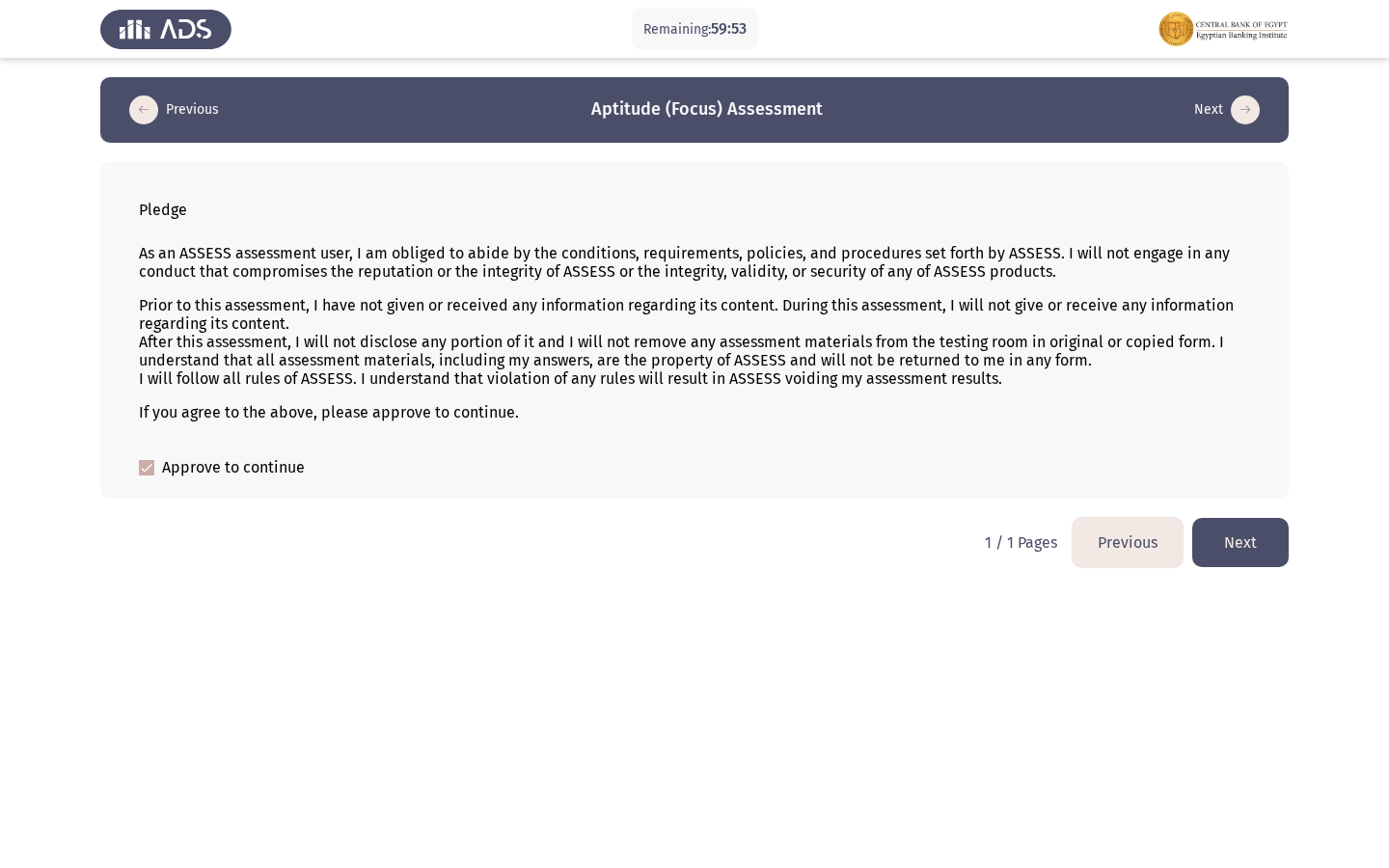 click on "Next" 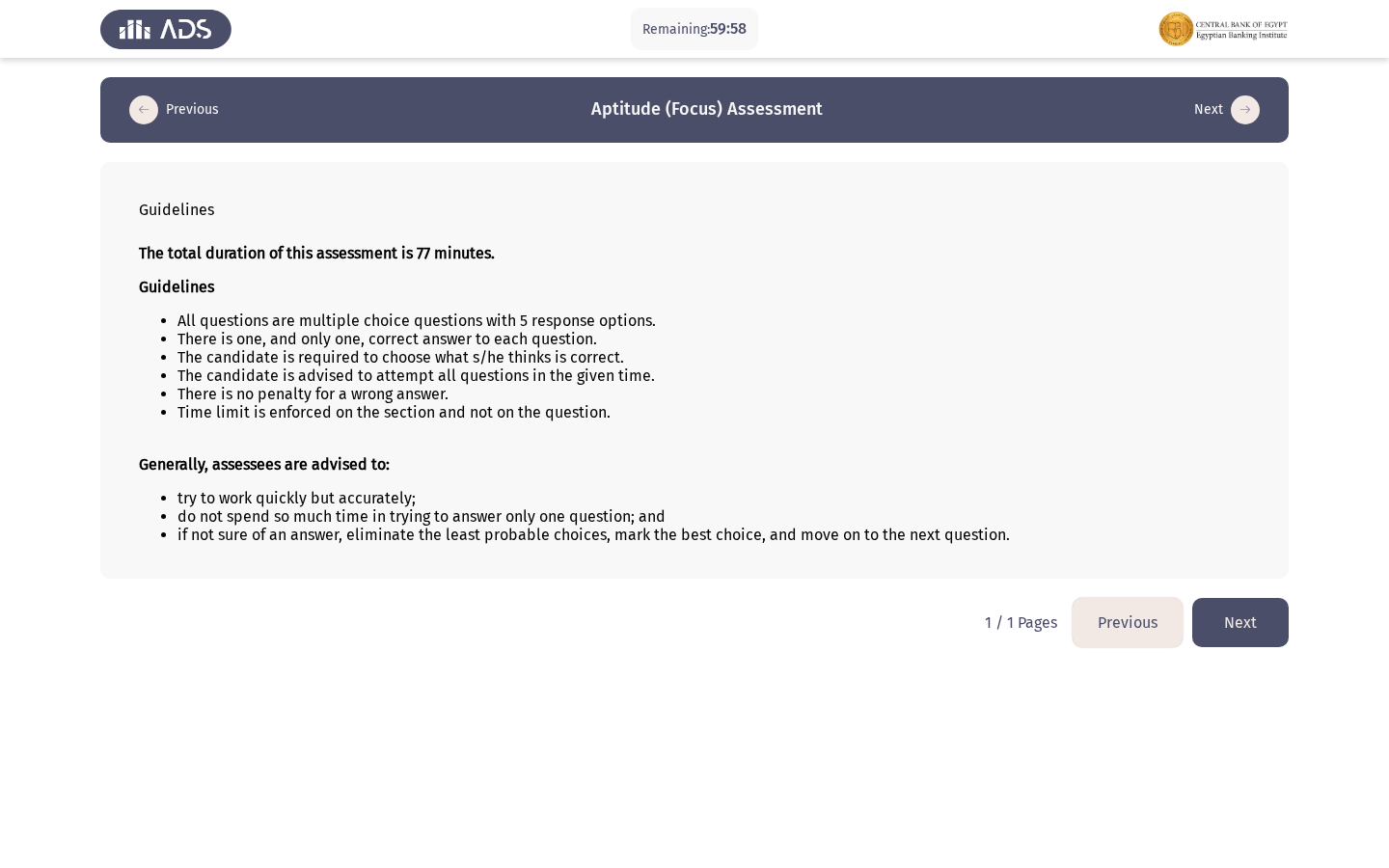 click on "Guidelines The total duration of this assessment is 77 minutes. Guidelines All questions are multiple choice questions with 5 response options. There is one, and only one, correct answer to each question. The candidate is required to choose what s/he thinks is correct. The candidate is advised to attempt all questions in the given time. There is no penalty for a wrong answer. Time limit is enforced on the section and not on the question. Generally, assessees are advised to: try to work quickly but accurately; do not spend so much time in trying to answer only one question; and if not sure of an answer, eliminate the least probable choices, mark the best choice, and move on to the next question." 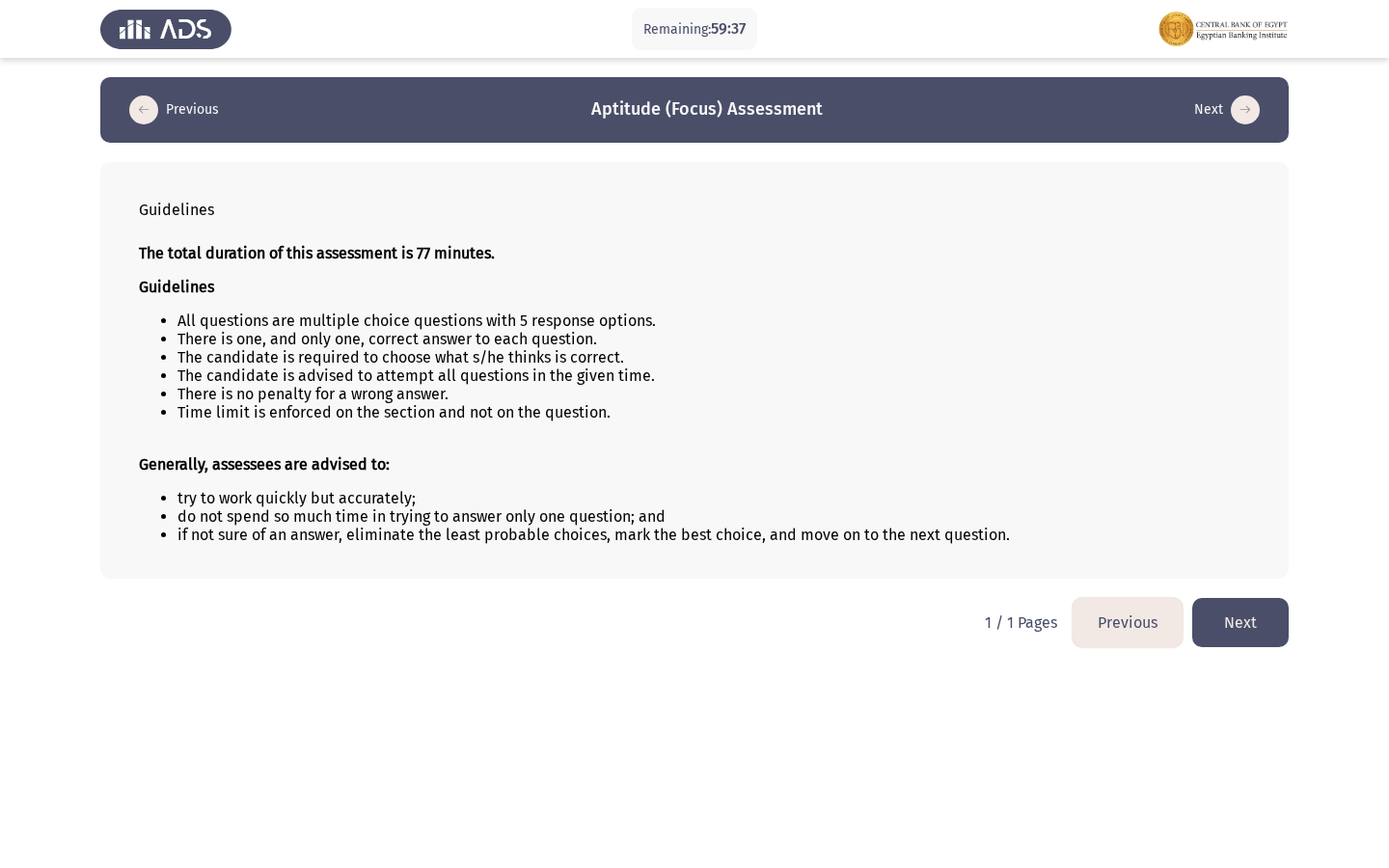 click on "Next" 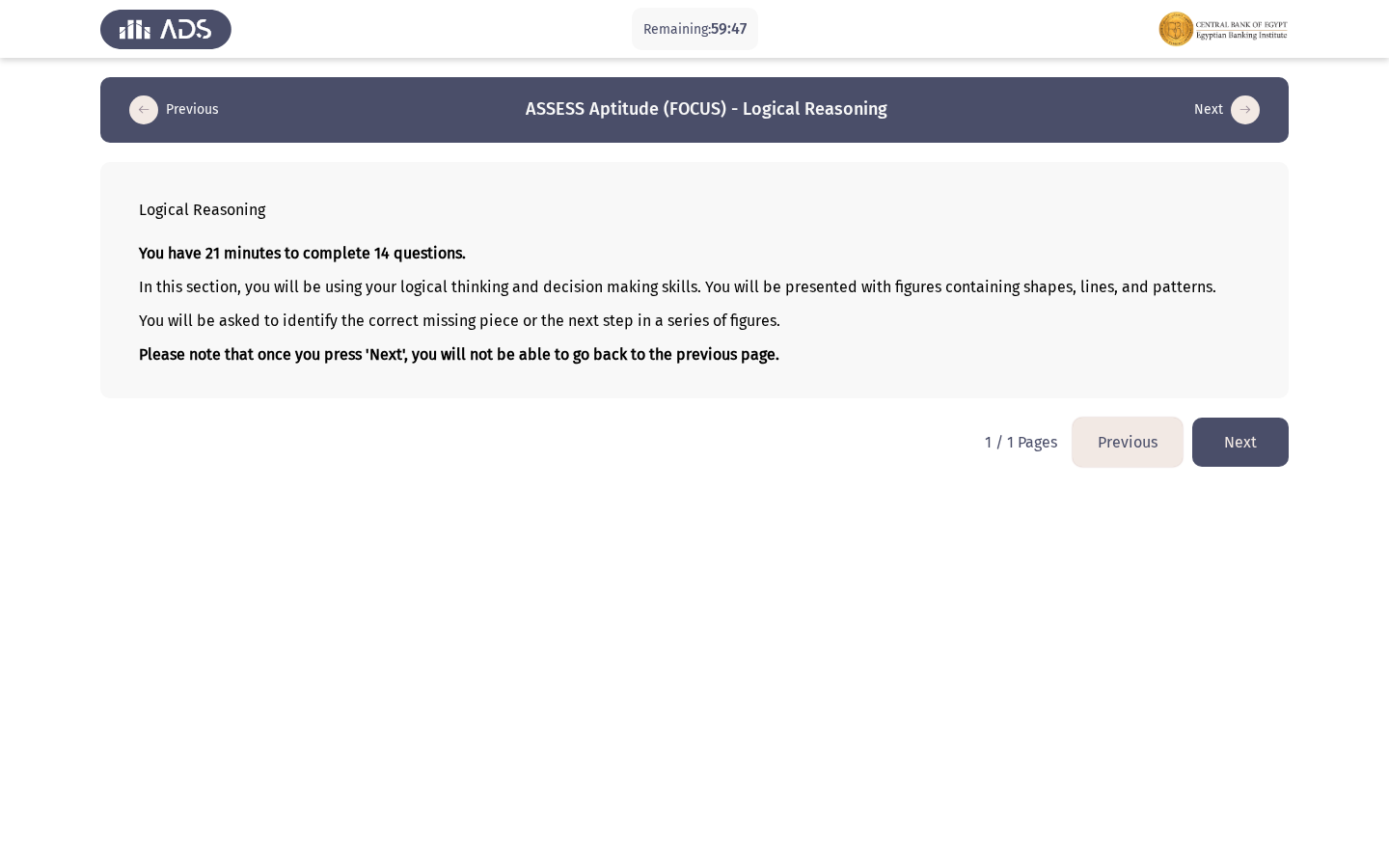 click on "Next" 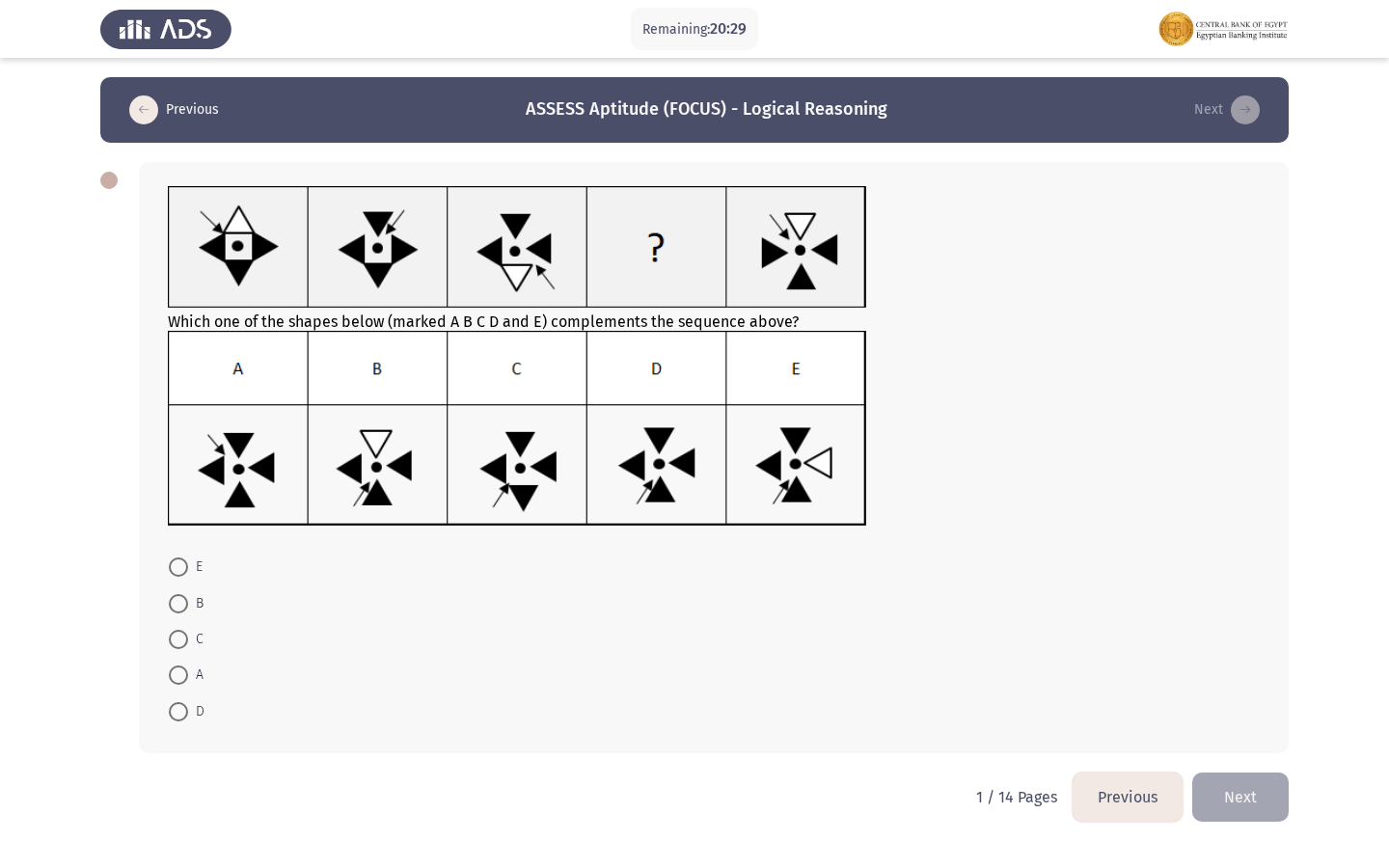 click at bounding box center (178, 604) 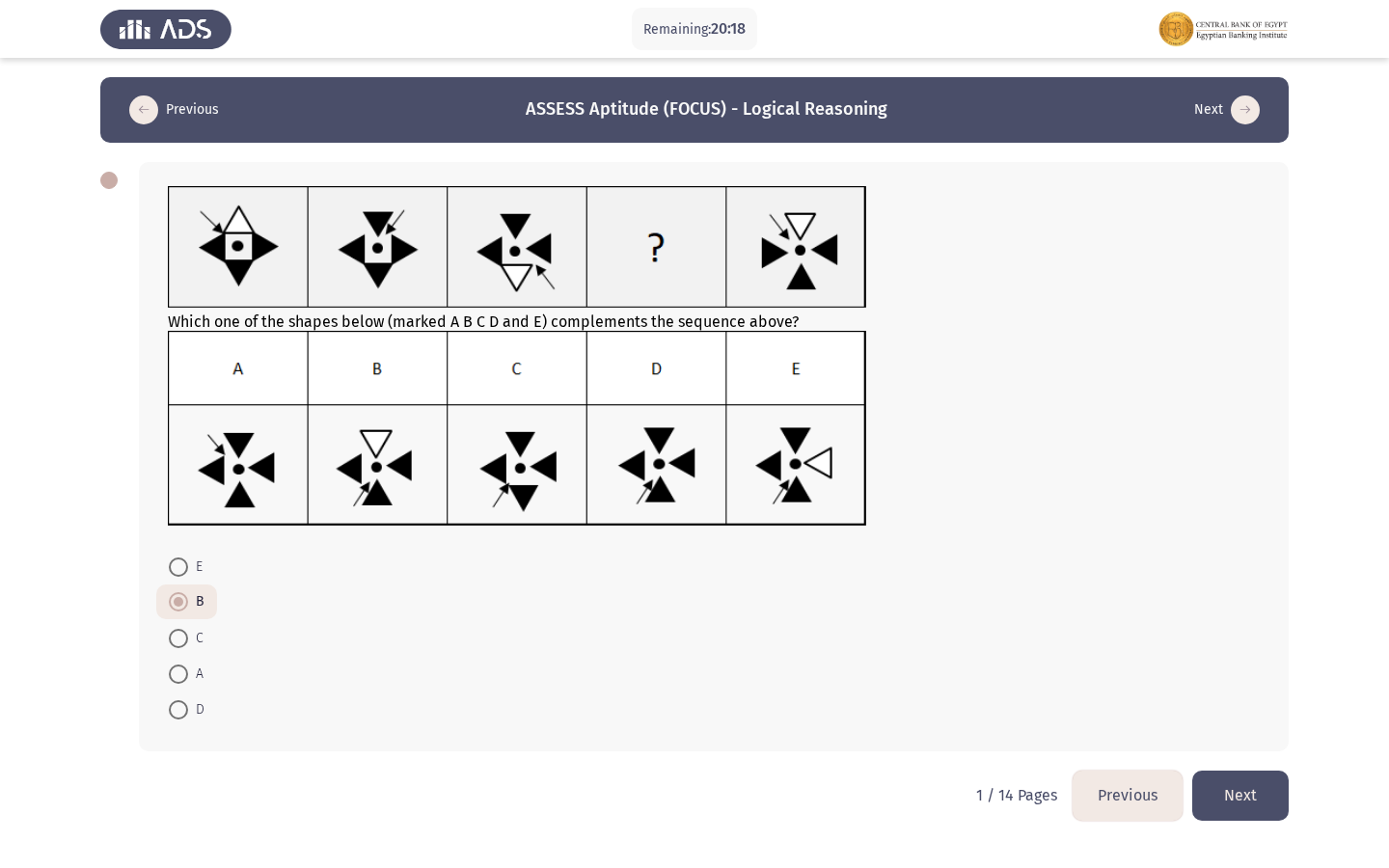 click on "Next" 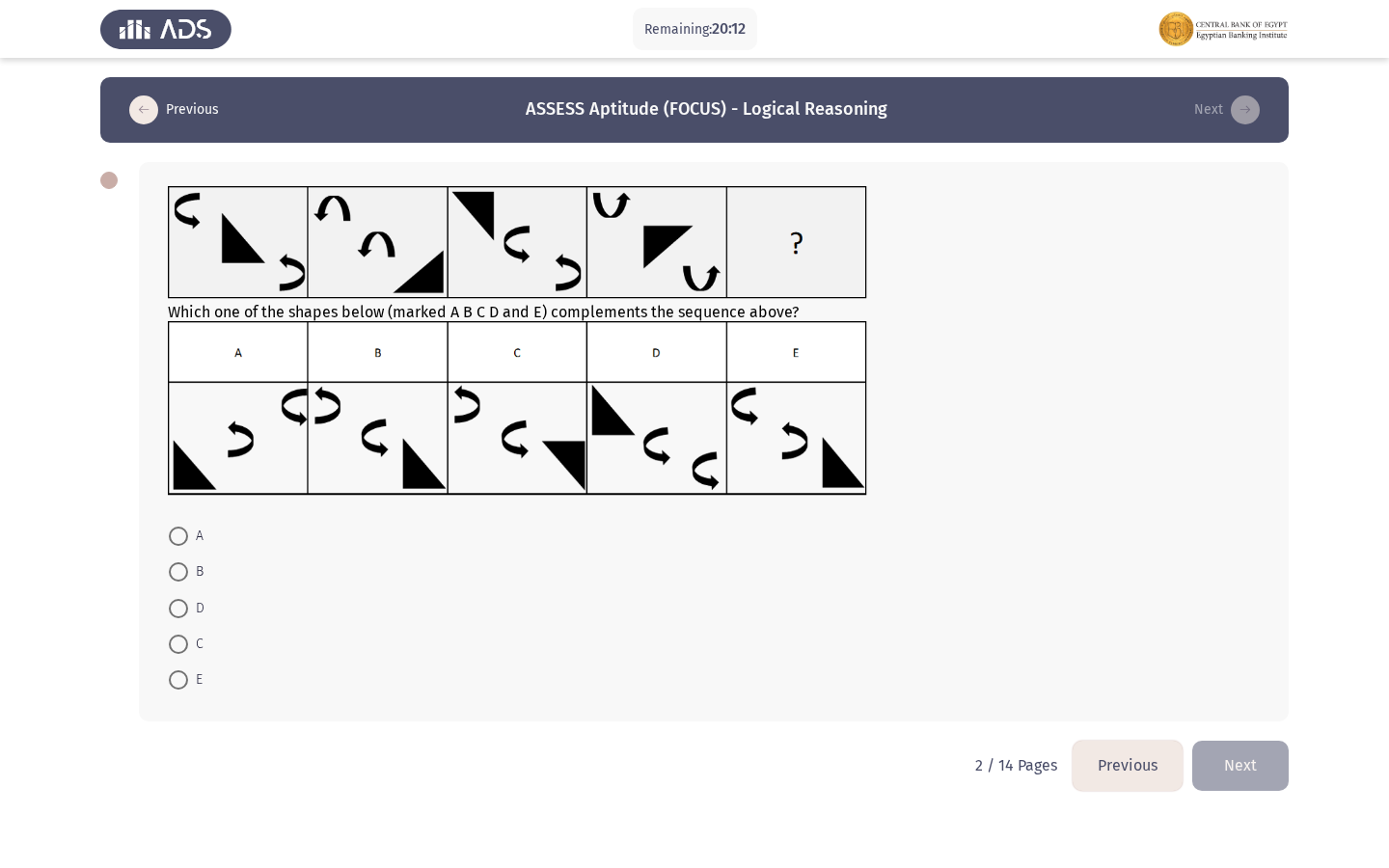 click on "Previous" 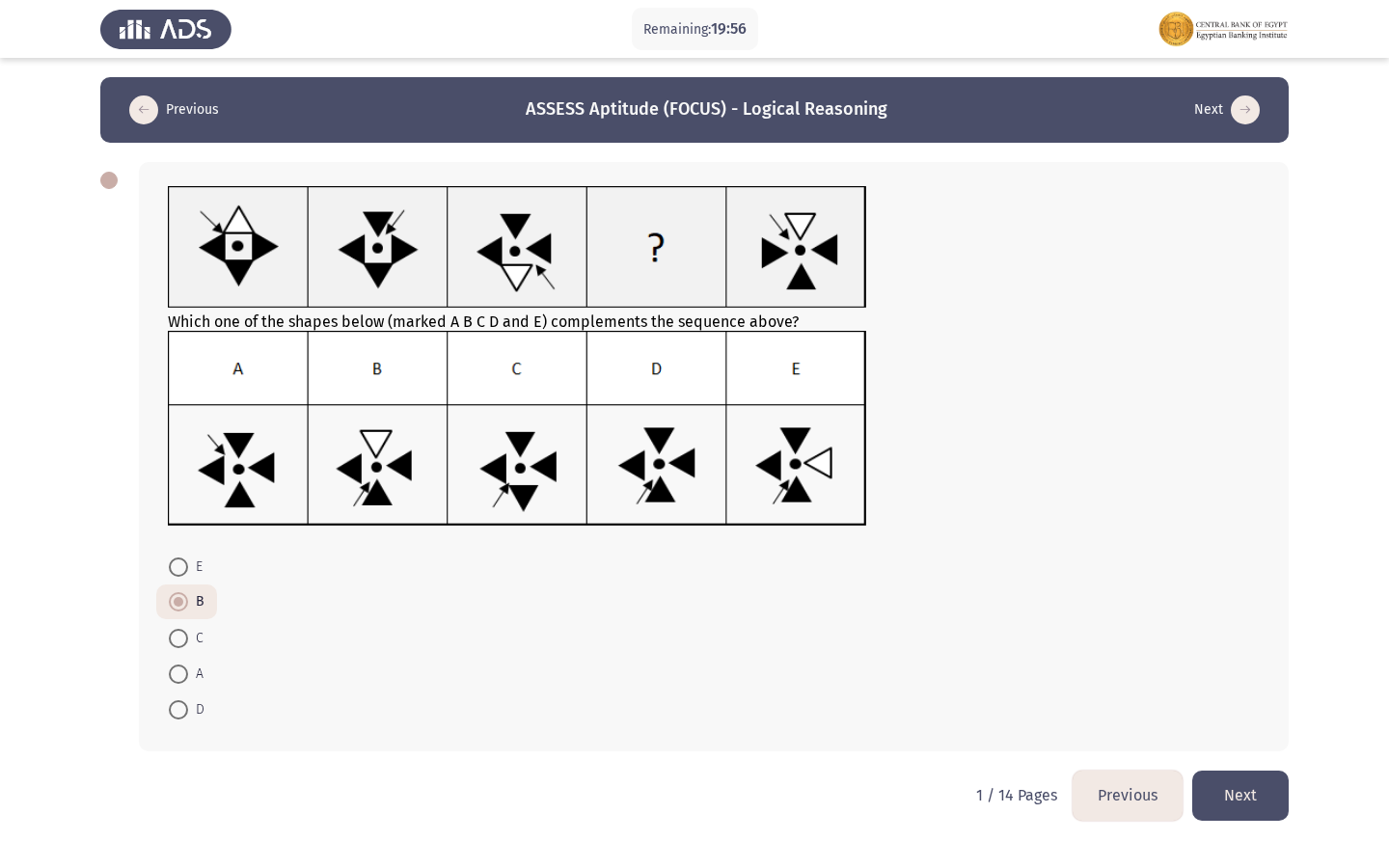 click on "Next" 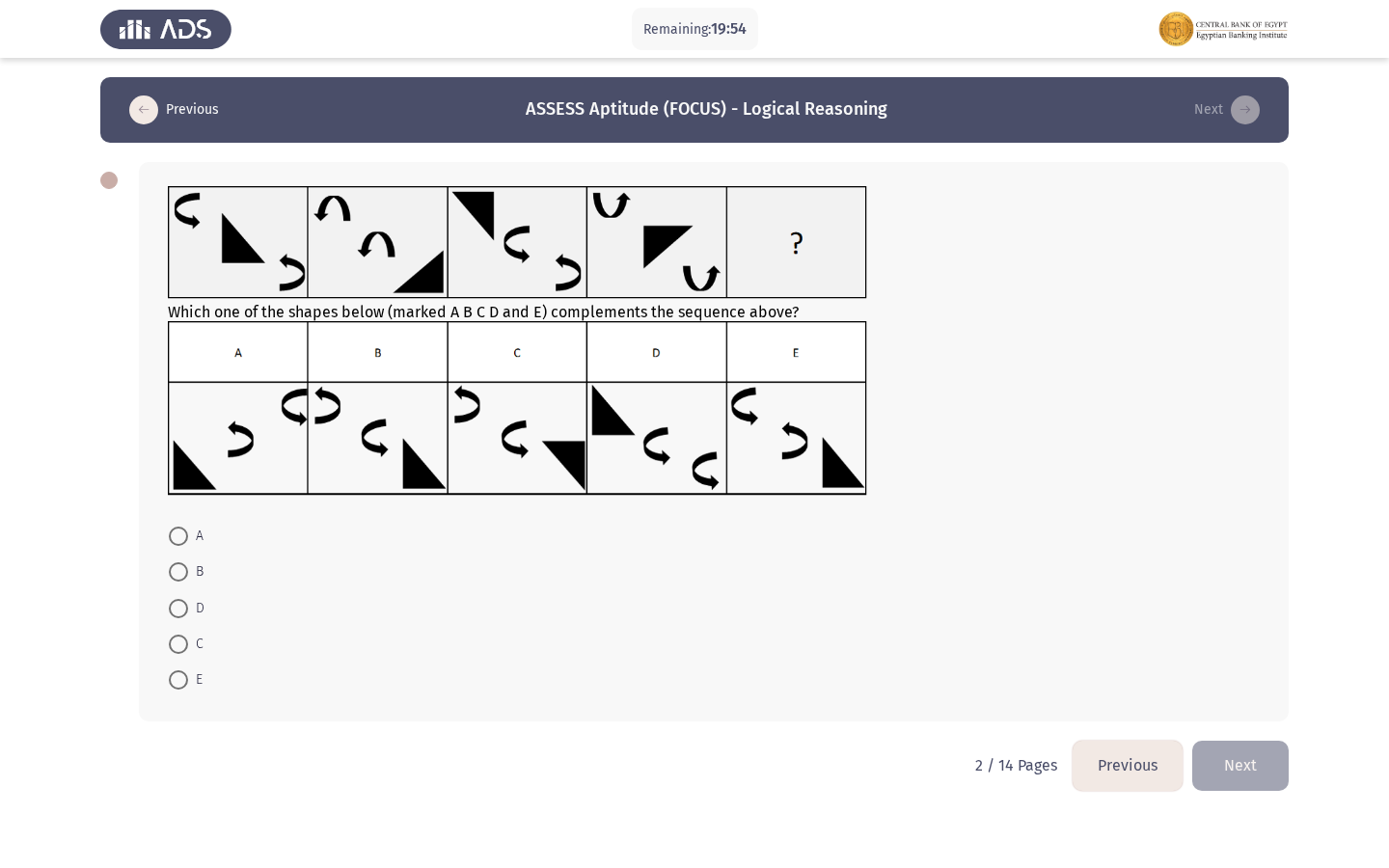 click on "Previous" 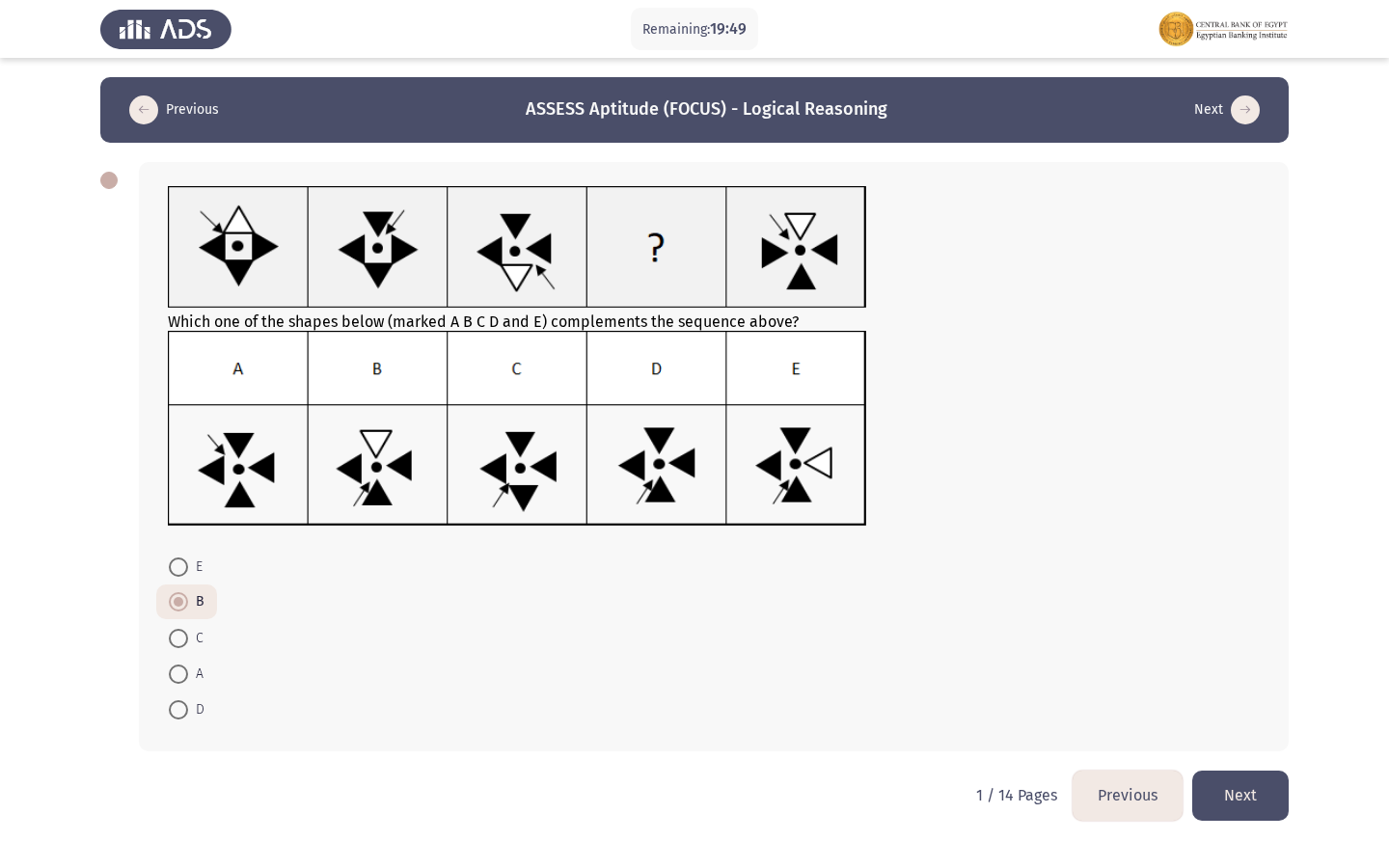 click on "Which one of the shapes below (marked A B C D and E) complements the sequence above?    E     B     C     A     D" 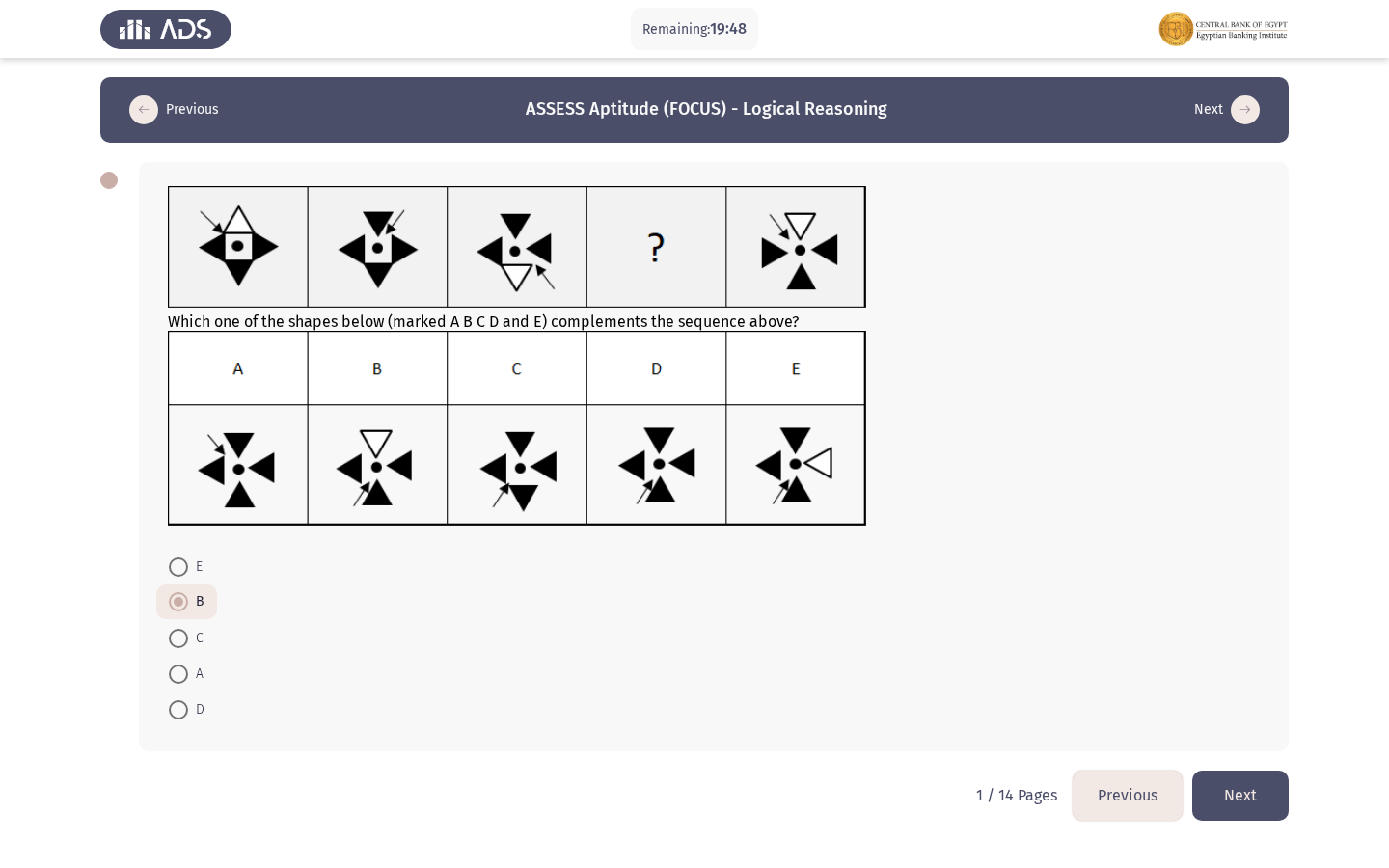 click on "Next" 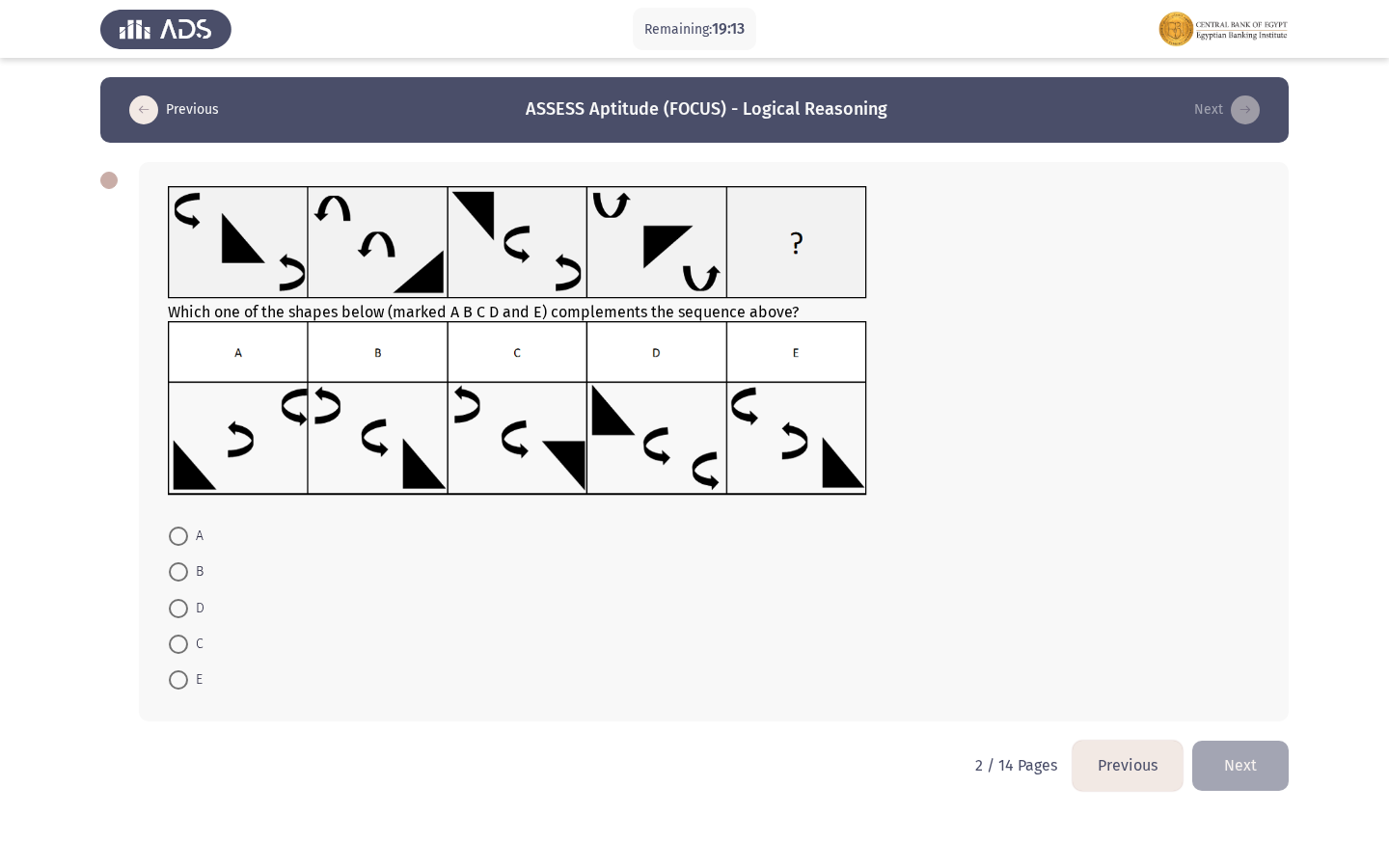 click at bounding box center [178, 680] 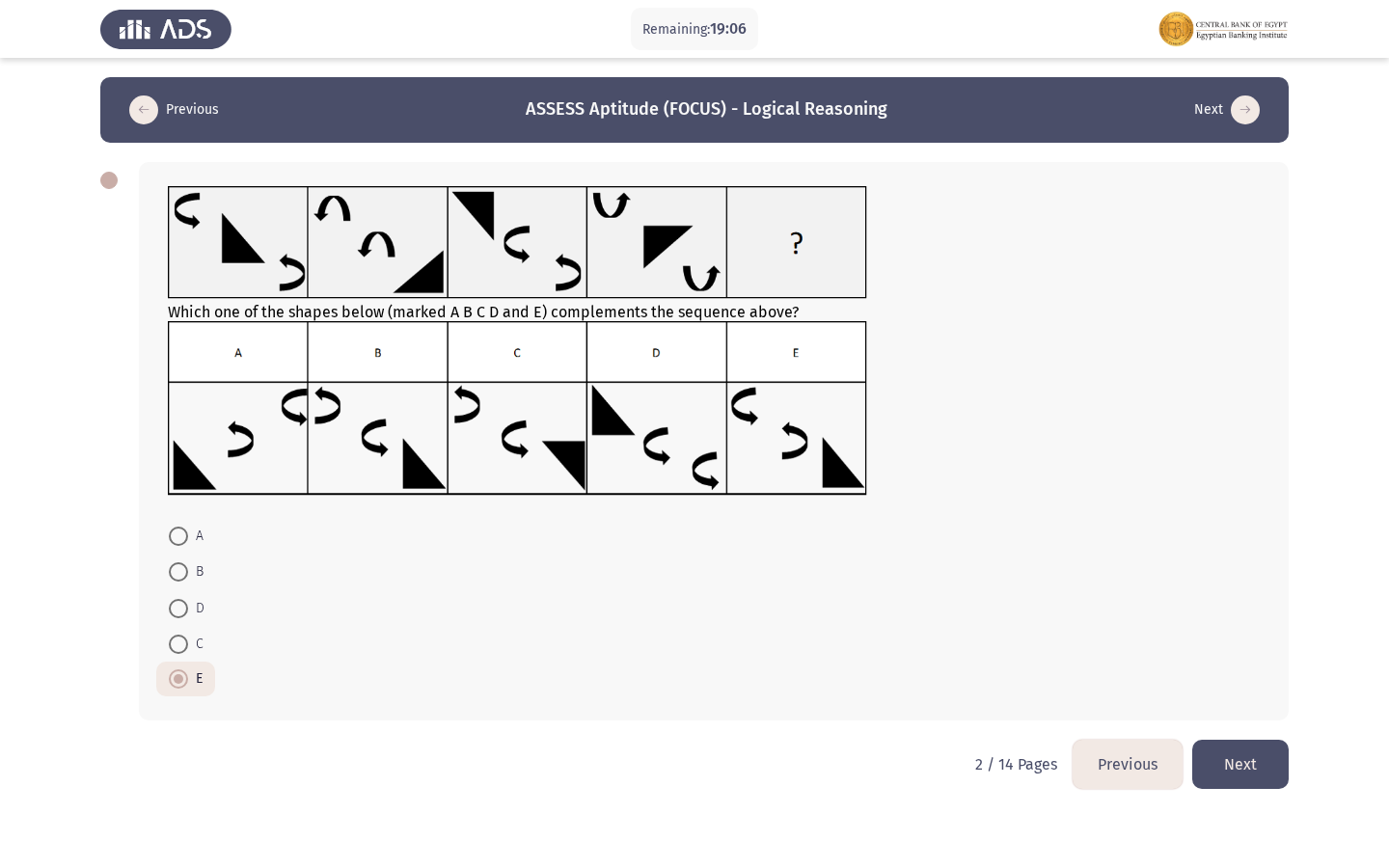 click on "Next" 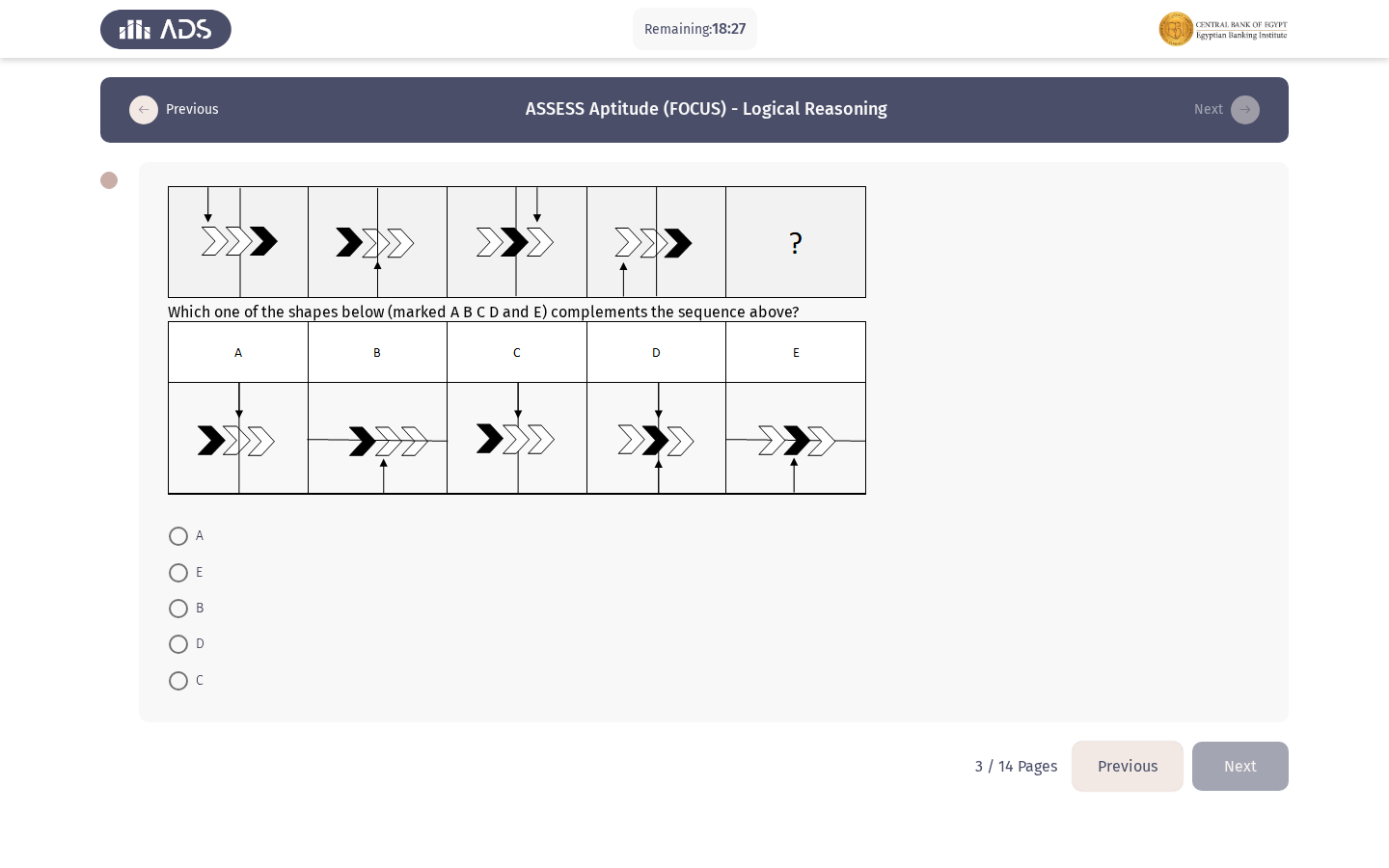 click on "A" at bounding box center (186, 535) 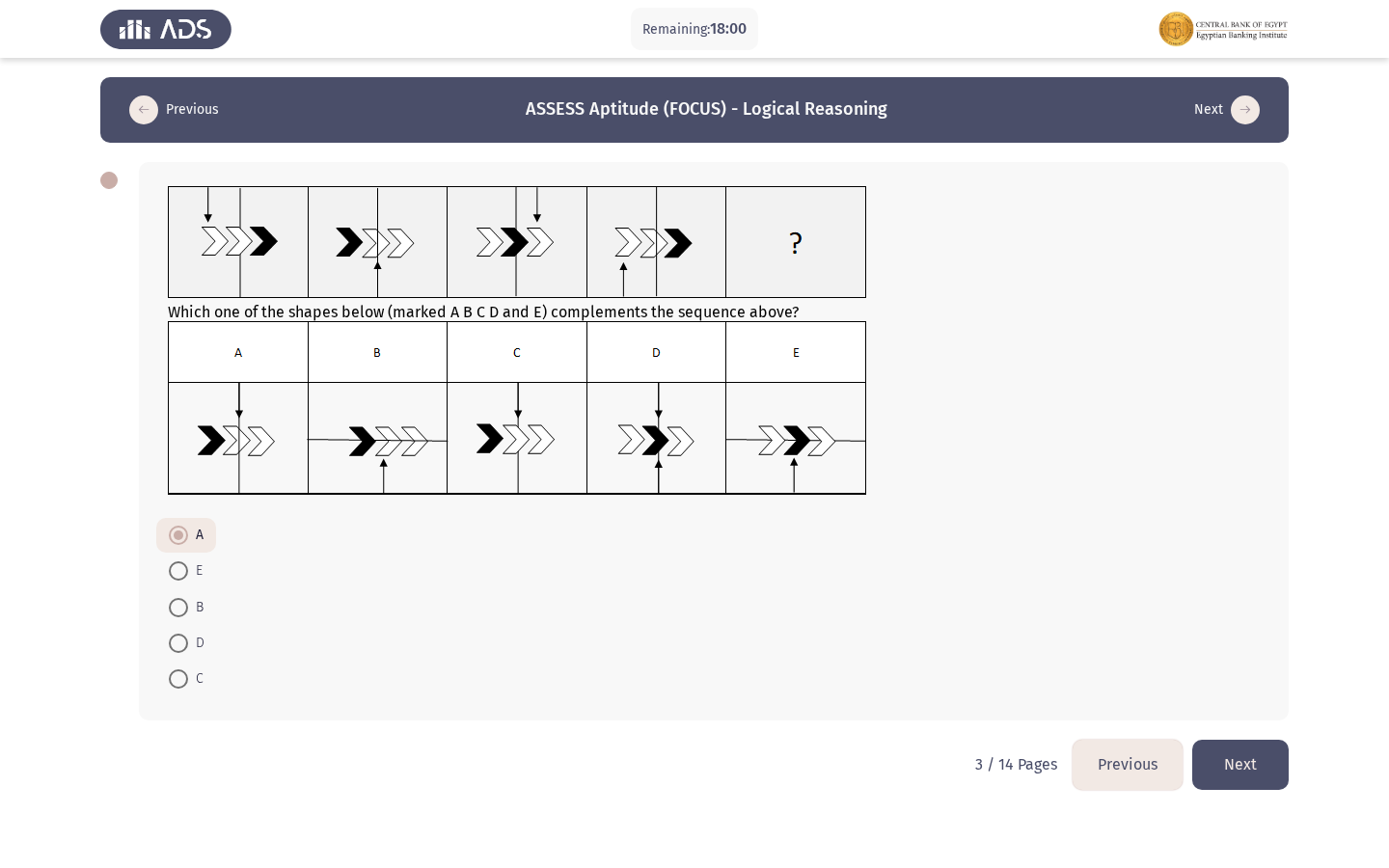 click on "Next" 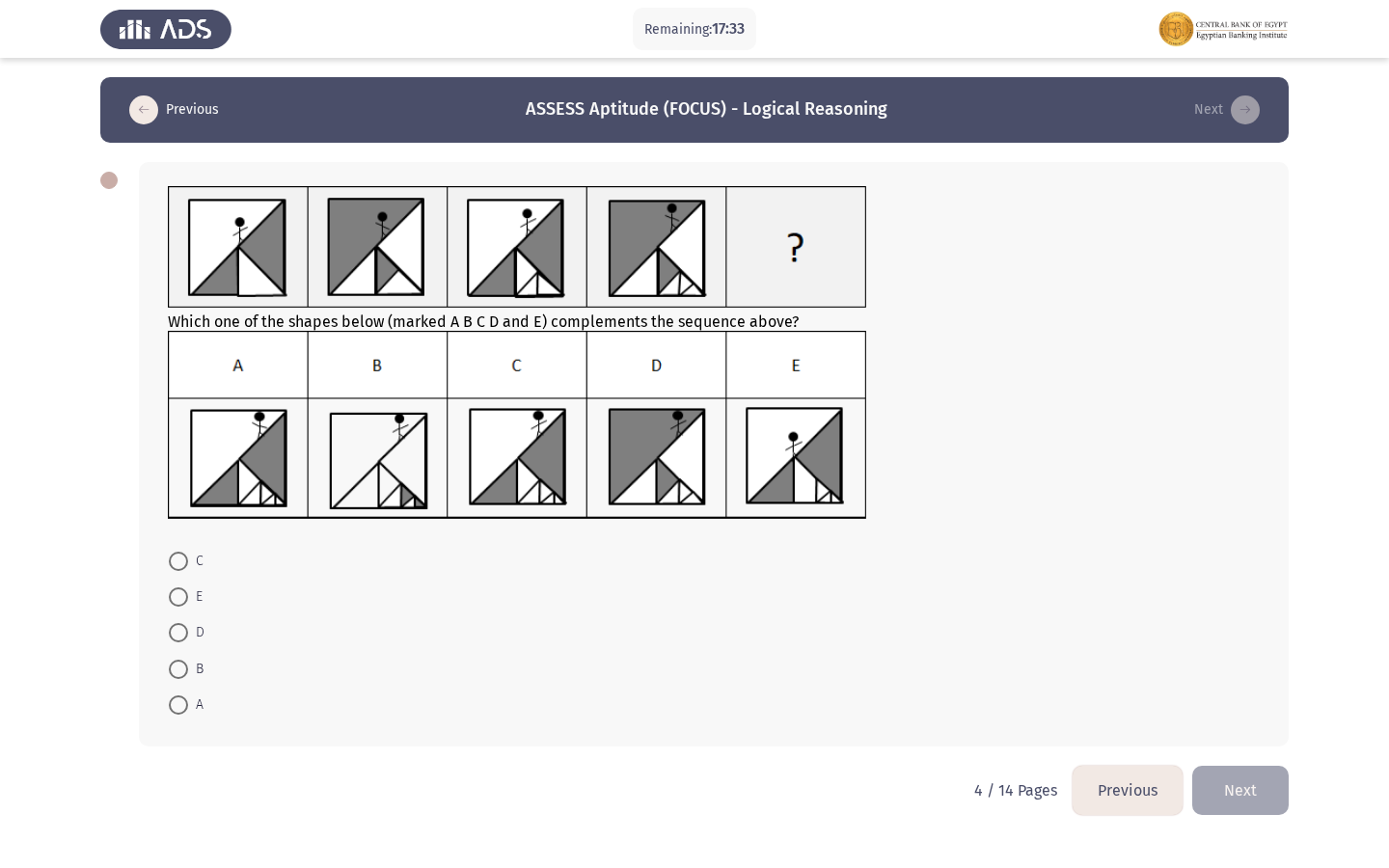 click at bounding box center (178, 669) 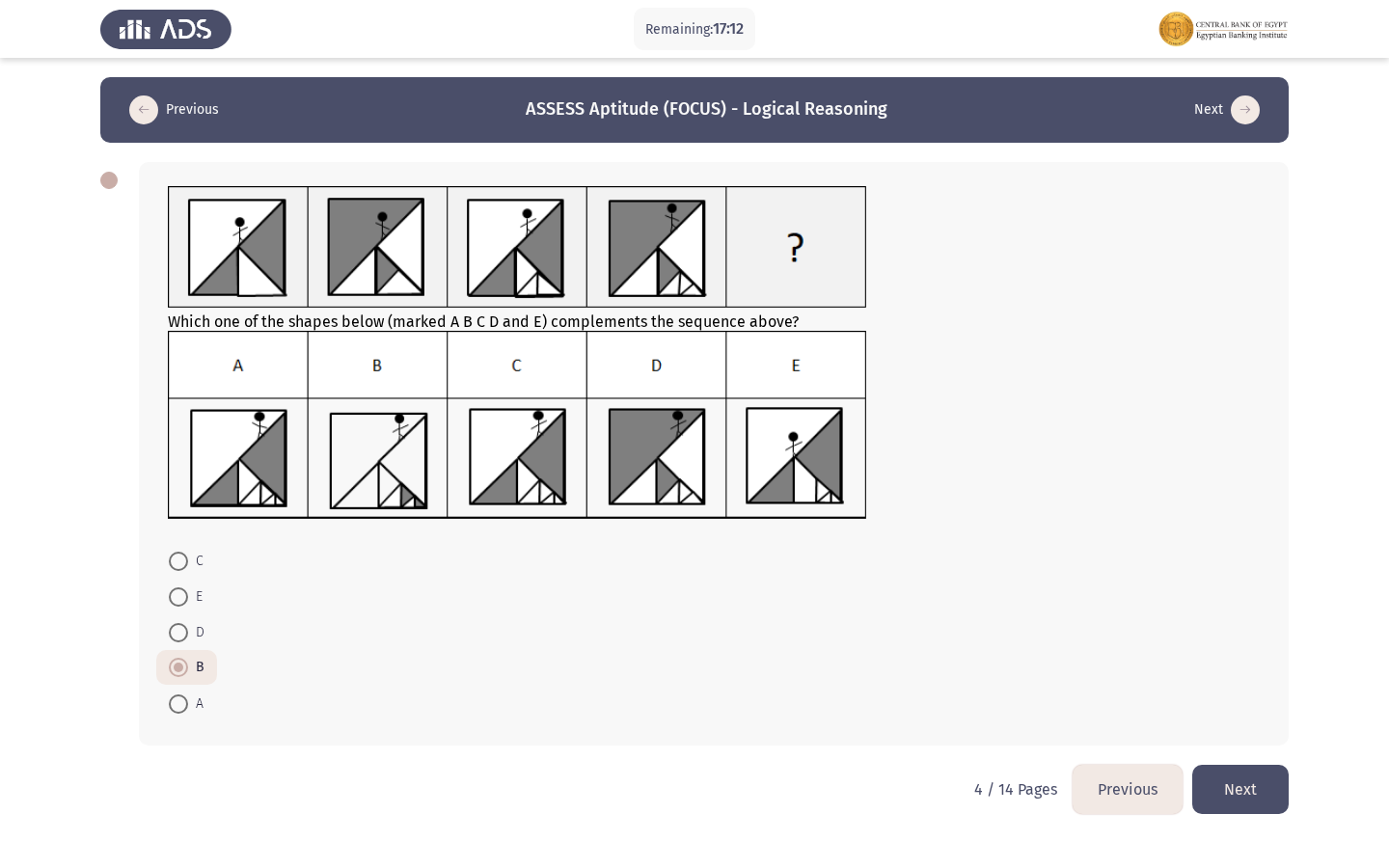 click at bounding box center (178, 561) 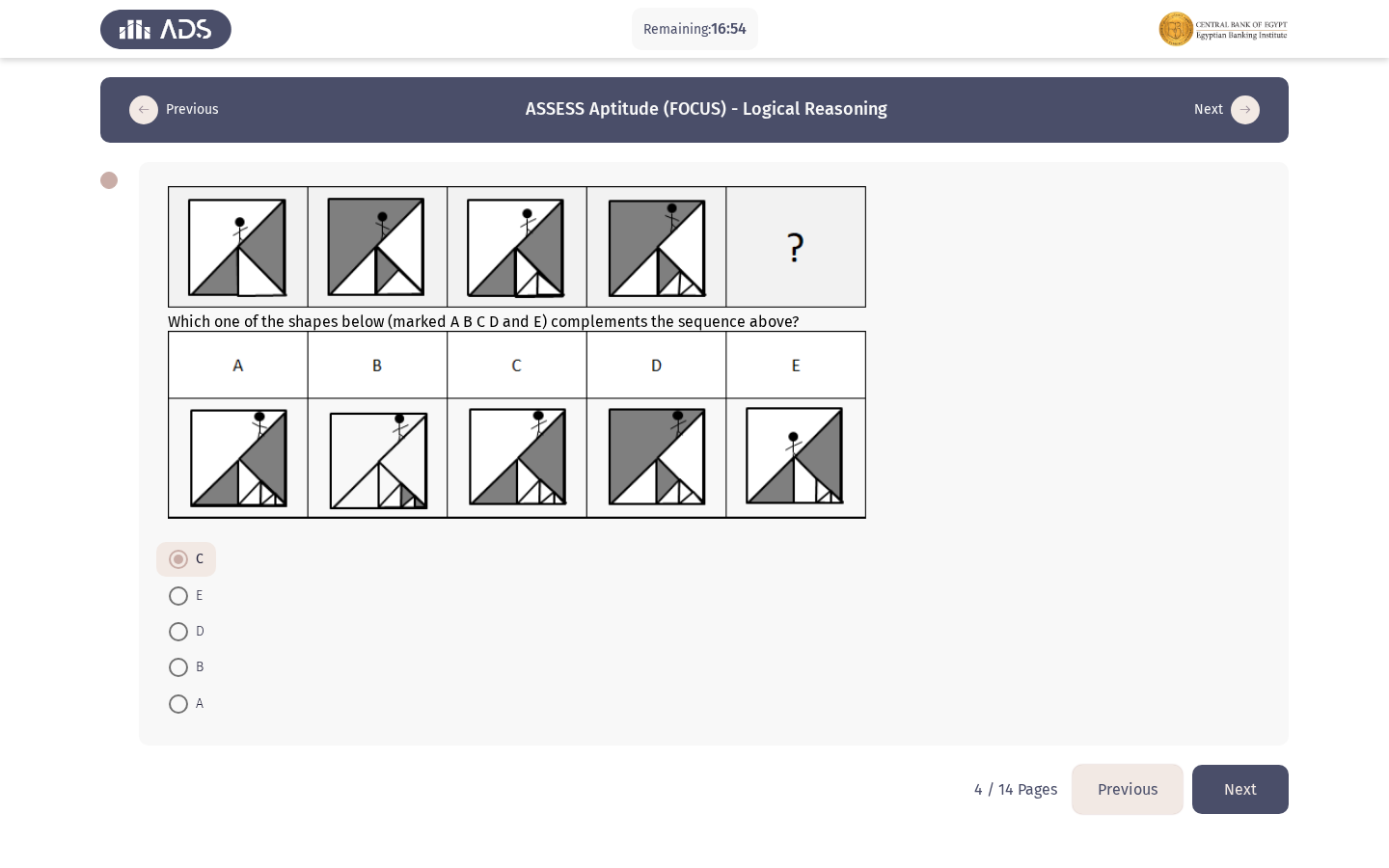 click on "Next" 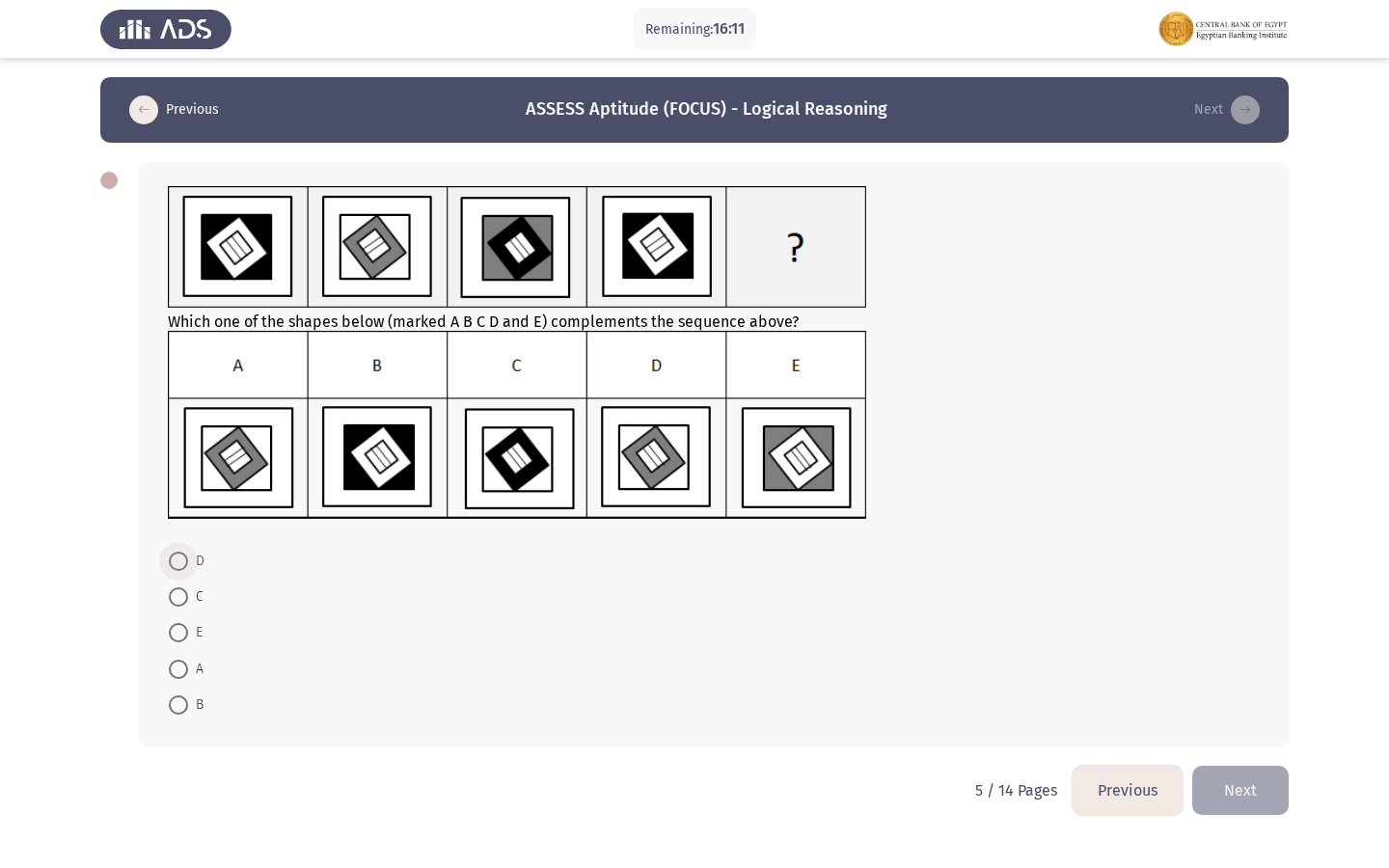 click at bounding box center [178, 561] 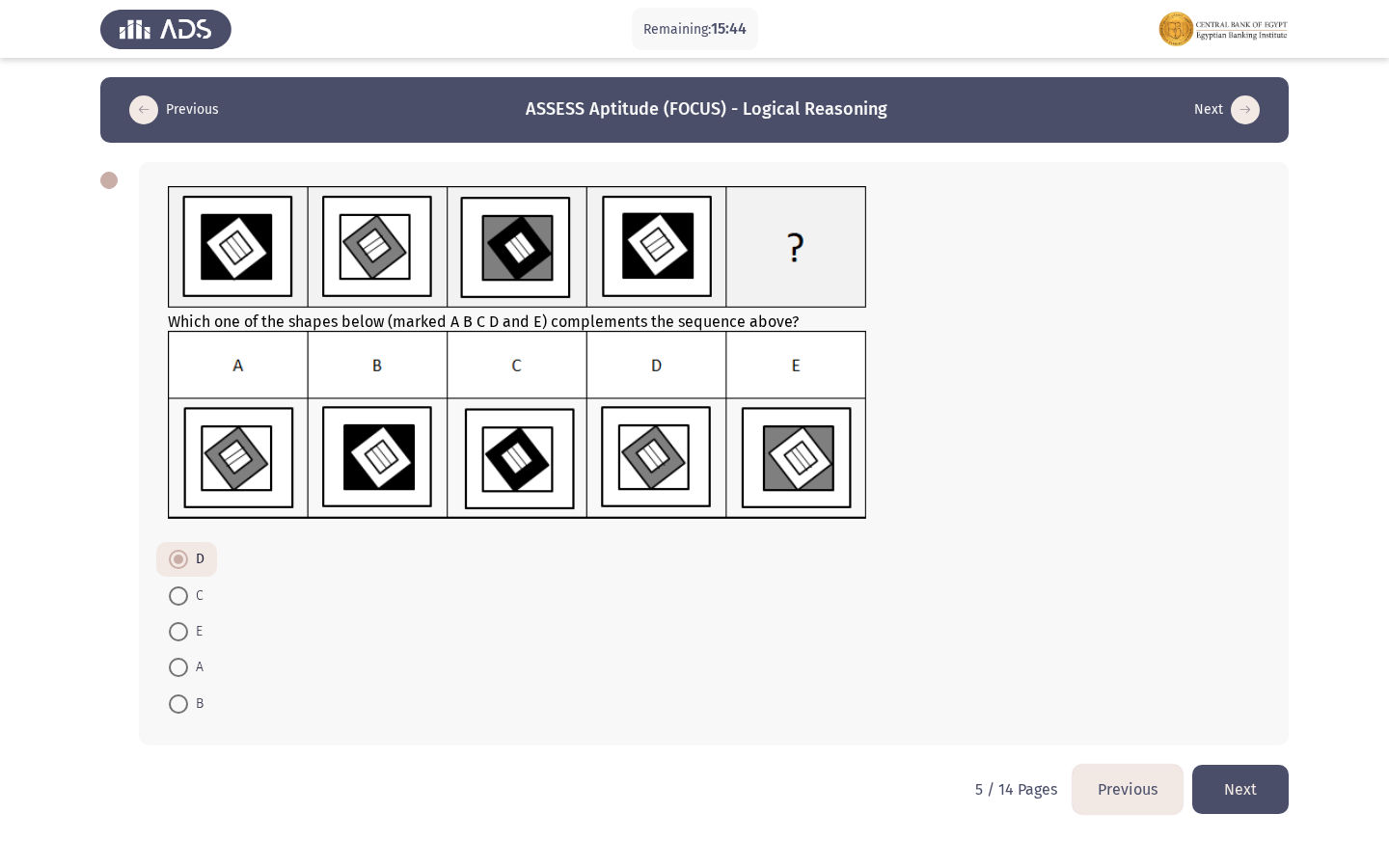 click on "Next" 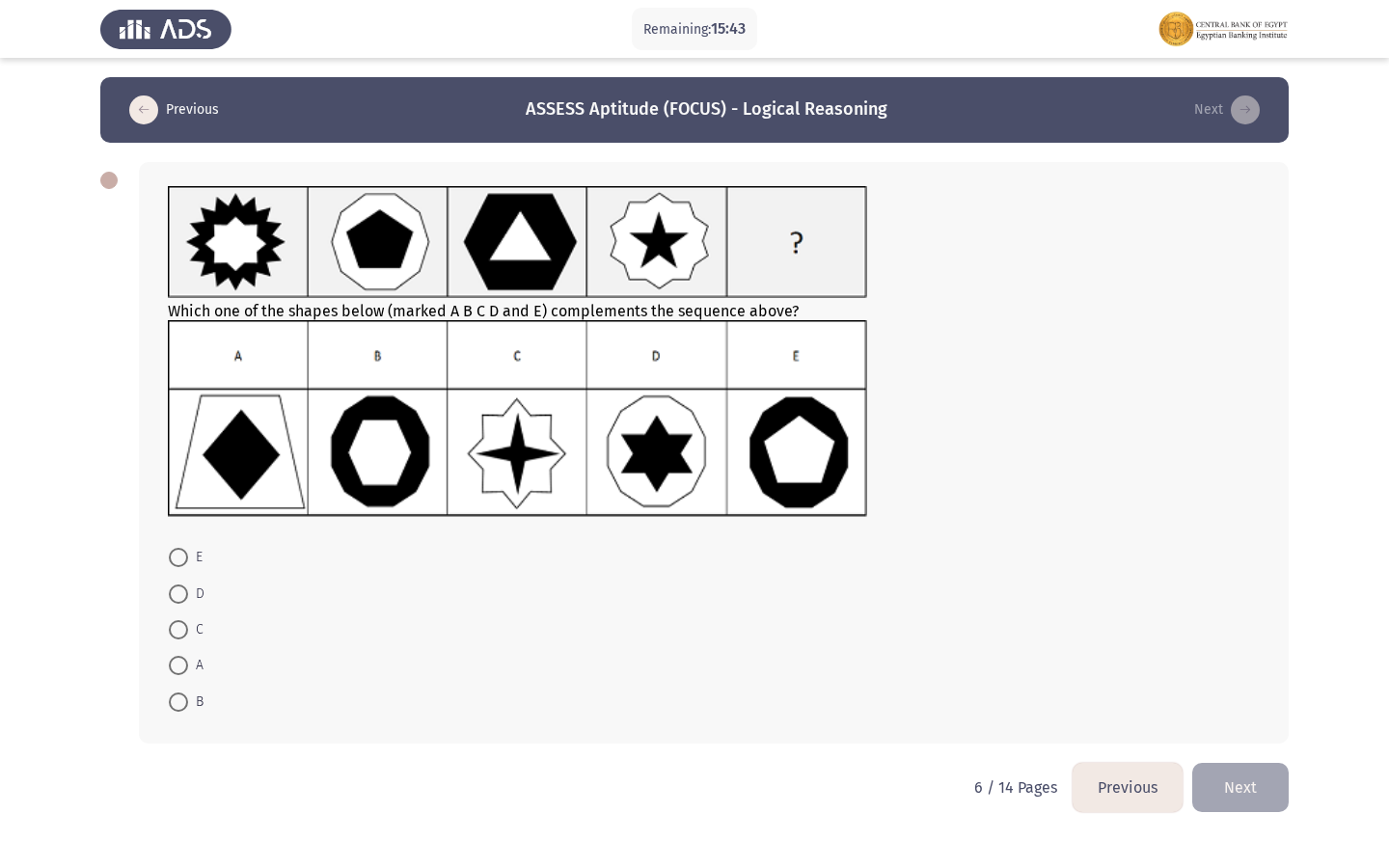 click on "Remaining:  15:43  Previous
ASSESS Aptitude (FOCUS) - Logical Reasoning   Next  Which one of the shapes below (marked A B C D and E) complements the sequence above?    E     D     C     A     B   6 / 14 Pages   Previous
Next" at bounding box center [694, 420] 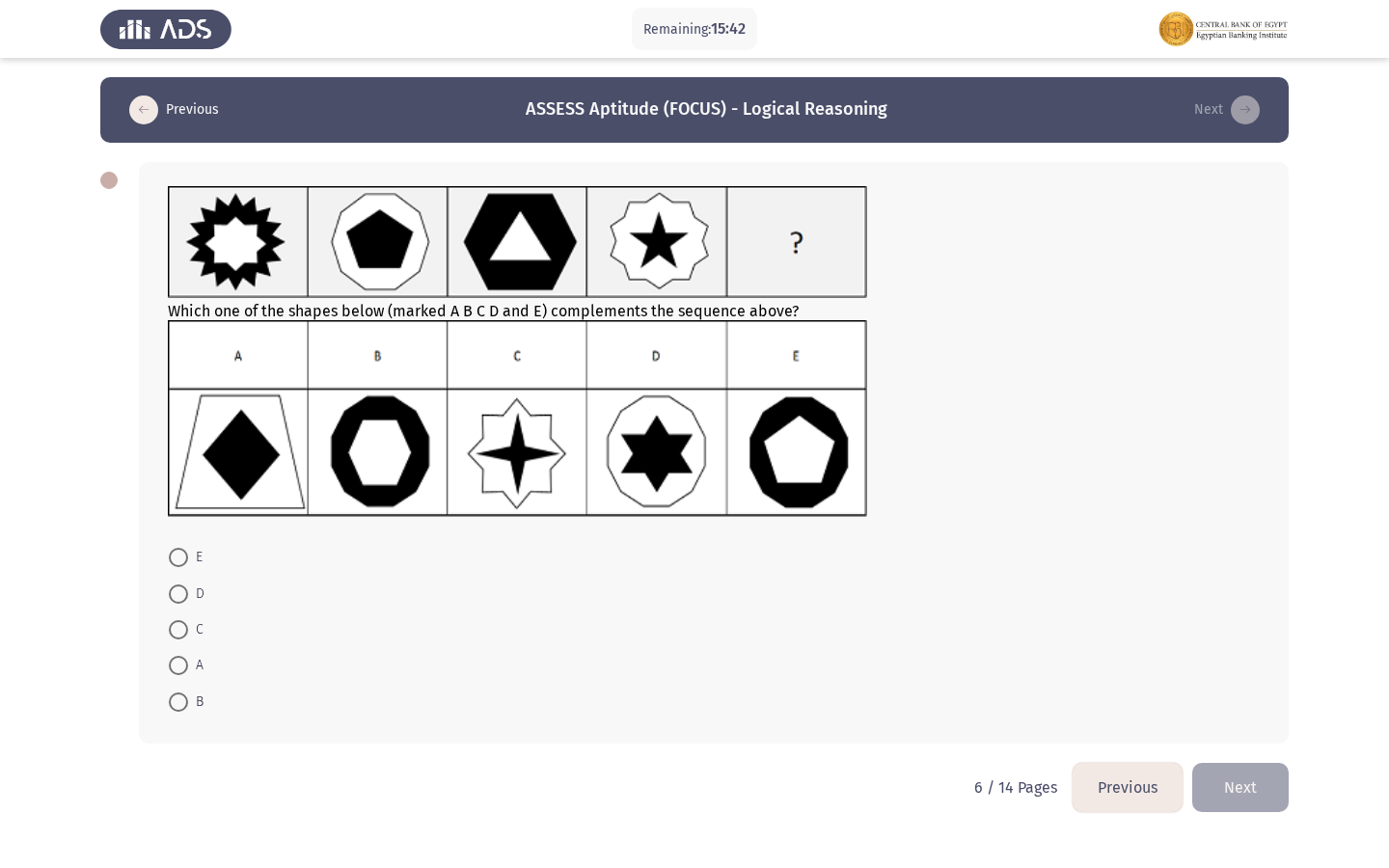 click on "Previous" 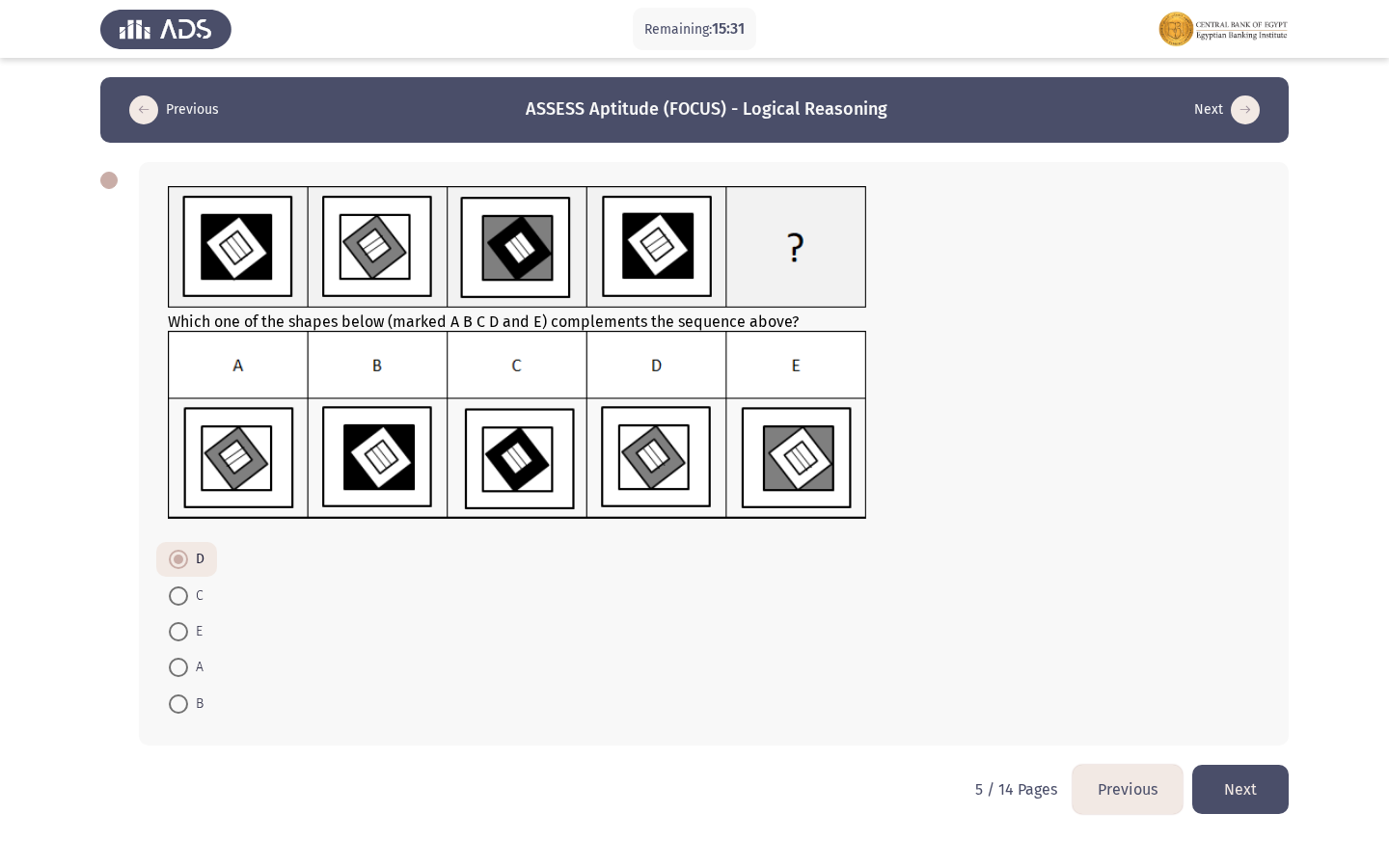 click on "Next" 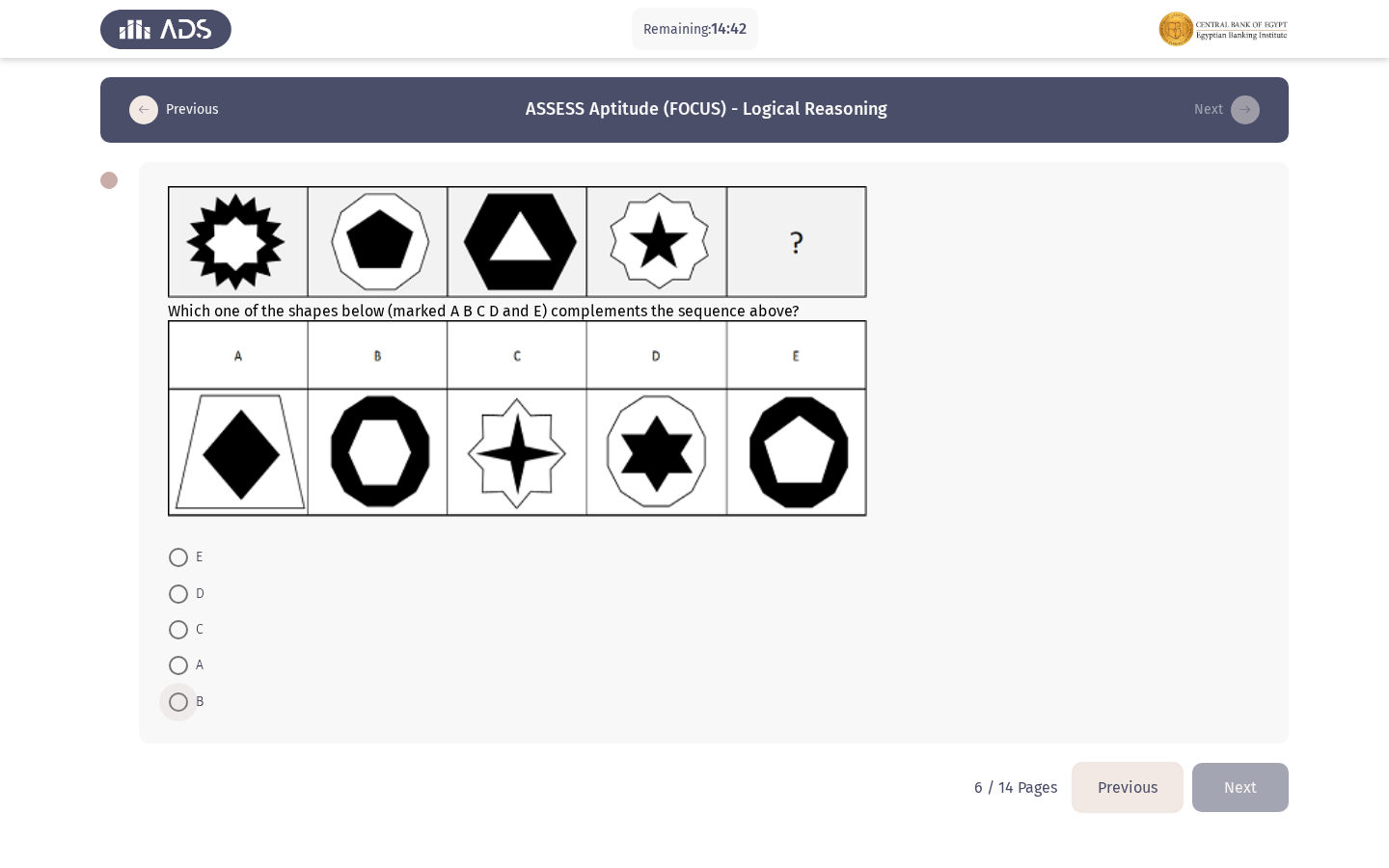 click on "B" at bounding box center [196, 702] 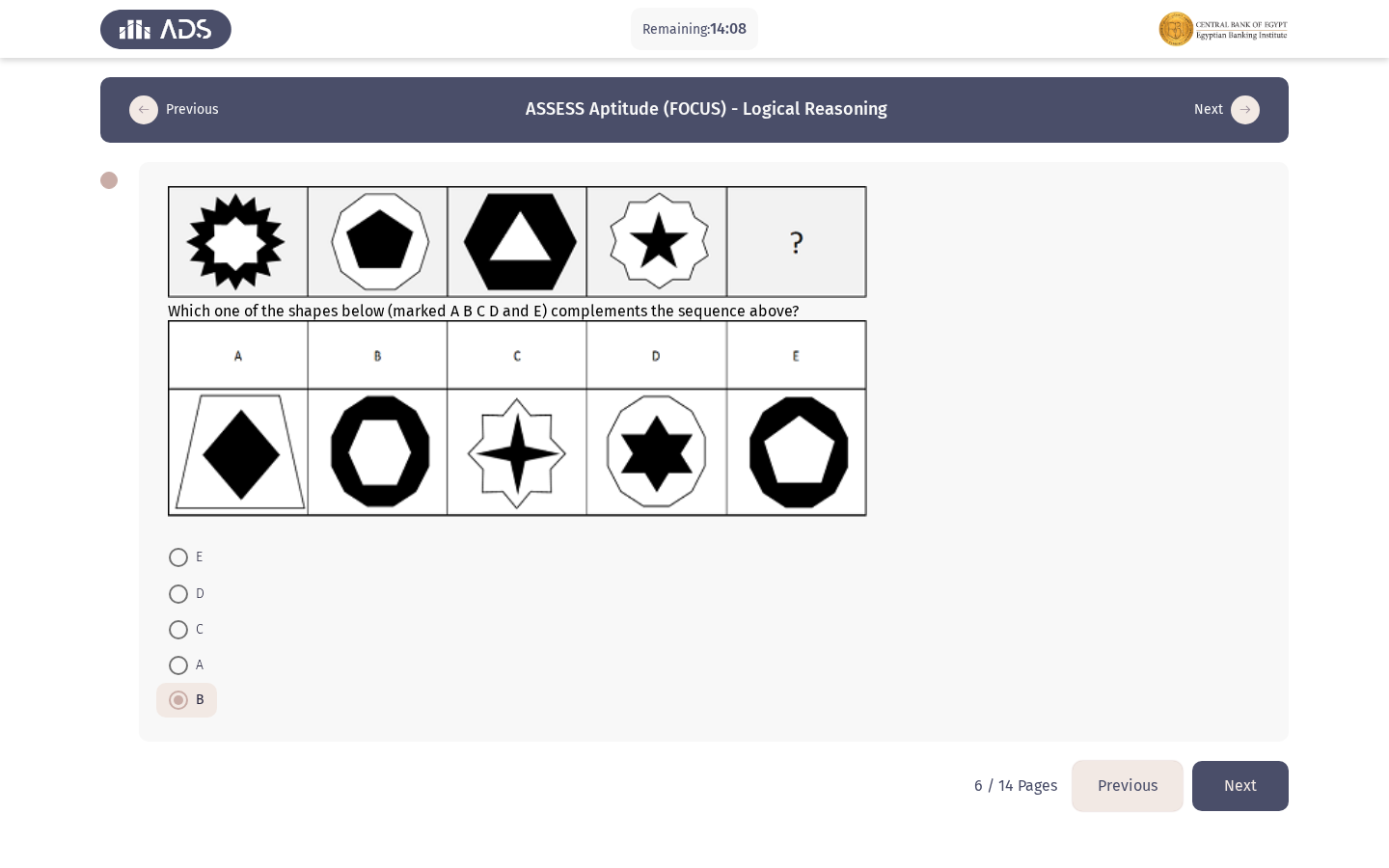 click on "Next" 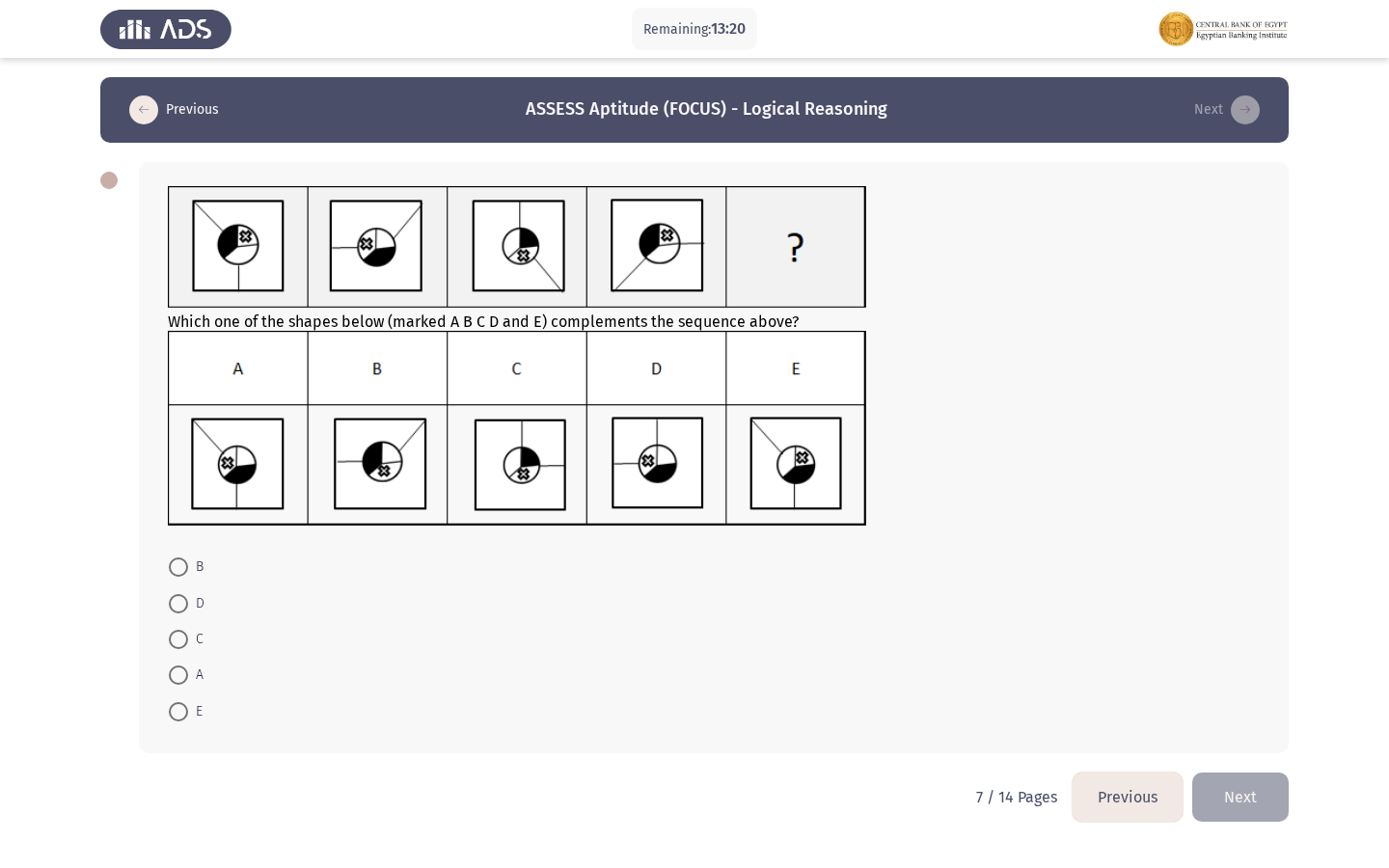 click on "A" at bounding box center [186, 674] 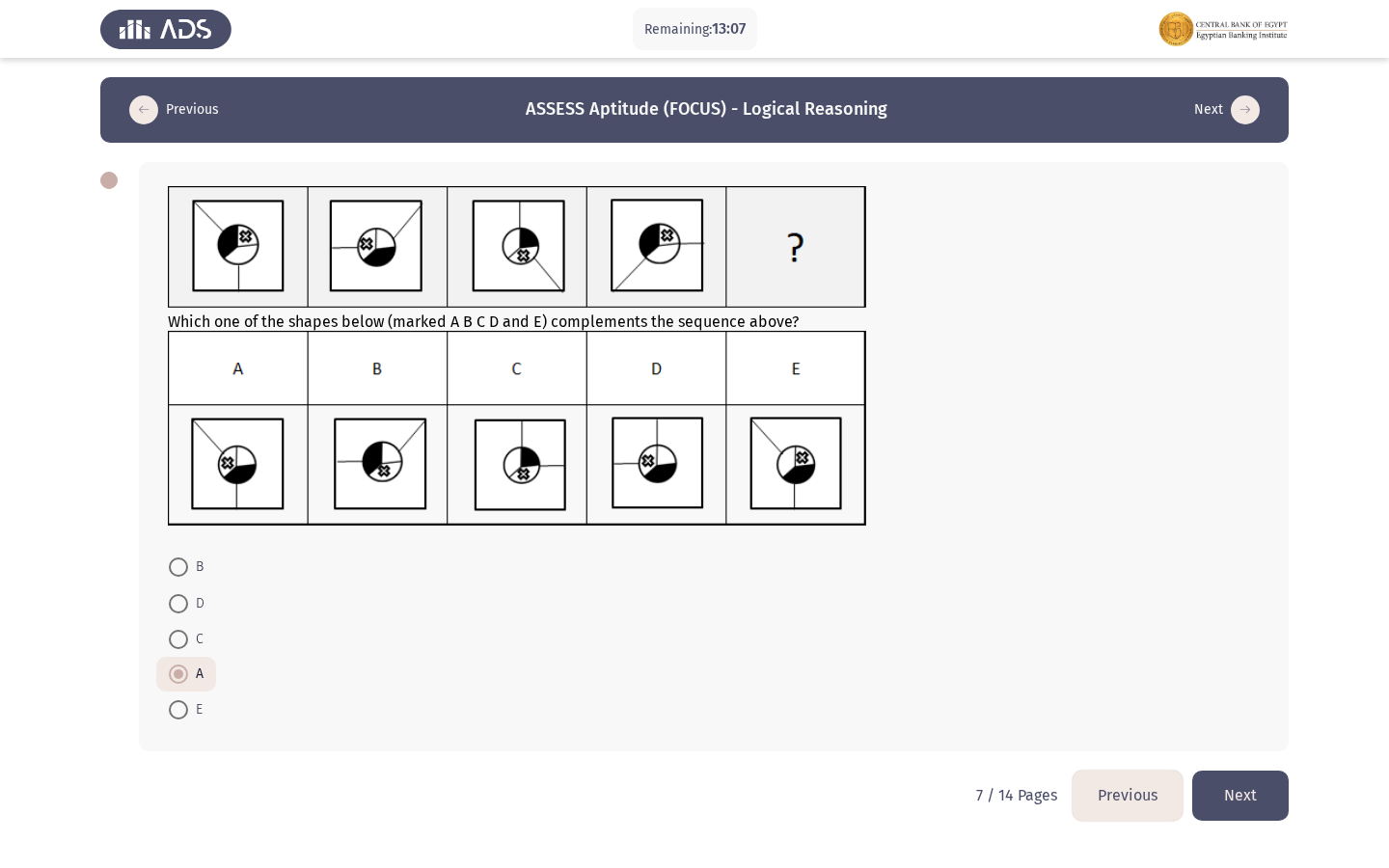 click on "Next" 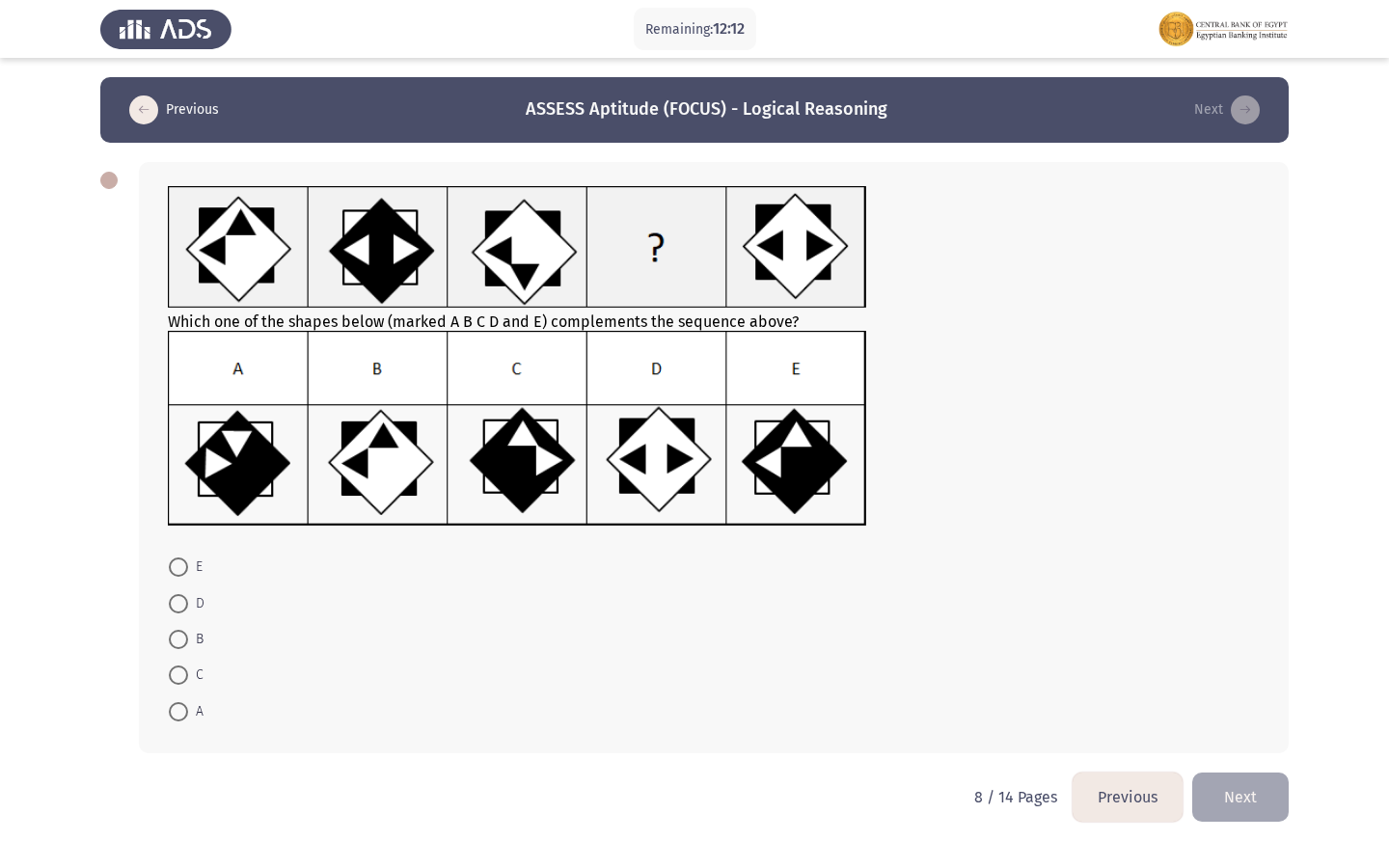 click at bounding box center (178, 567) 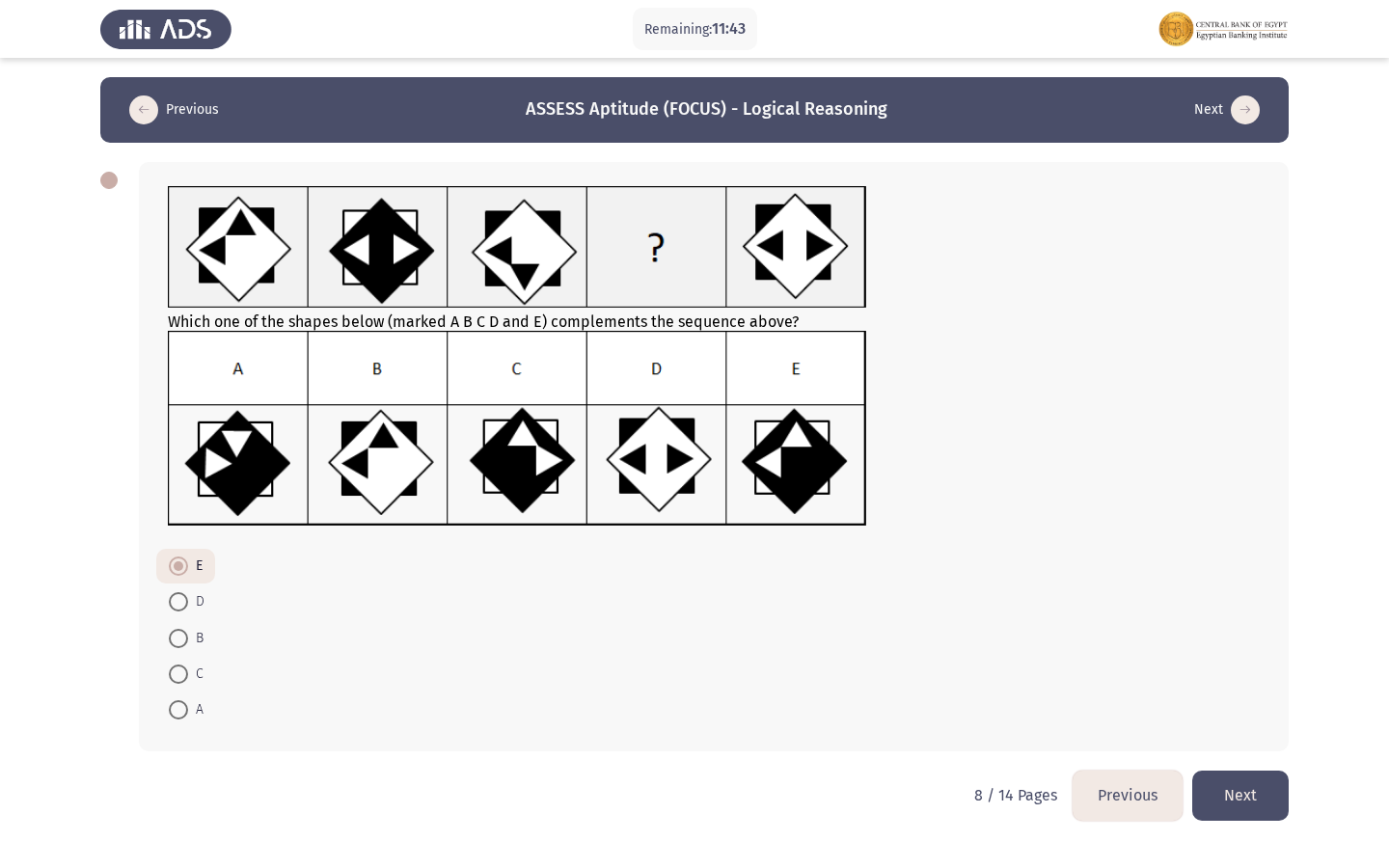 click on "Next" 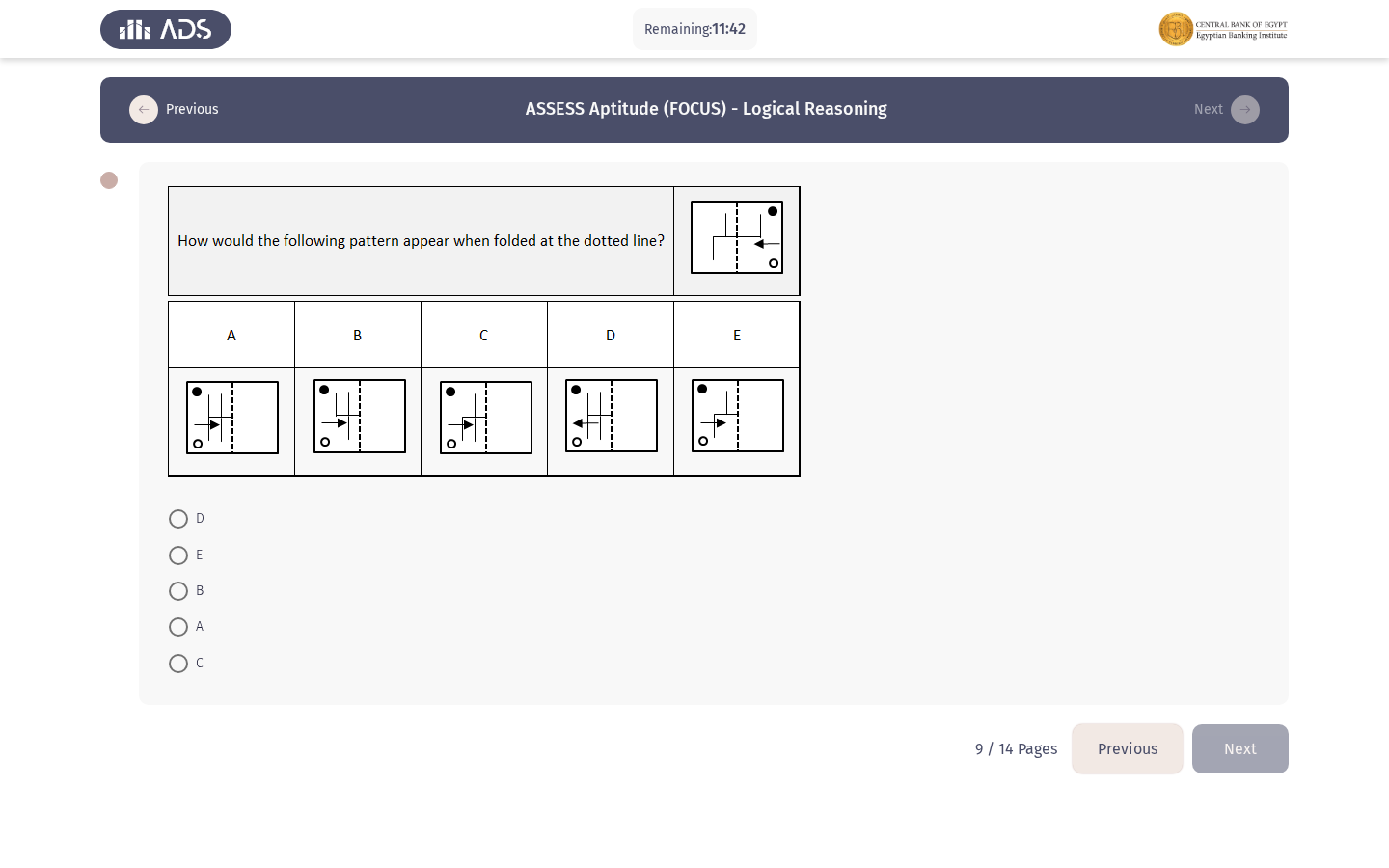 click on "Previous
ASSESS Aptitude (FOCUS) - Logical Reasoning   Next     D     E     B     A     C   9 / 14 Pages   Previous
Next" 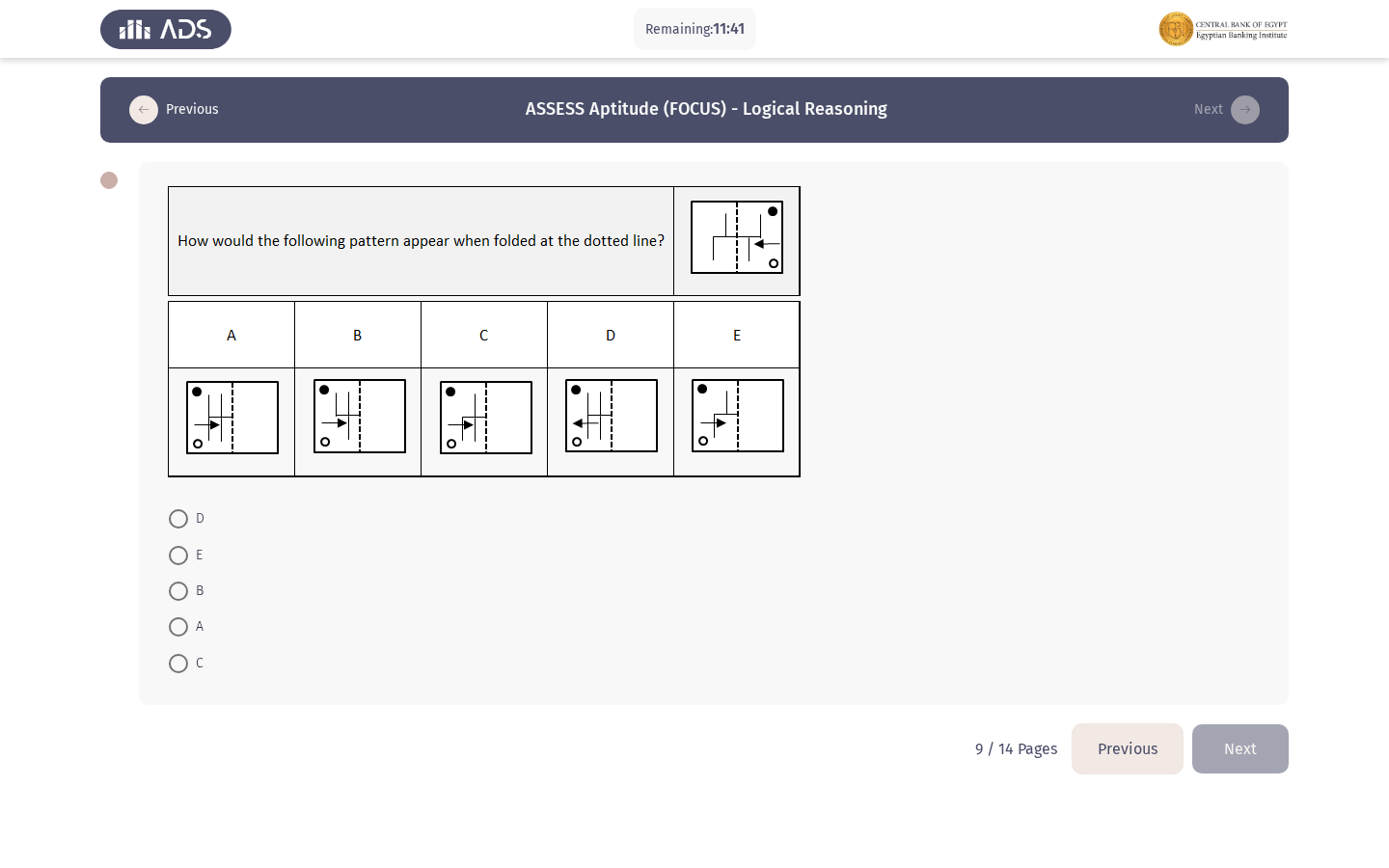 click on "Previous" 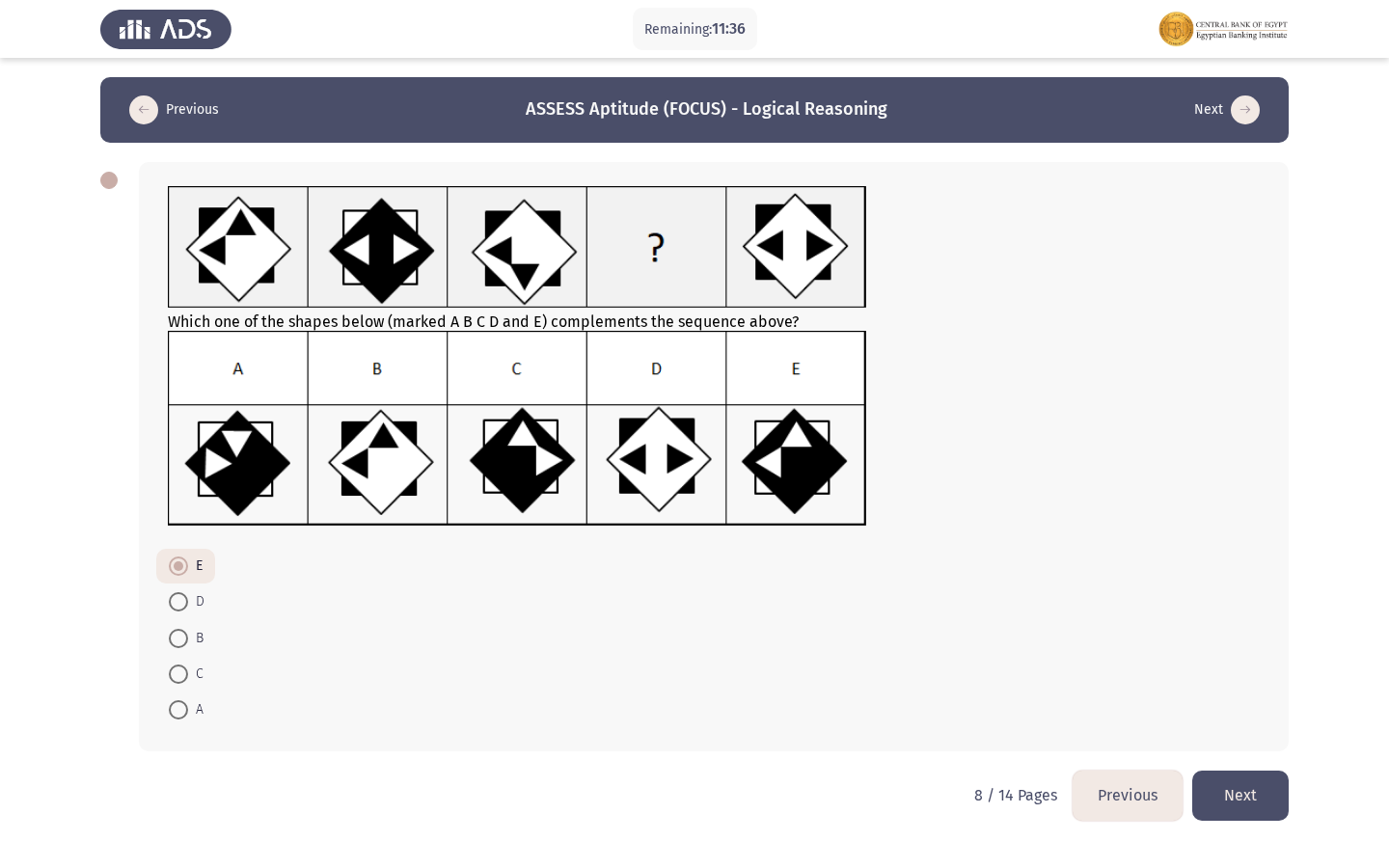 click on "Next" 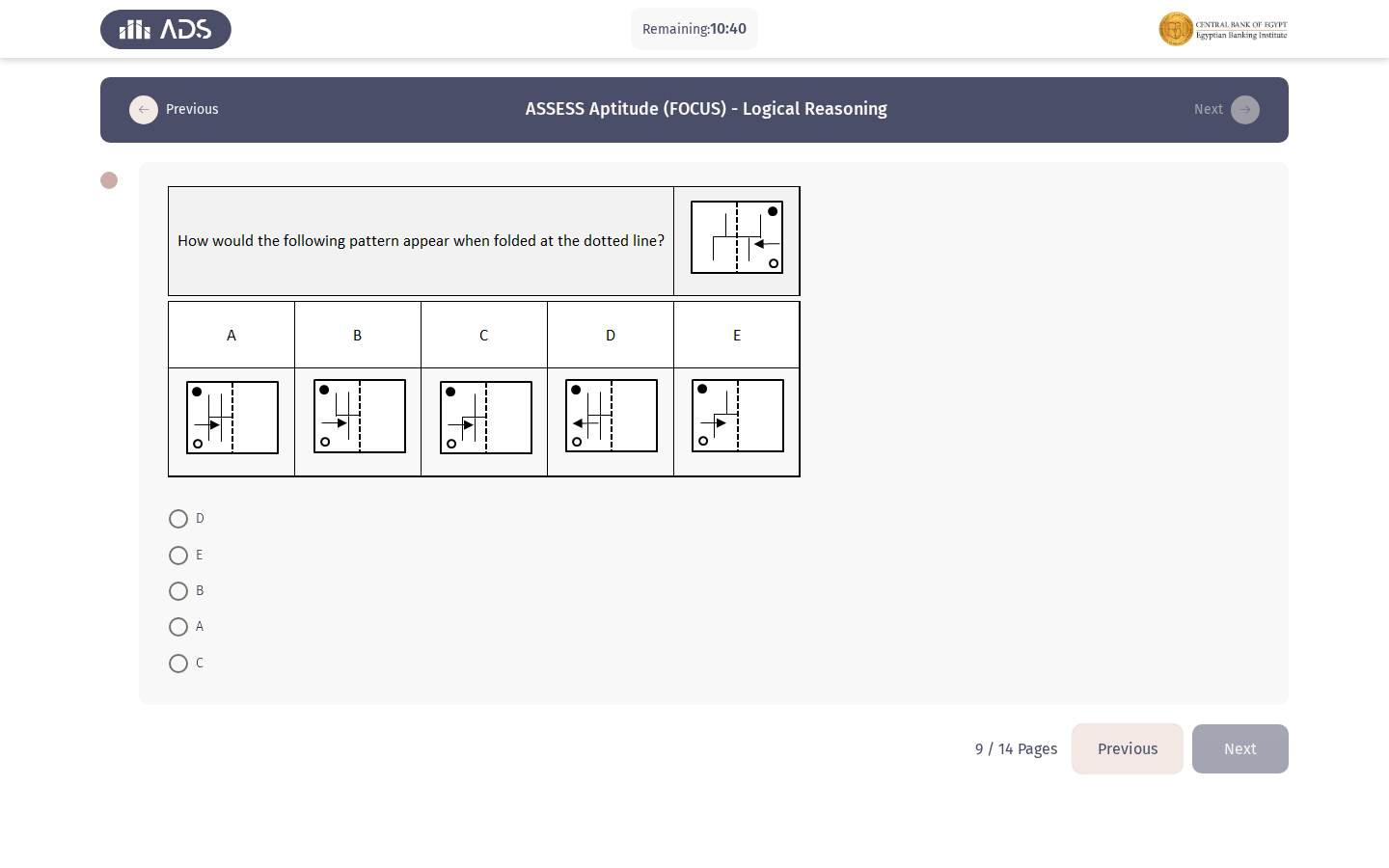 click at bounding box center [178, 627] 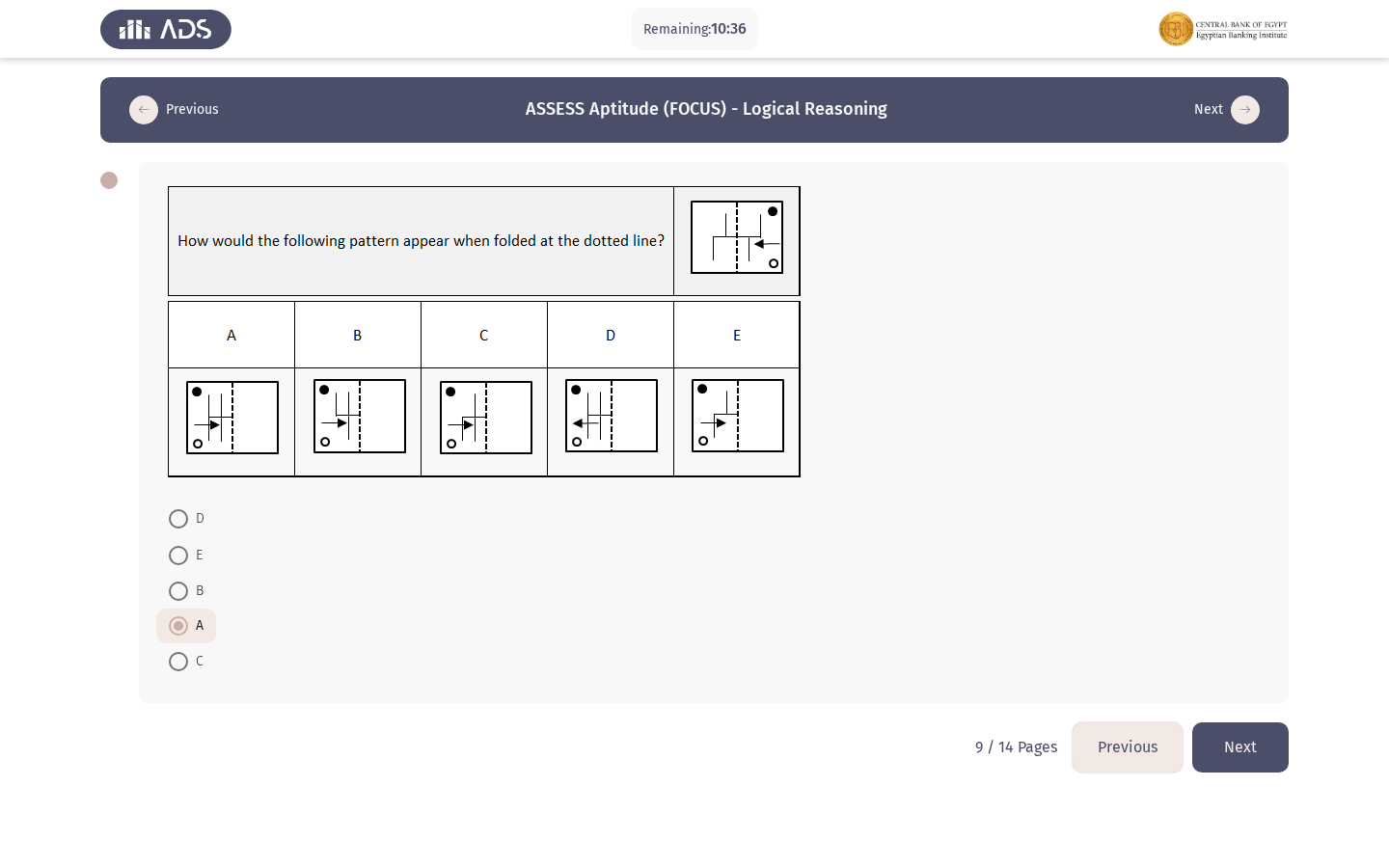 click on "Next" 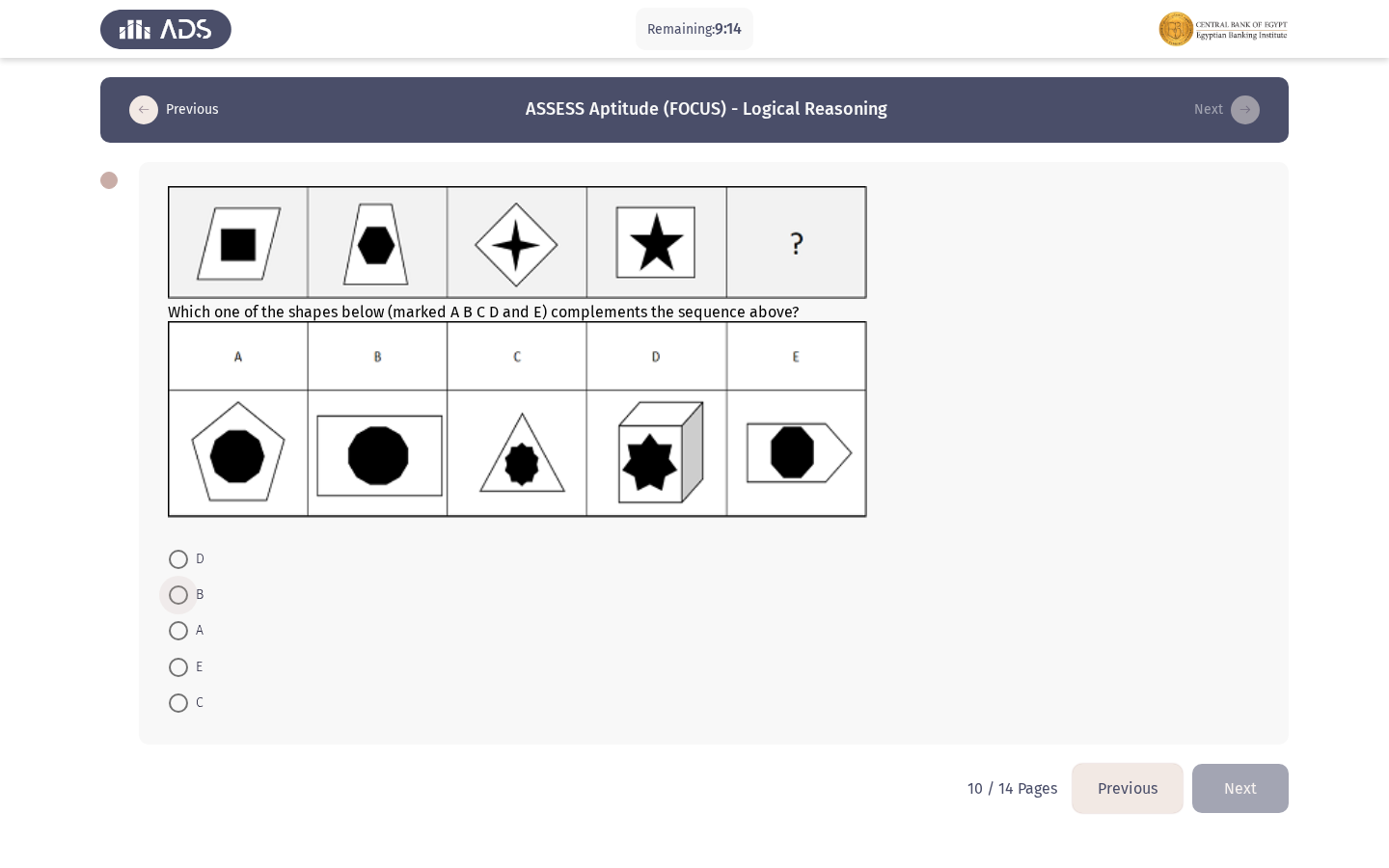 click at bounding box center (178, 595) 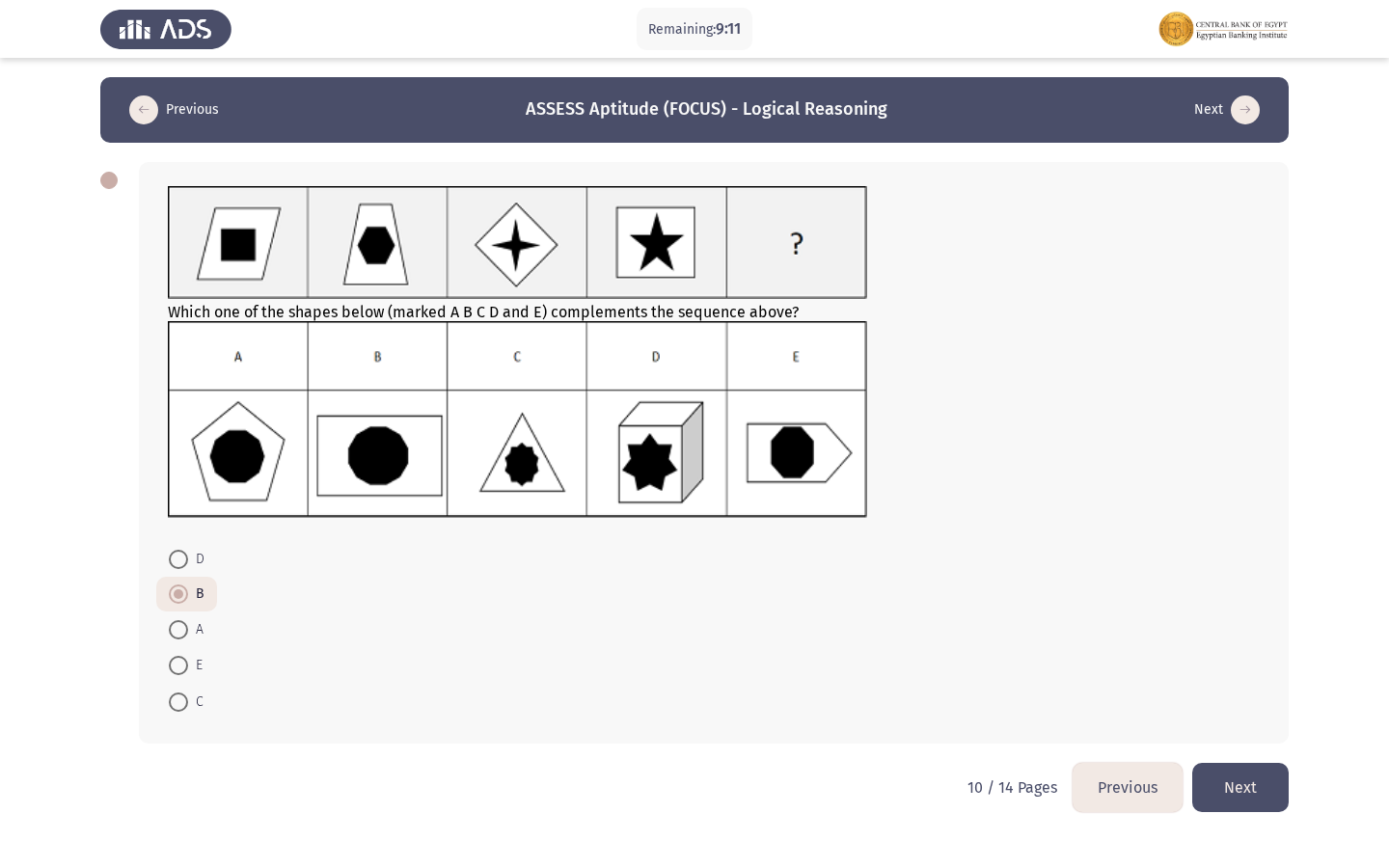 click on "Next" 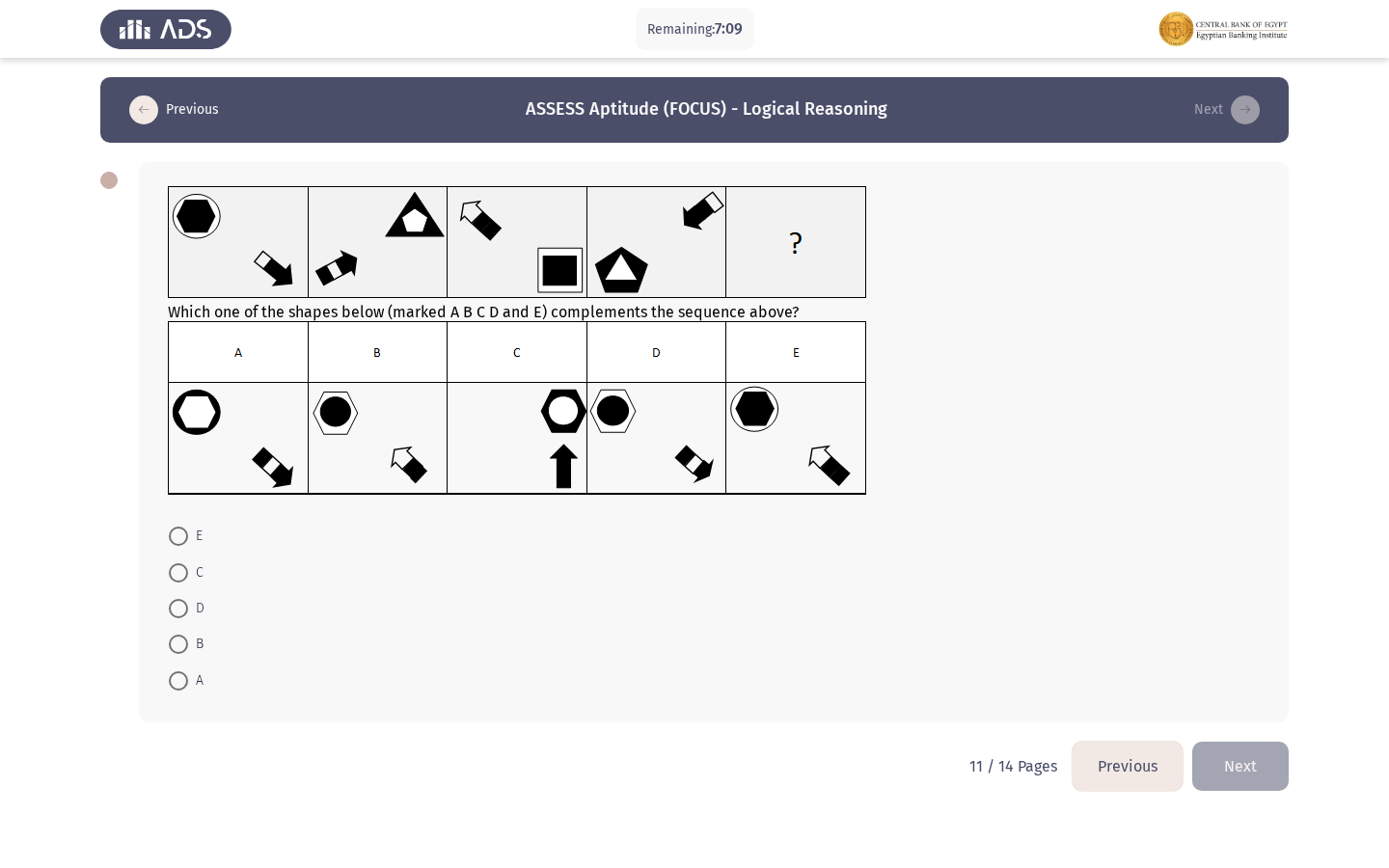 click at bounding box center (178, 609) 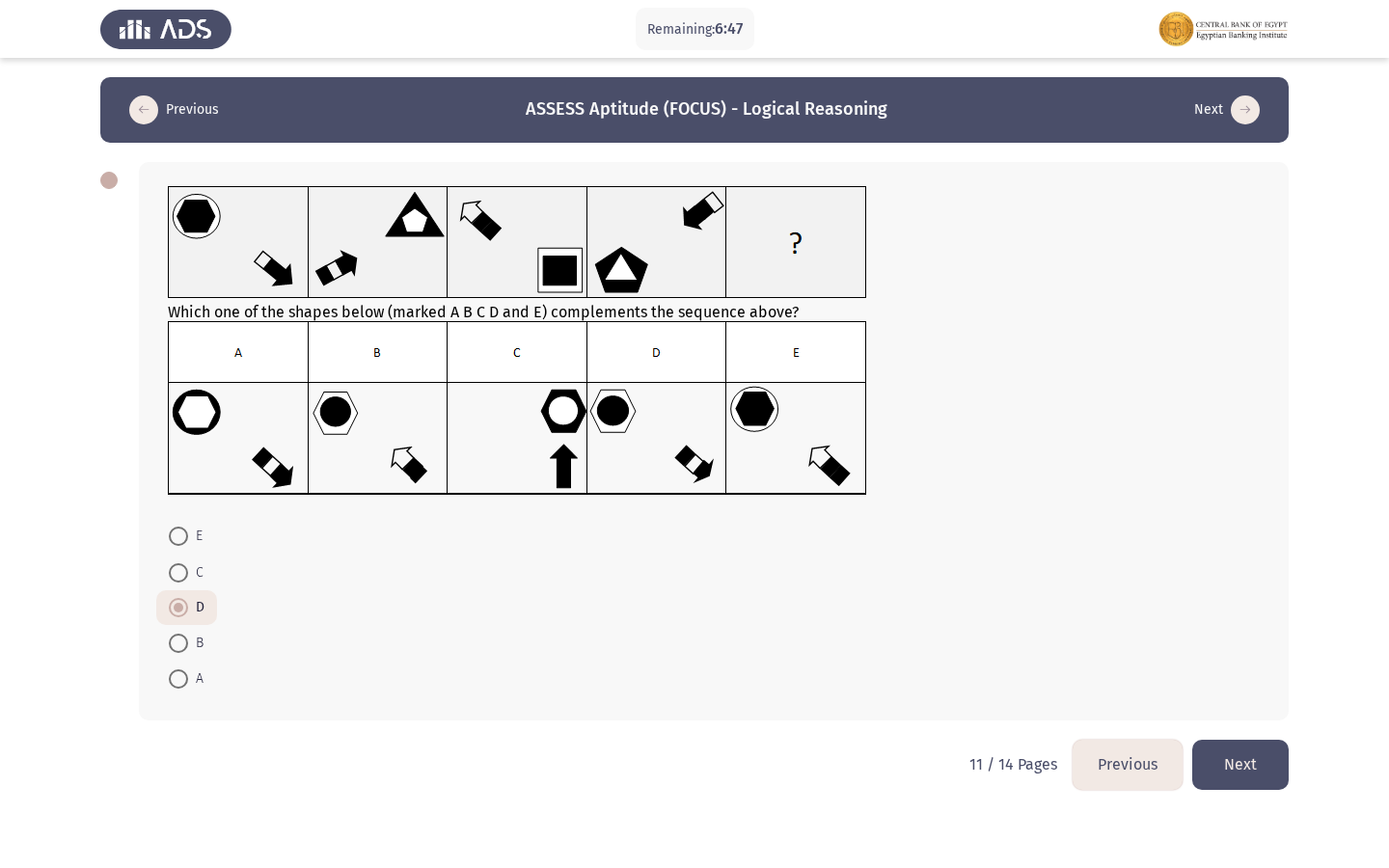 click on "Next" 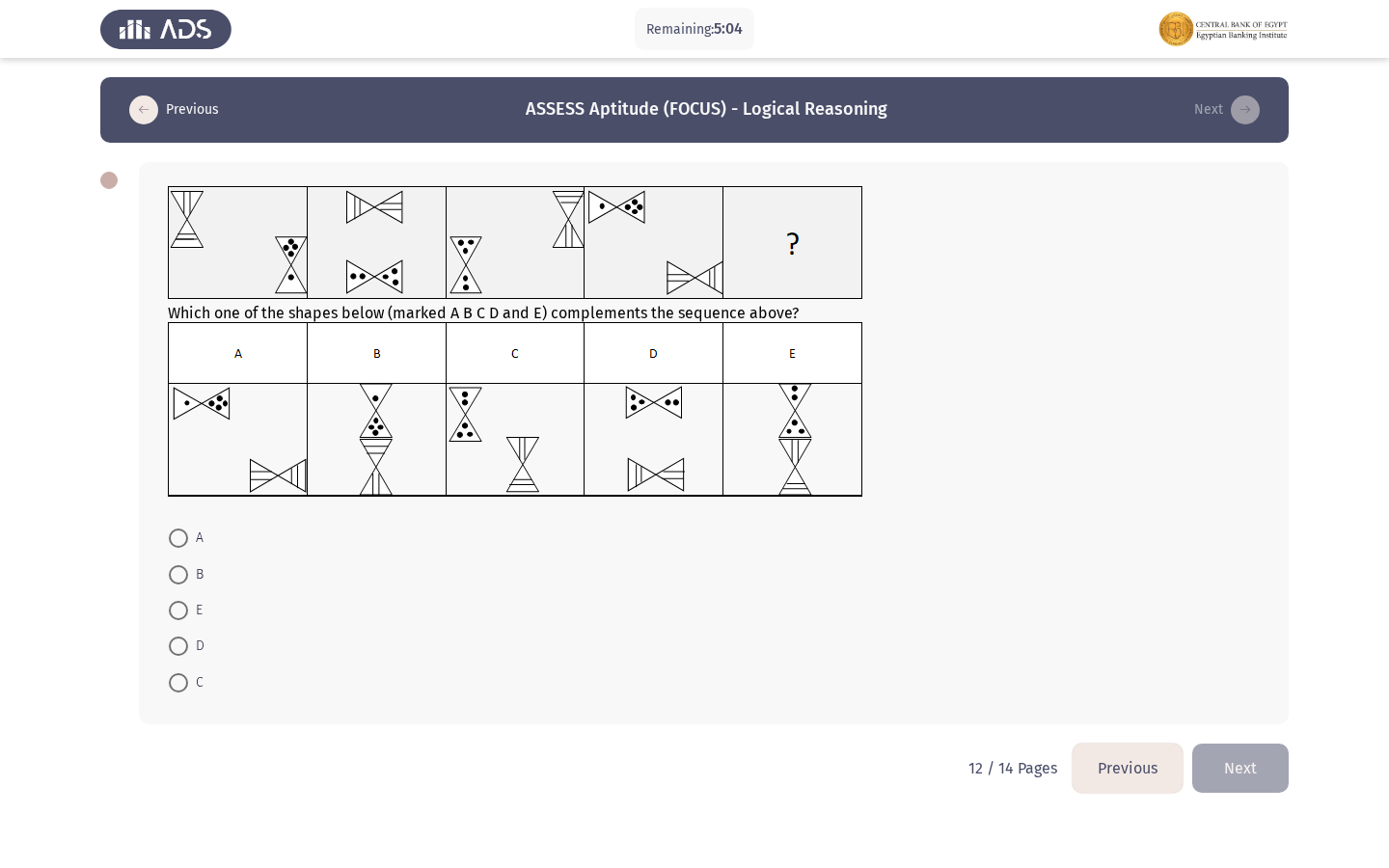 click at bounding box center (178, 610) 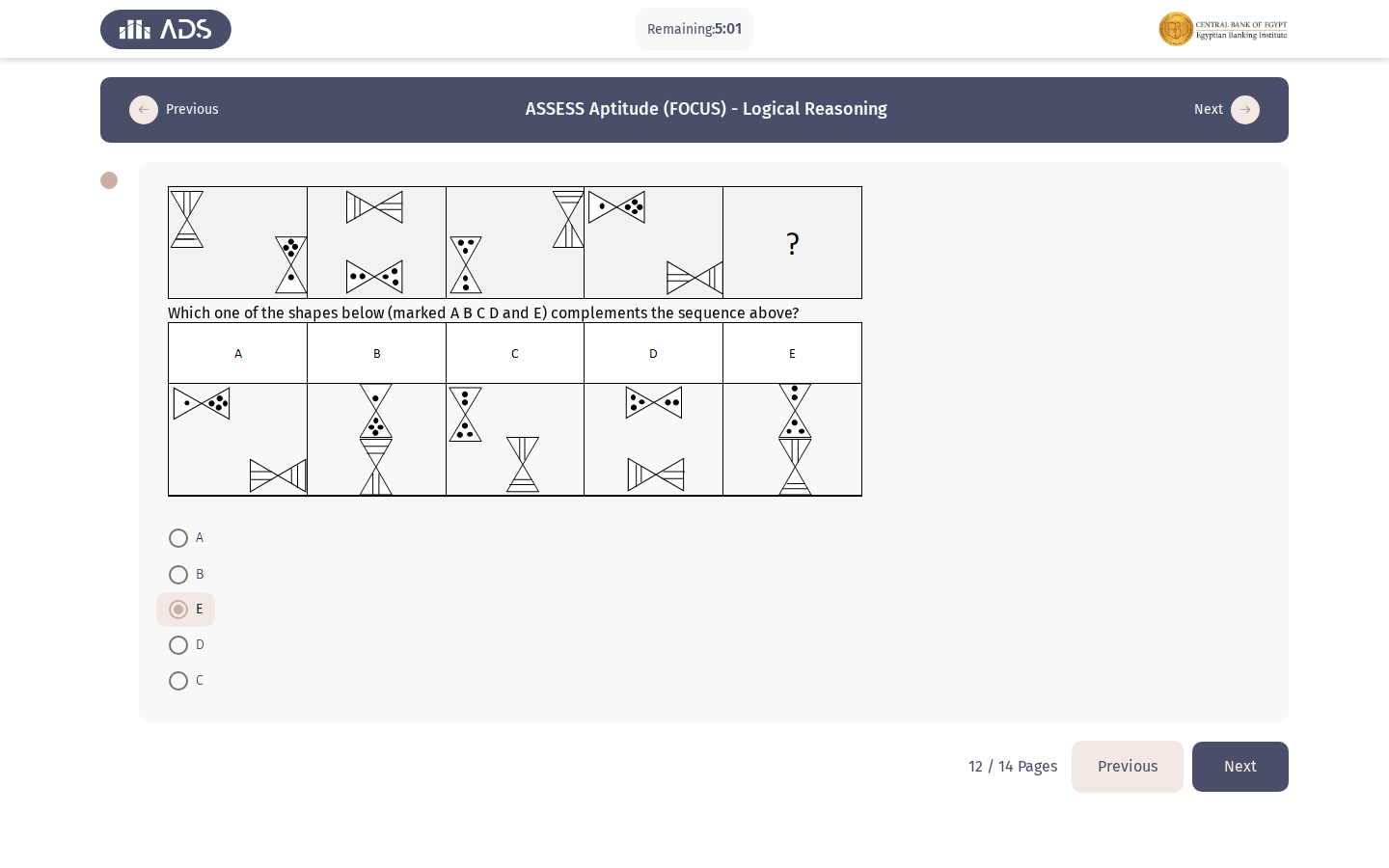 click on "Next" 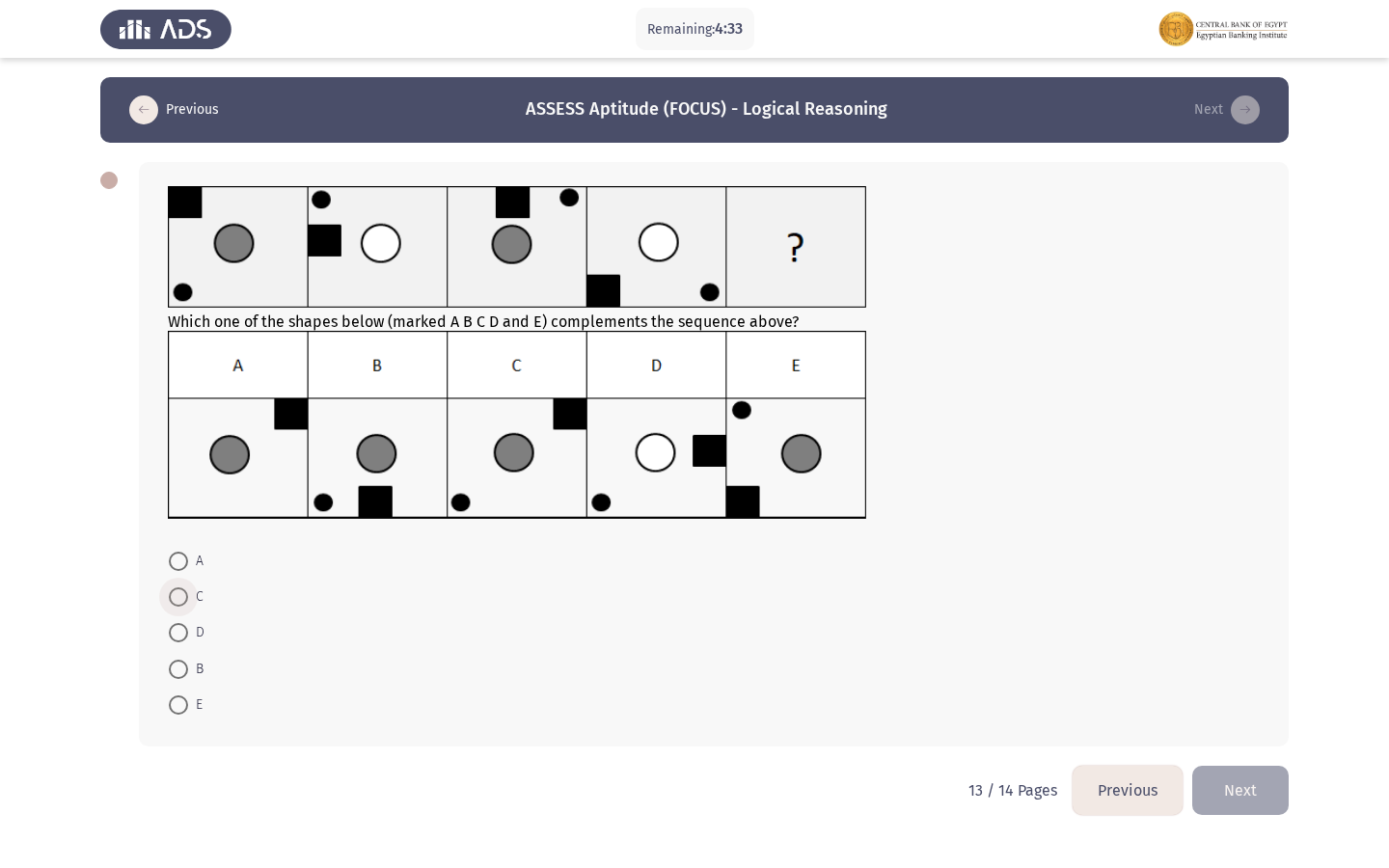 click on "C" at bounding box center [196, 597] 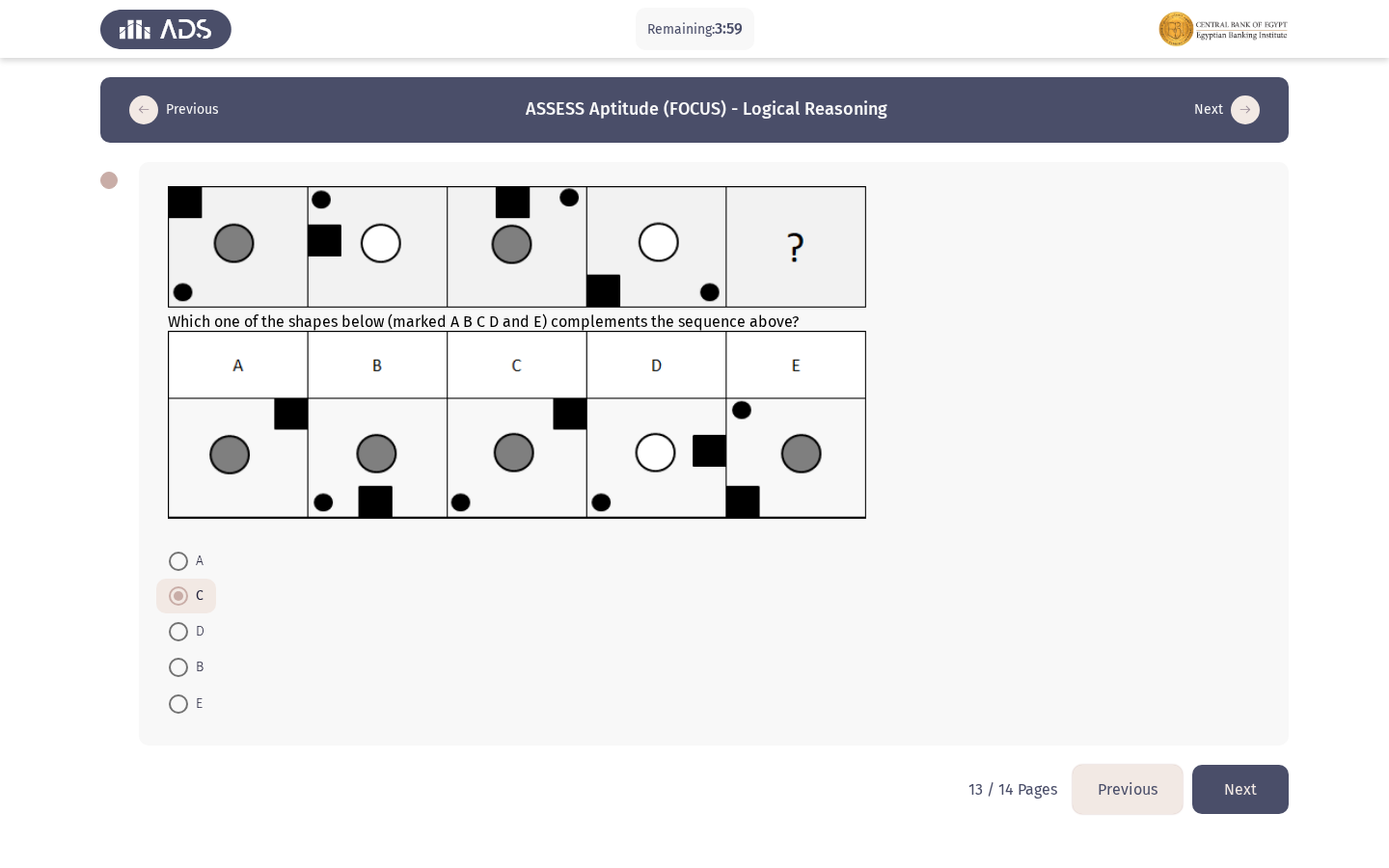 click on "Next" 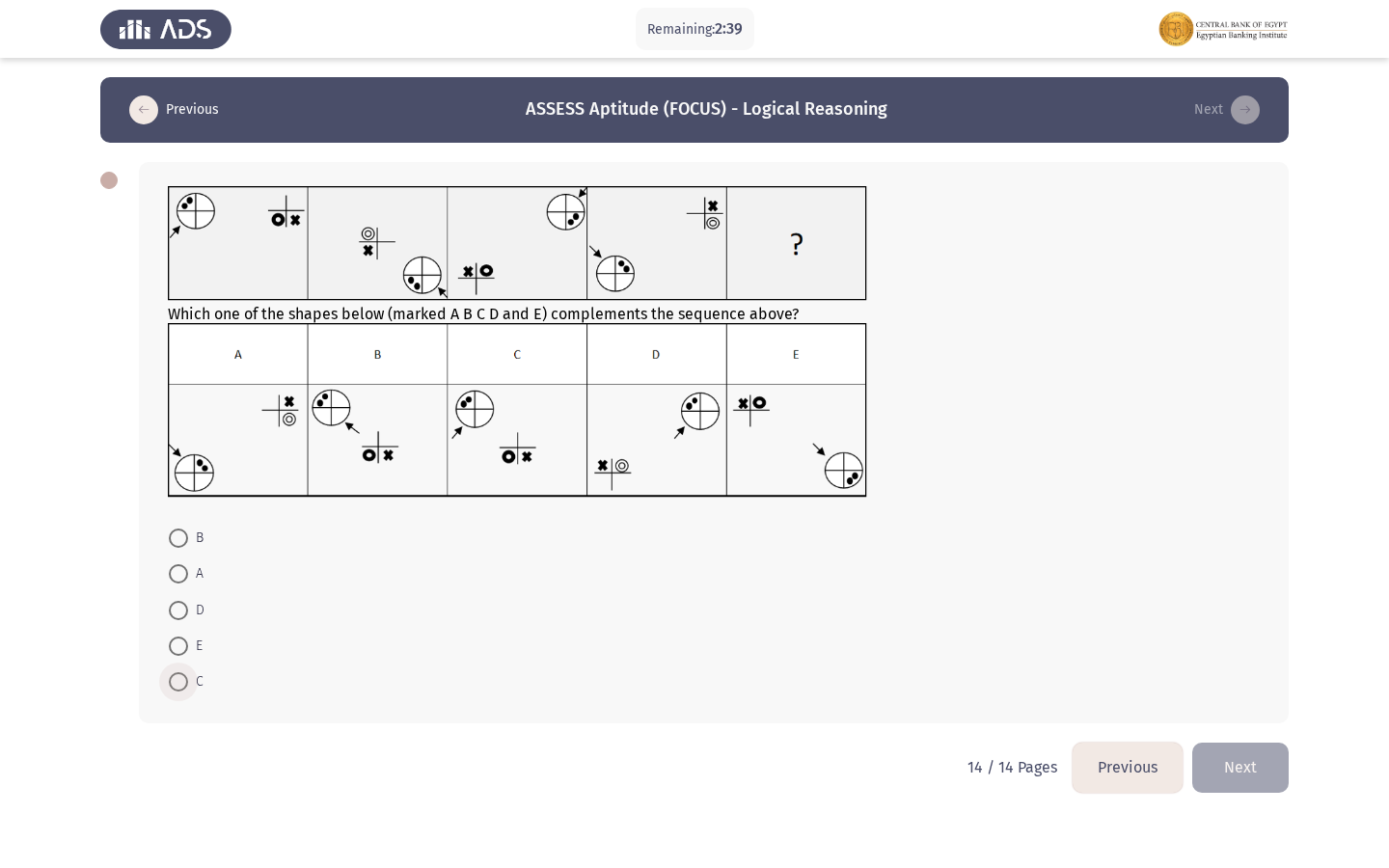 click at bounding box center (178, 682) 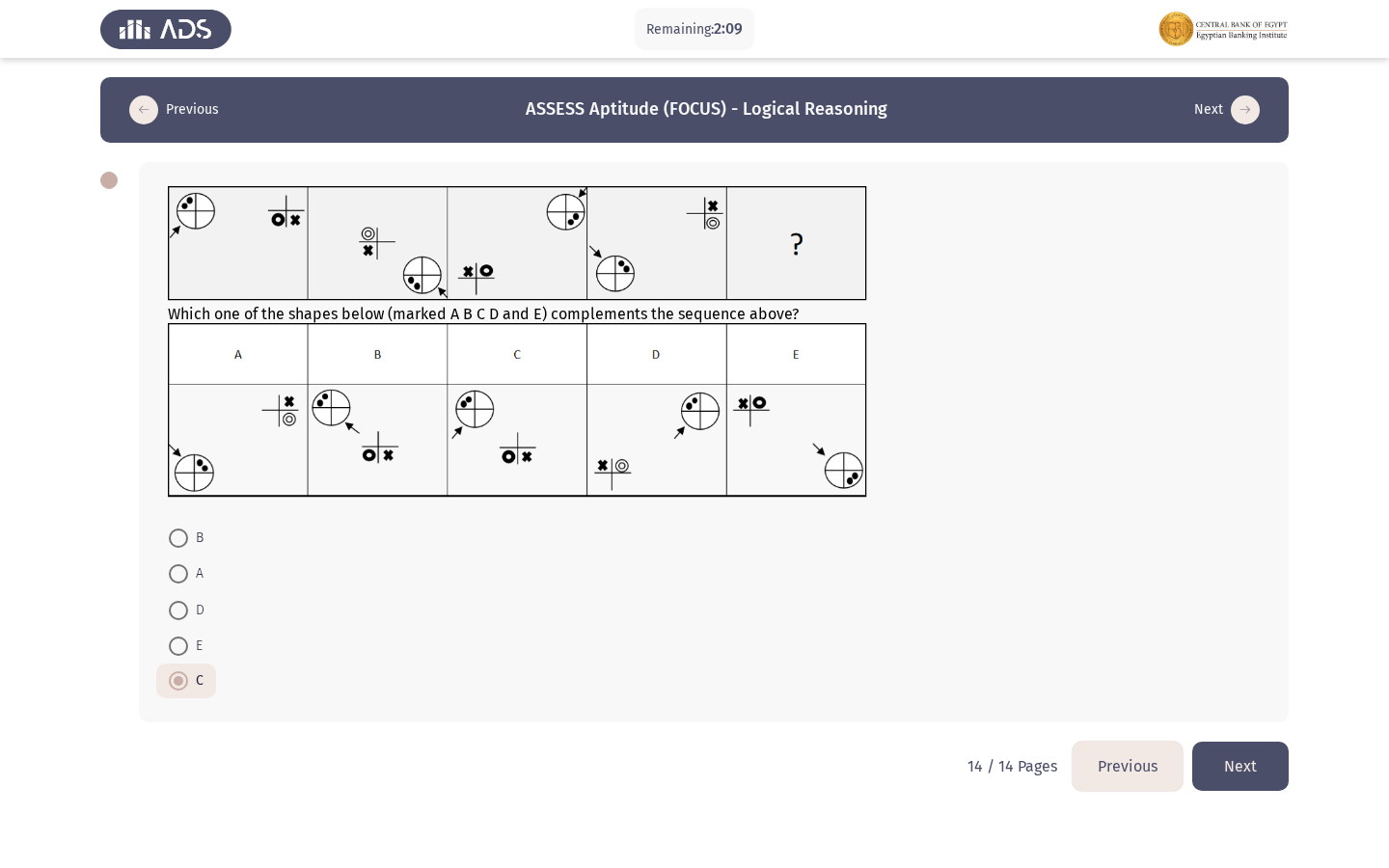 click on "Next" 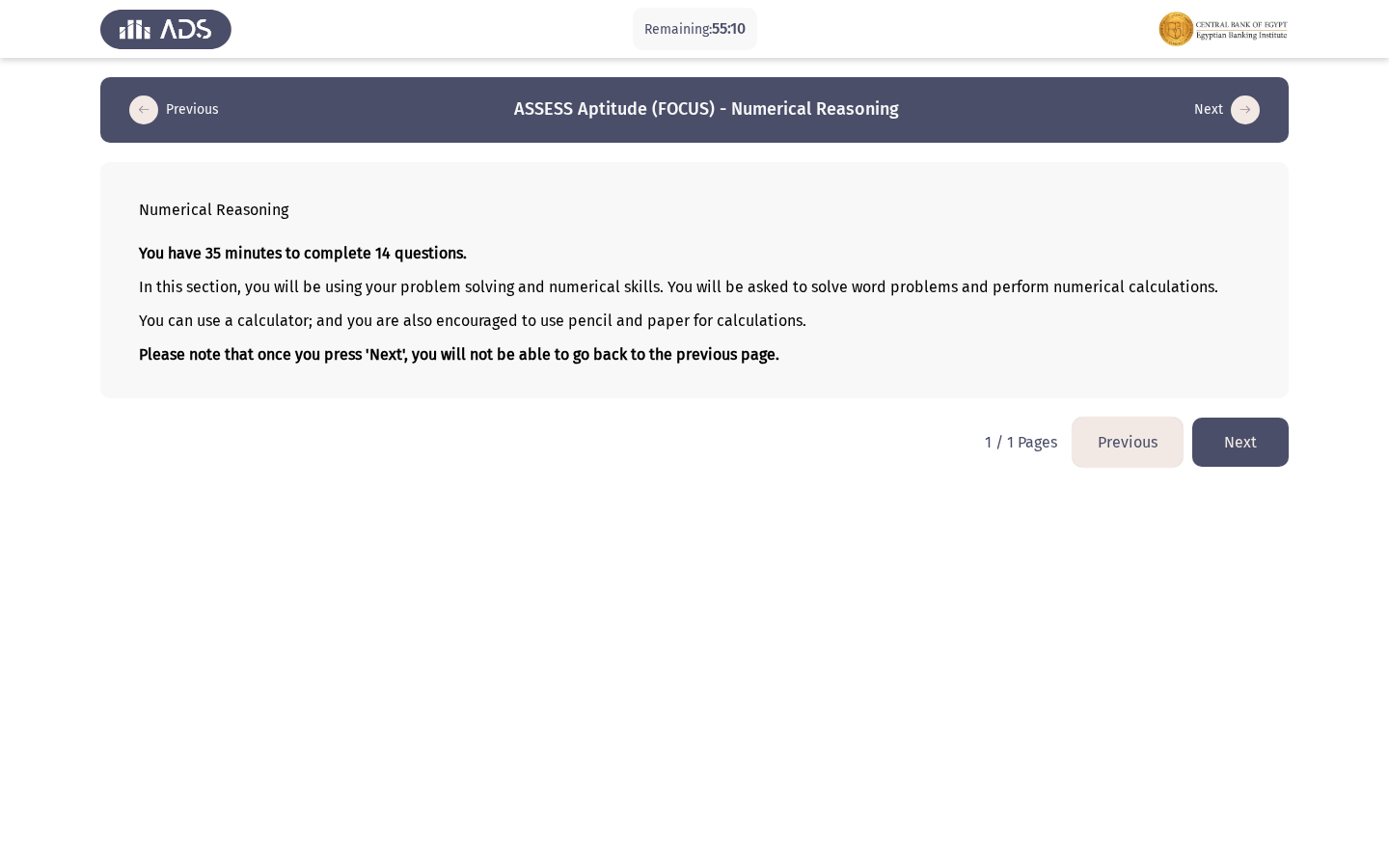 click on "Next" 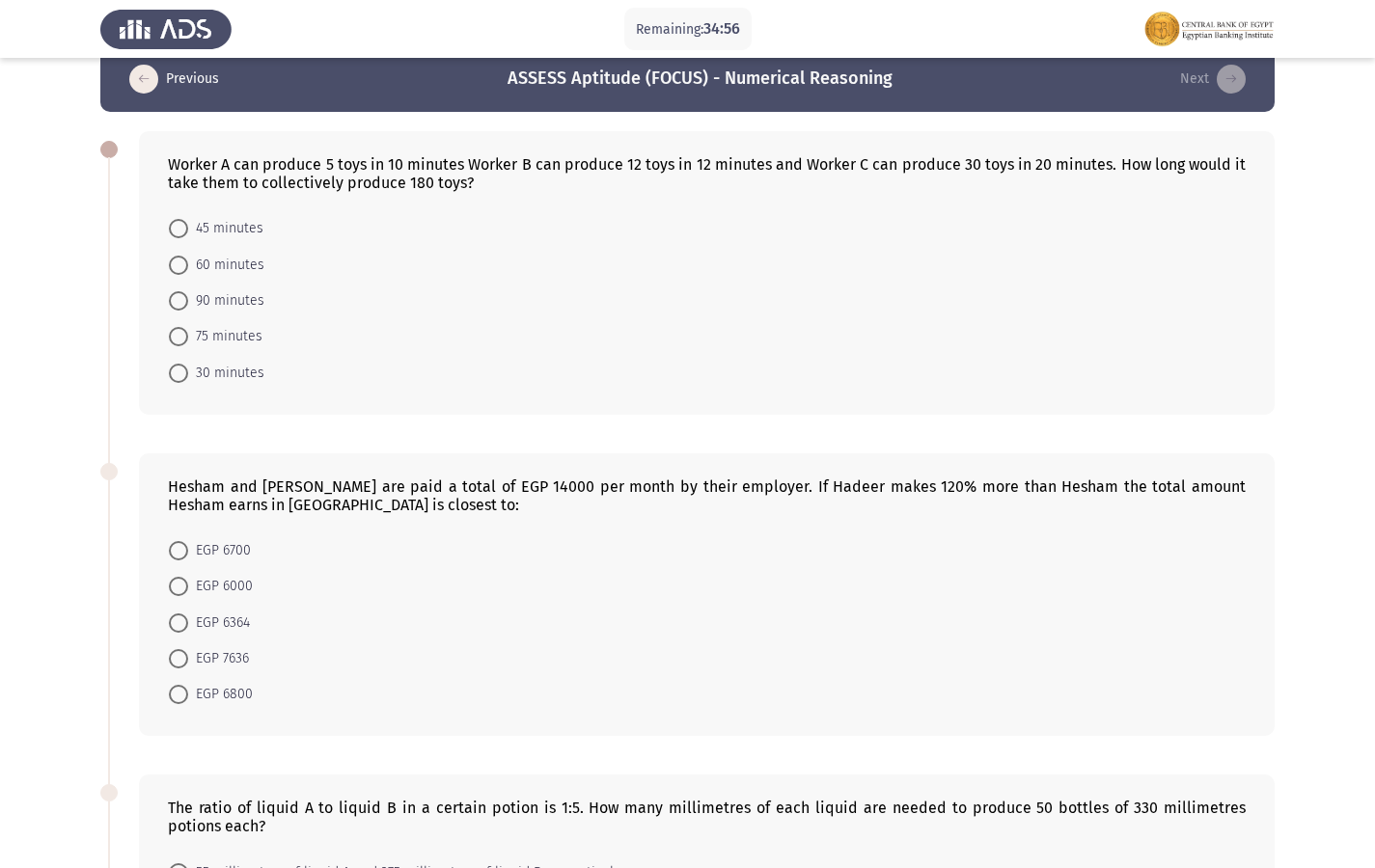 scroll, scrollTop: 0, scrollLeft: 0, axis: both 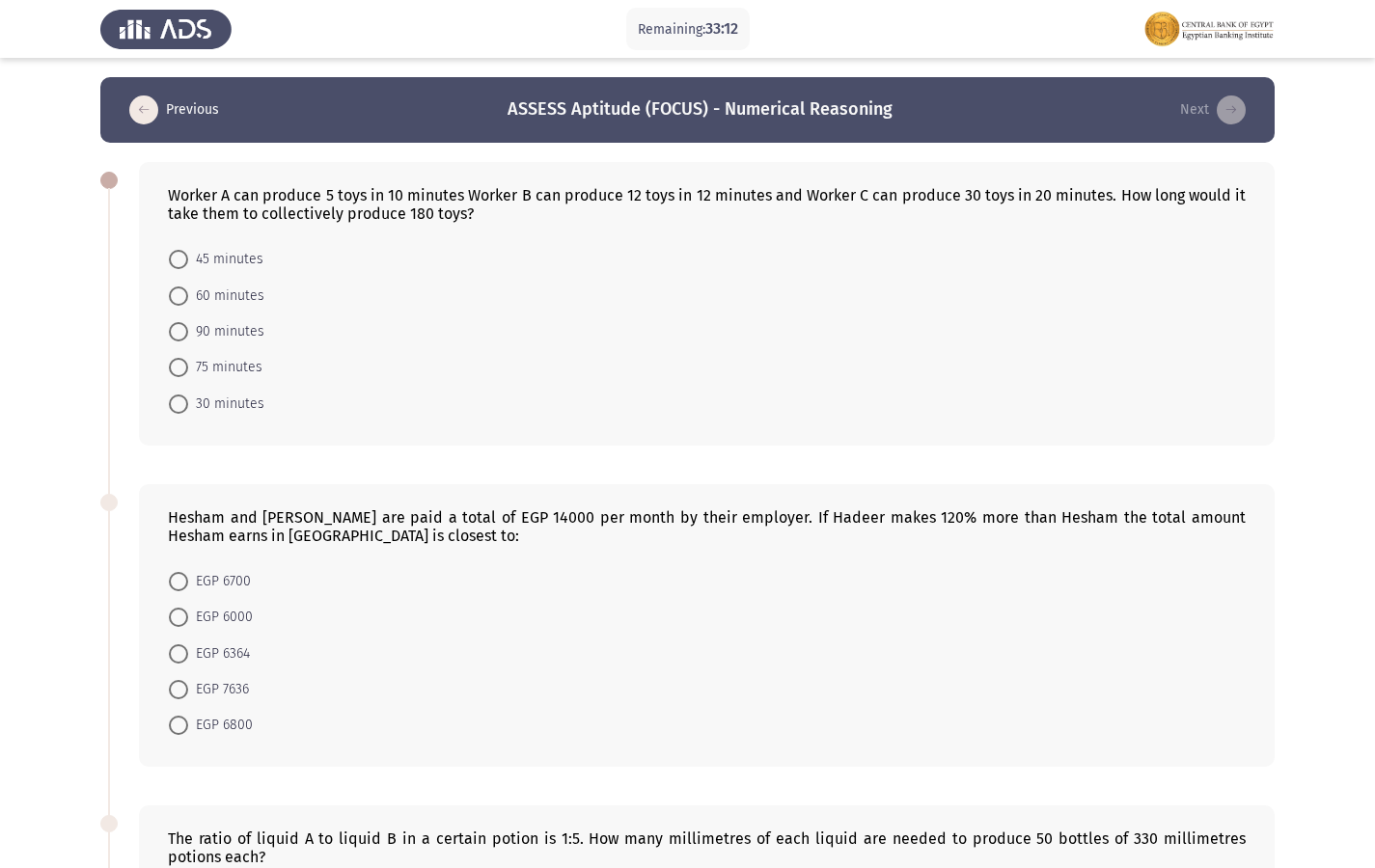 click on "60 minutes" at bounding box center (216, 294) 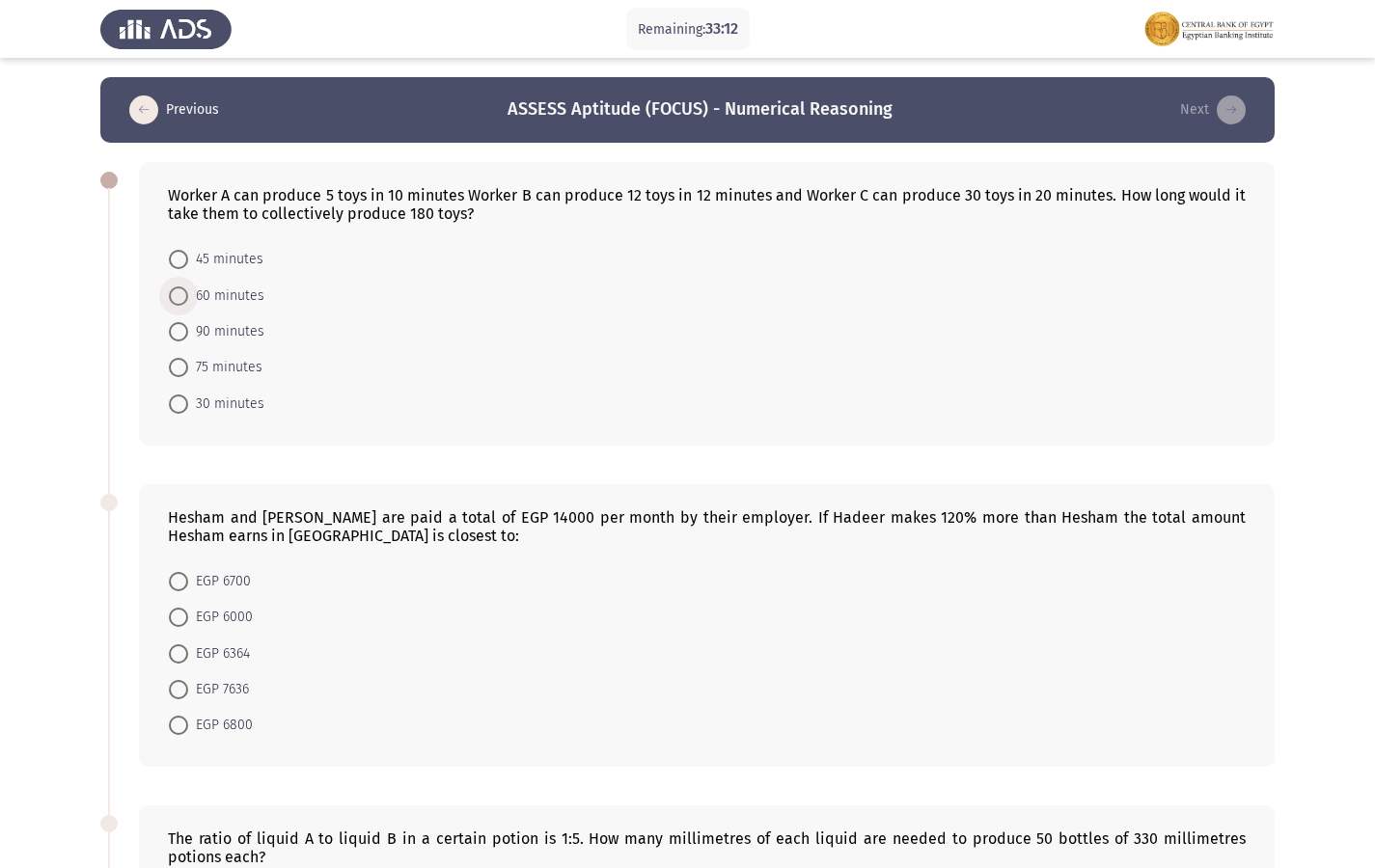 click on "60 minutes" at bounding box center (226, 296) 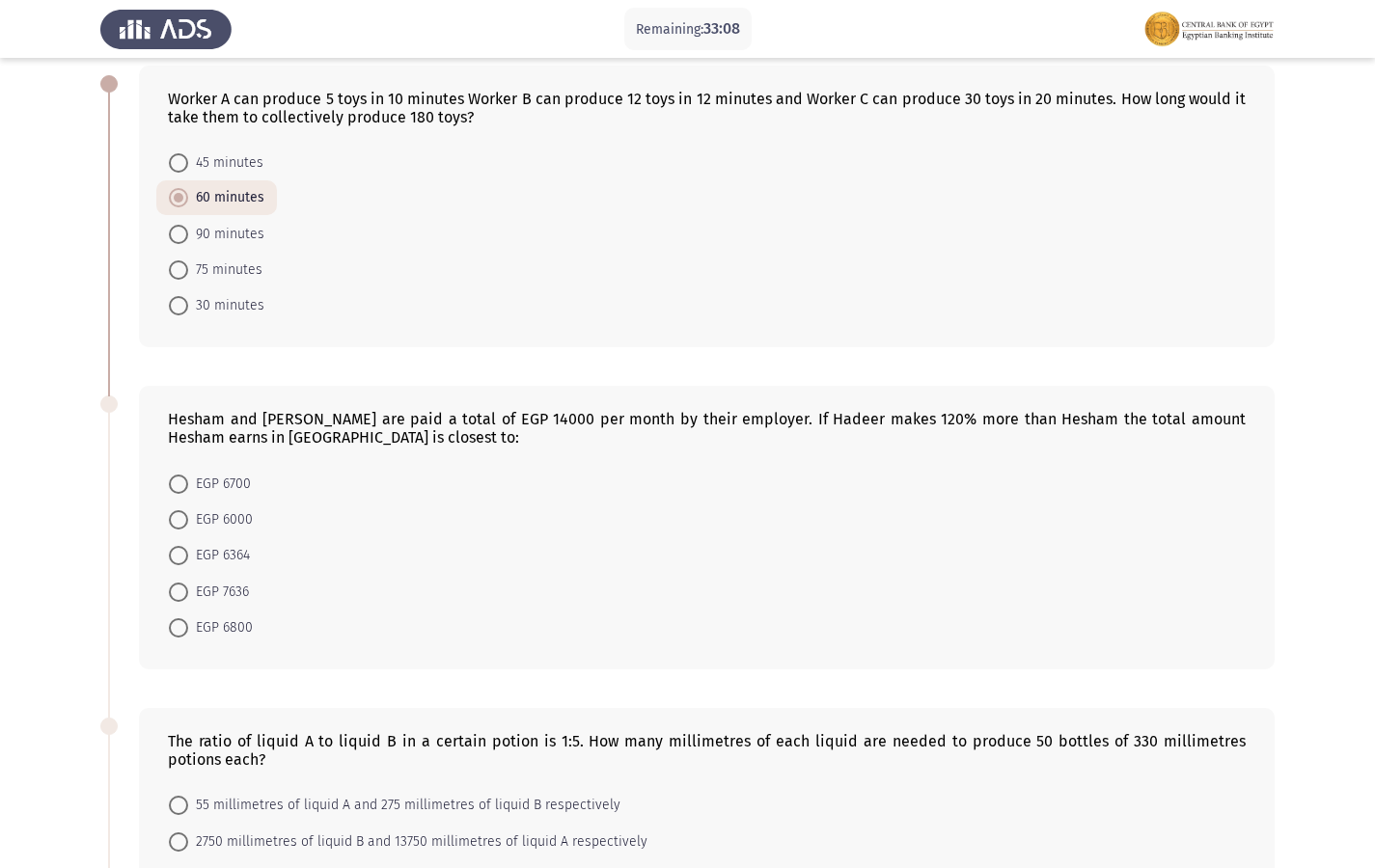 scroll, scrollTop: 0, scrollLeft: 0, axis: both 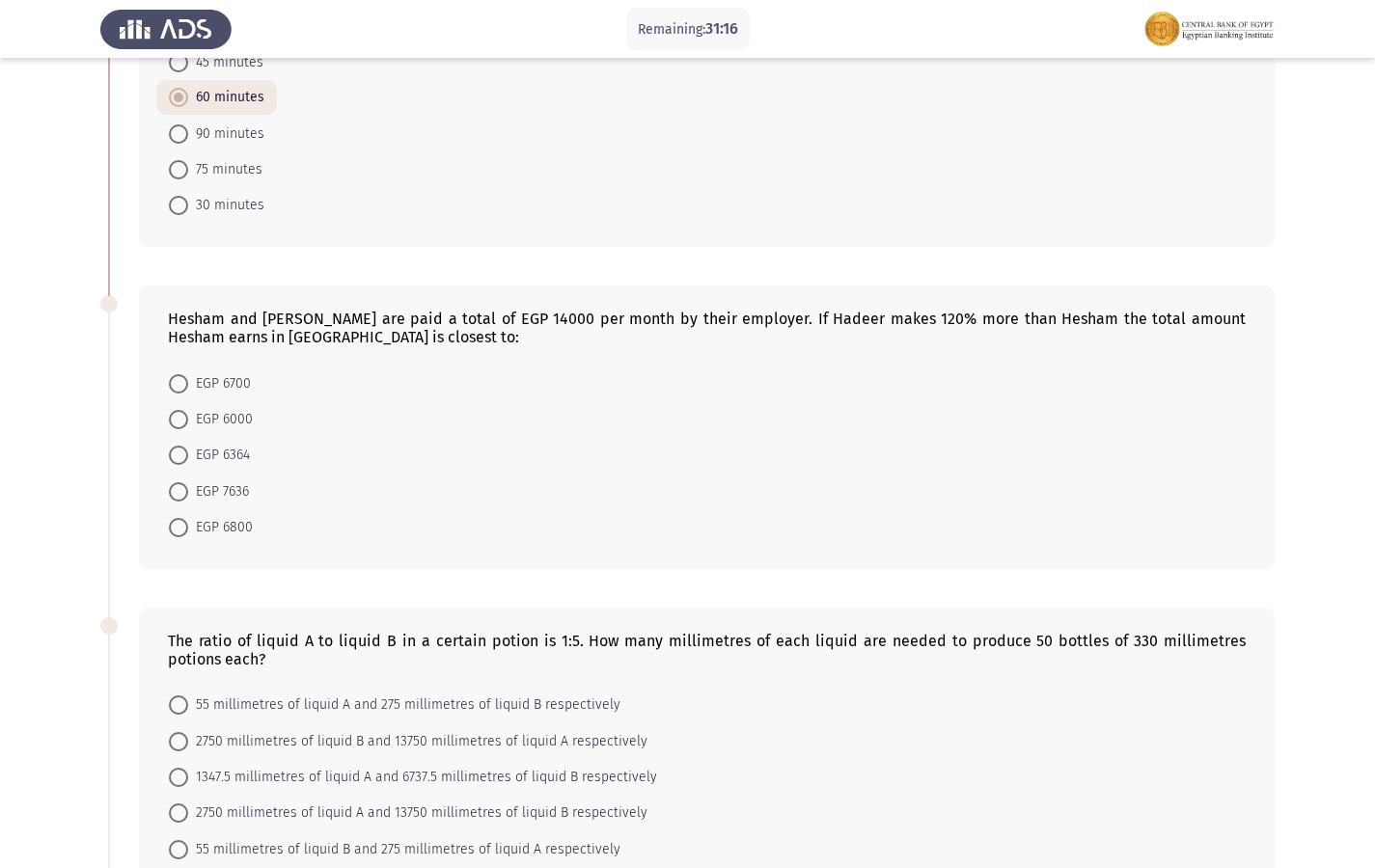 click on "EGP 6364" at bounding box center [219, 455] 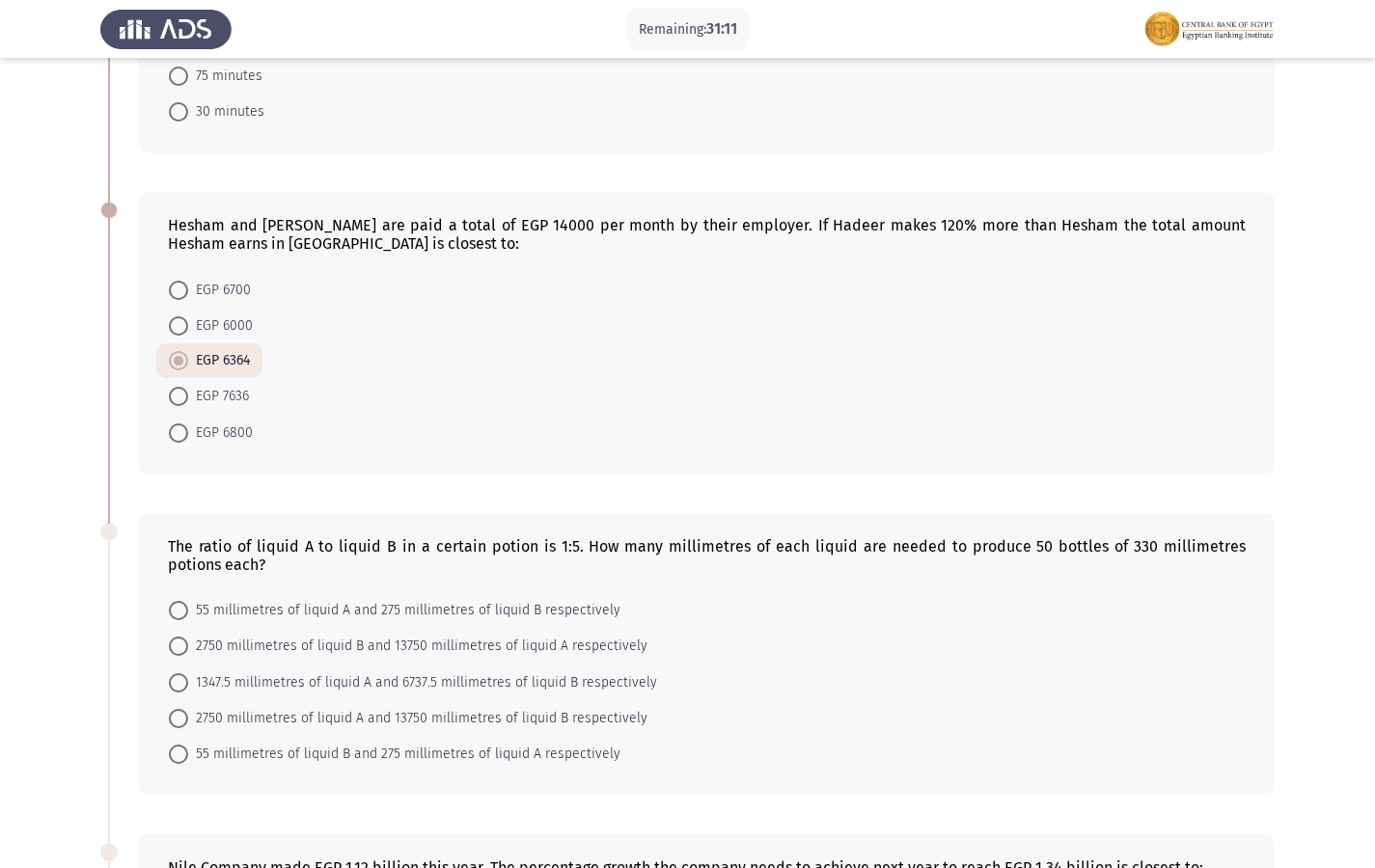 scroll, scrollTop: 486, scrollLeft: 0, axis: vertical 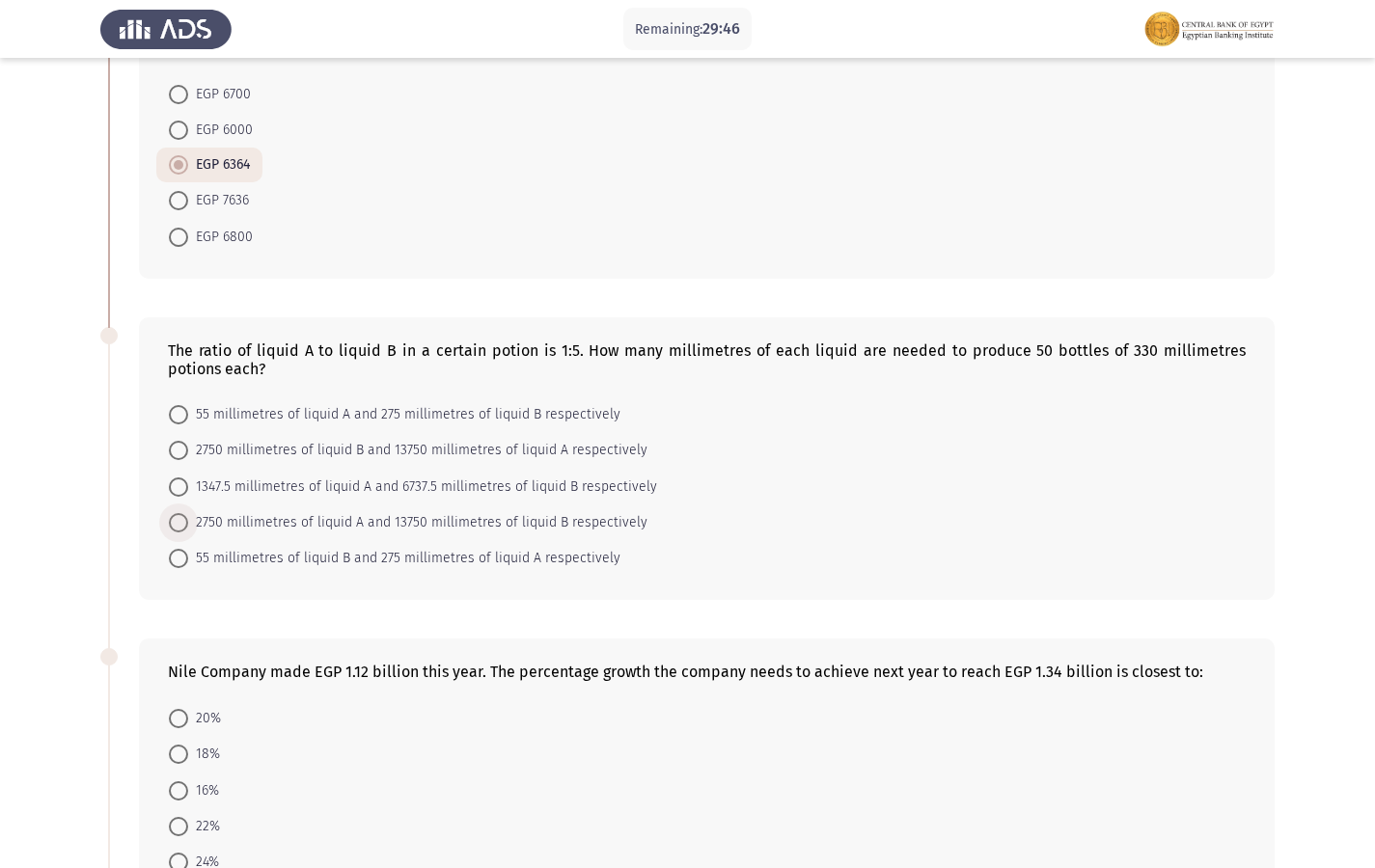 click on "2750 millimetres of liquid A and 13750 millimetres of liquid B respectively" at bounding box center (418, 523) 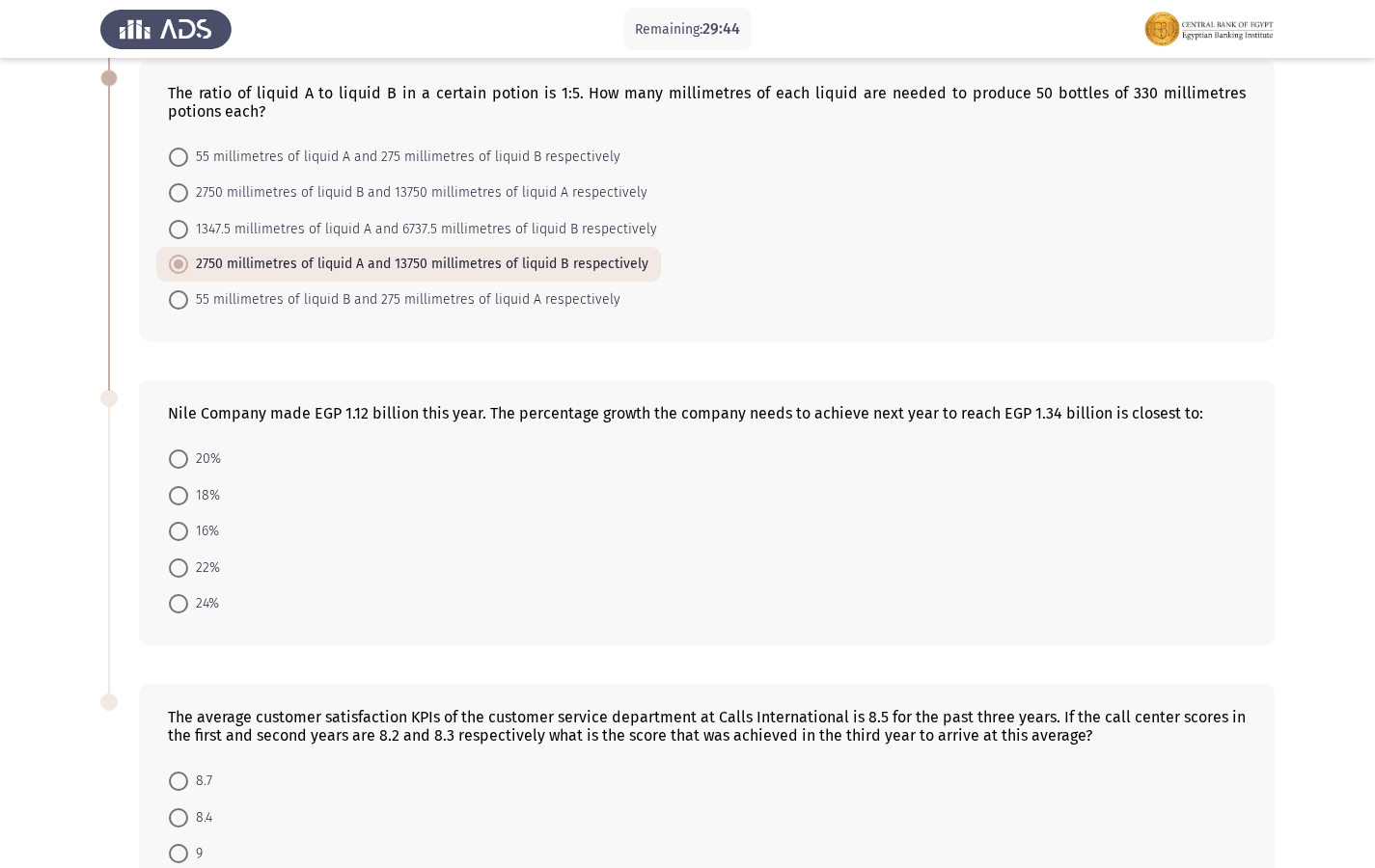 scroll, scrollTop: 872, scrollLeft: 0, axis: vertical 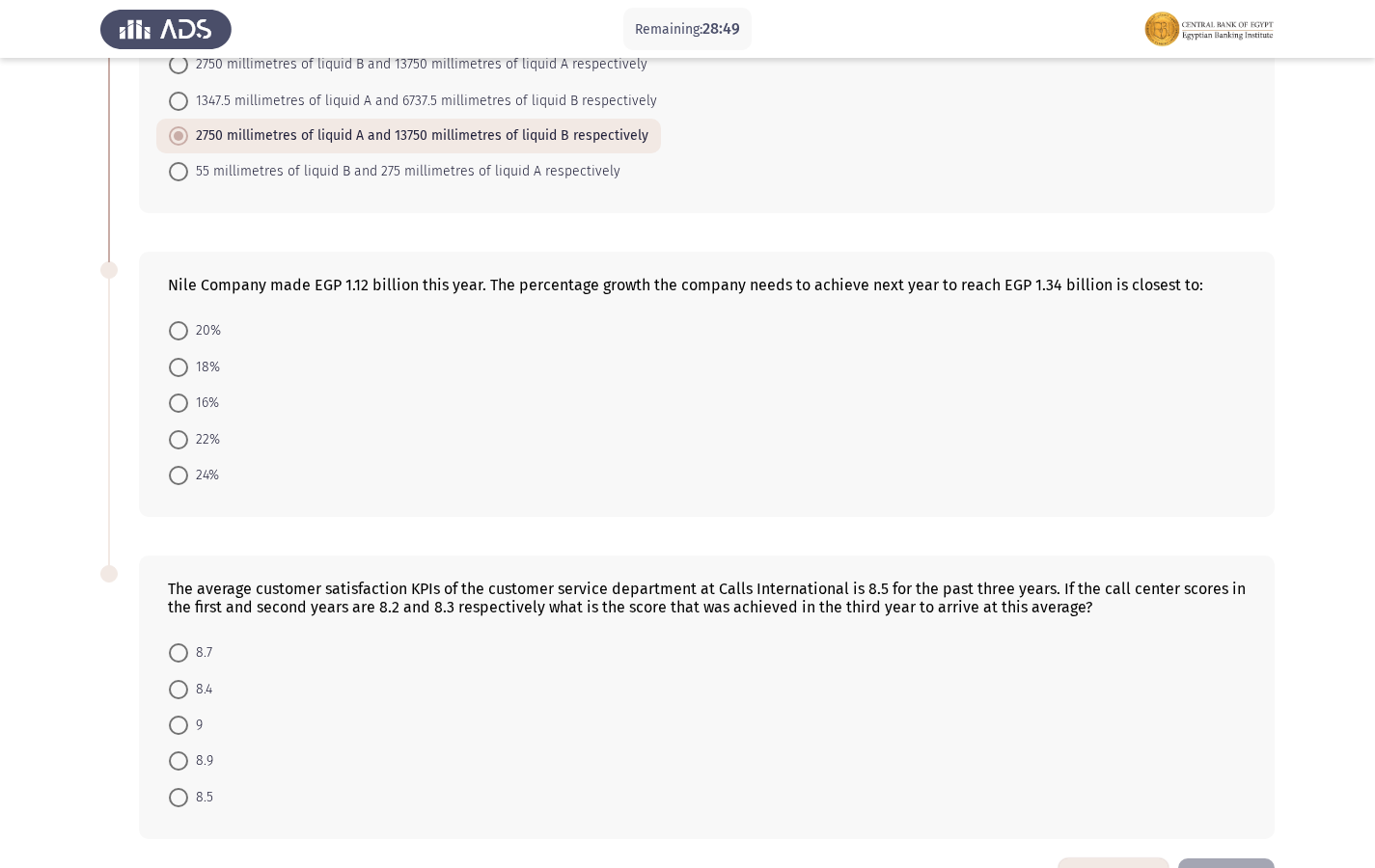 click on "16%" at bounding box center [204, 403] 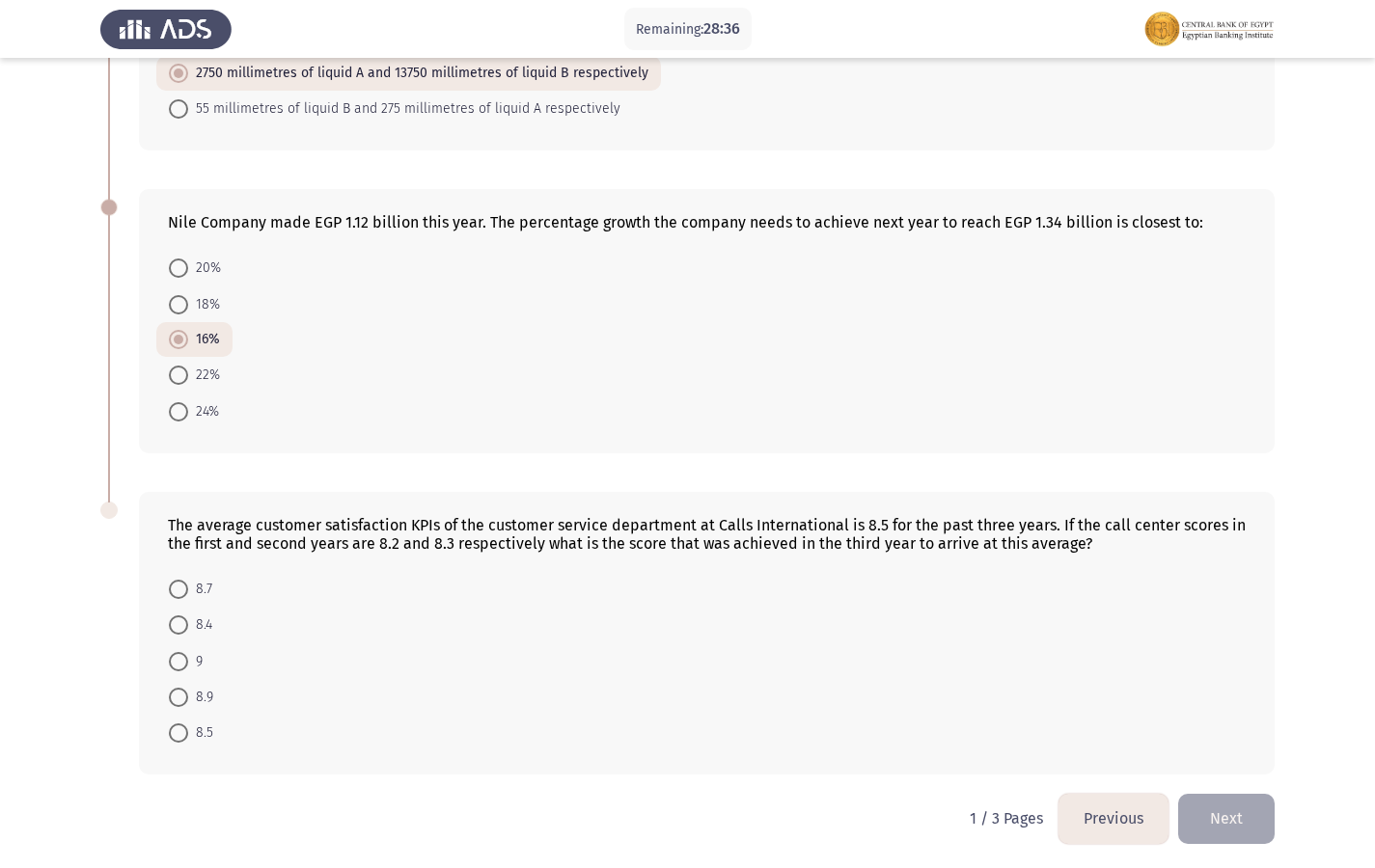 scroll, scrollTop: 937, scrollLeft: 0, axis: vertical 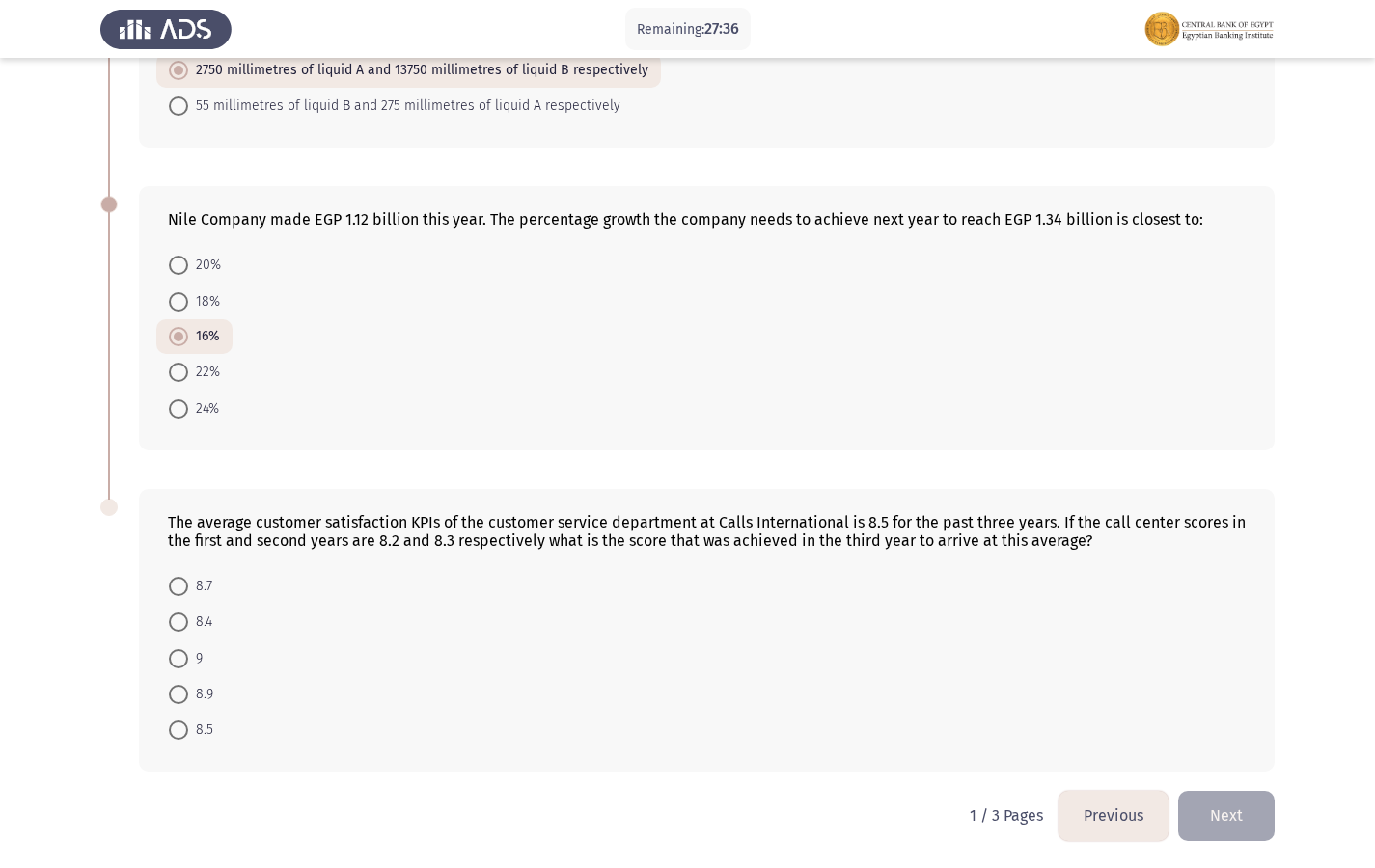 click on "9" at bounding box center [195, 659] 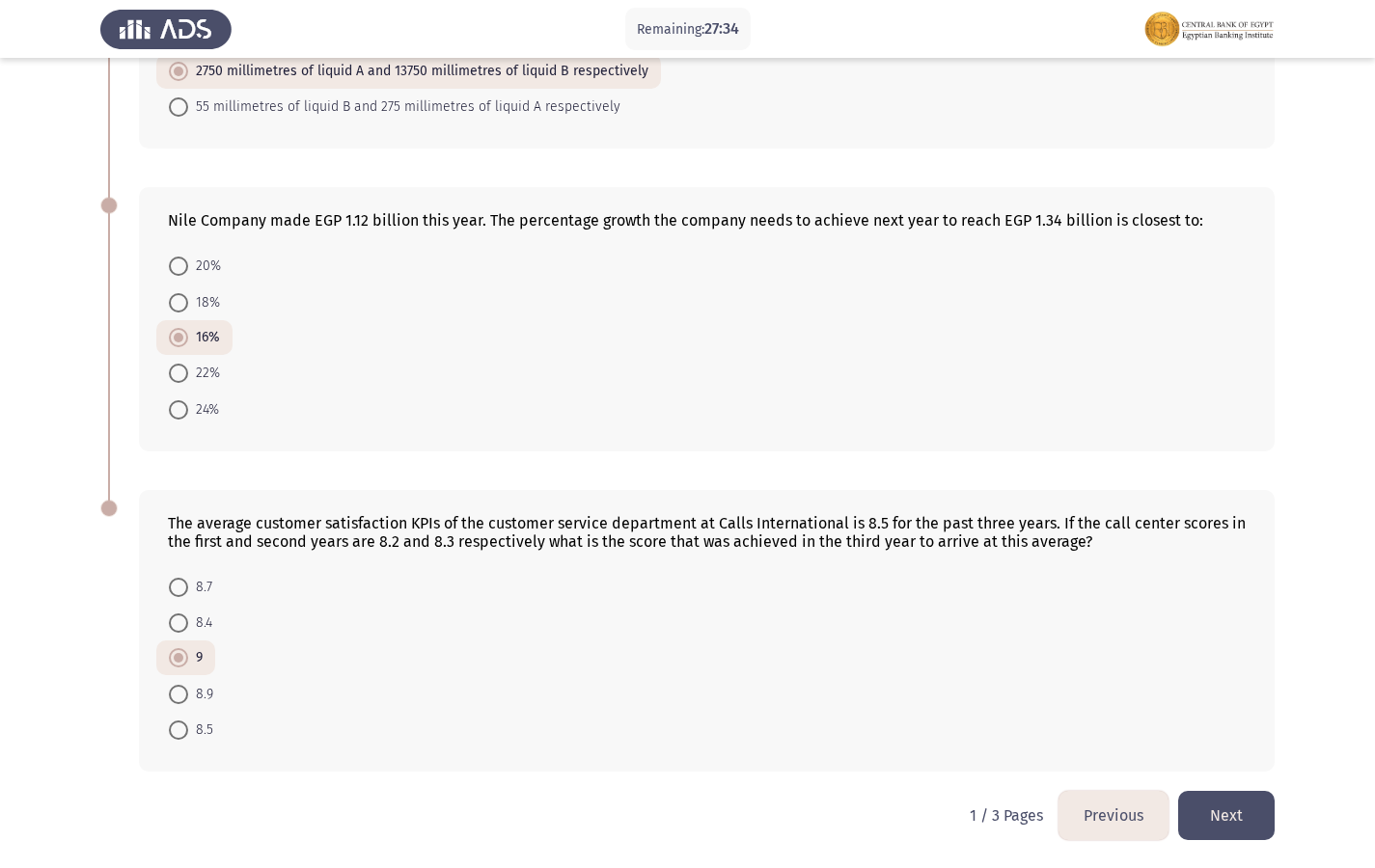 click on "Next" 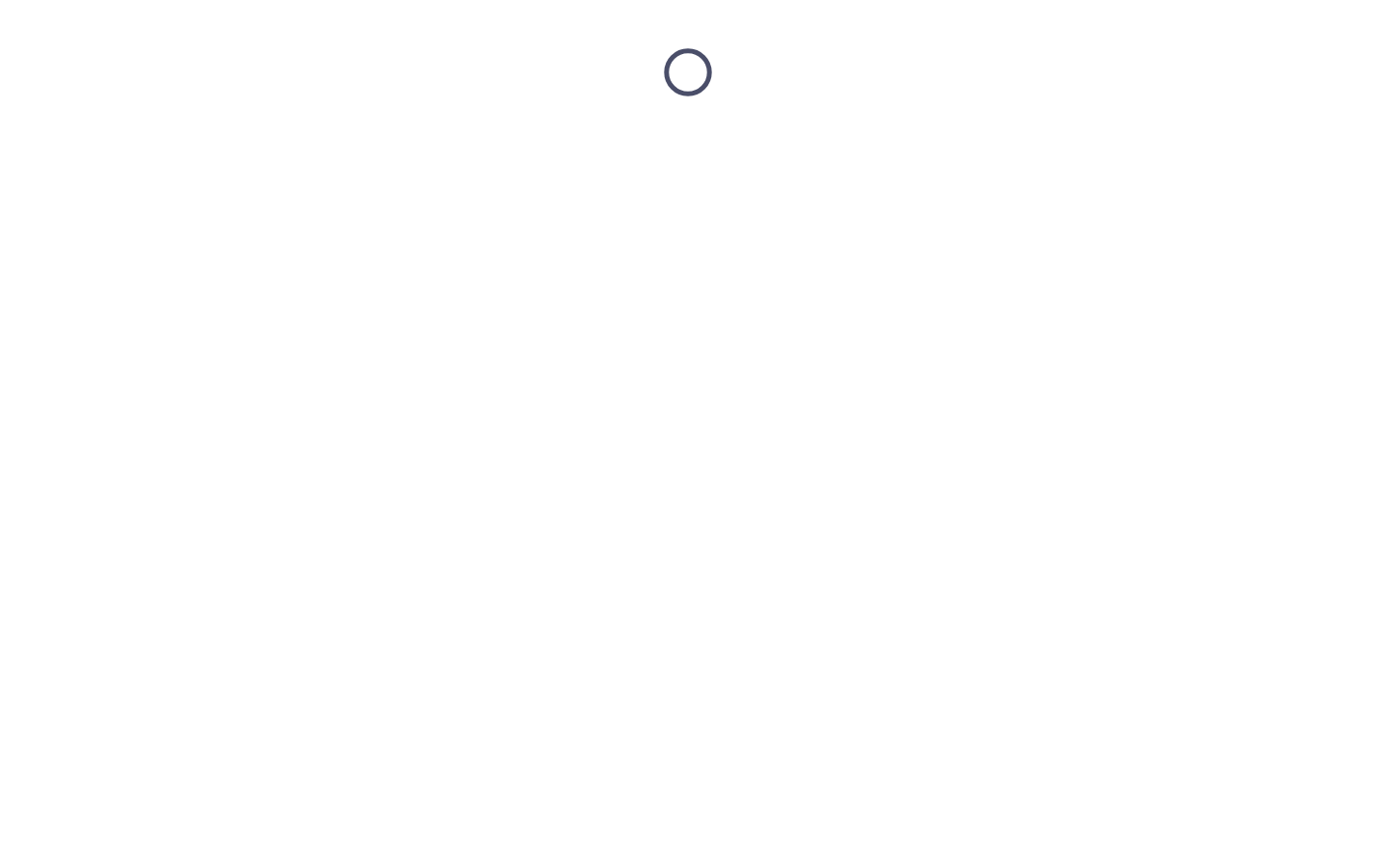 scroll, scrollTop: 0, scrollLeft: 0, axis: both 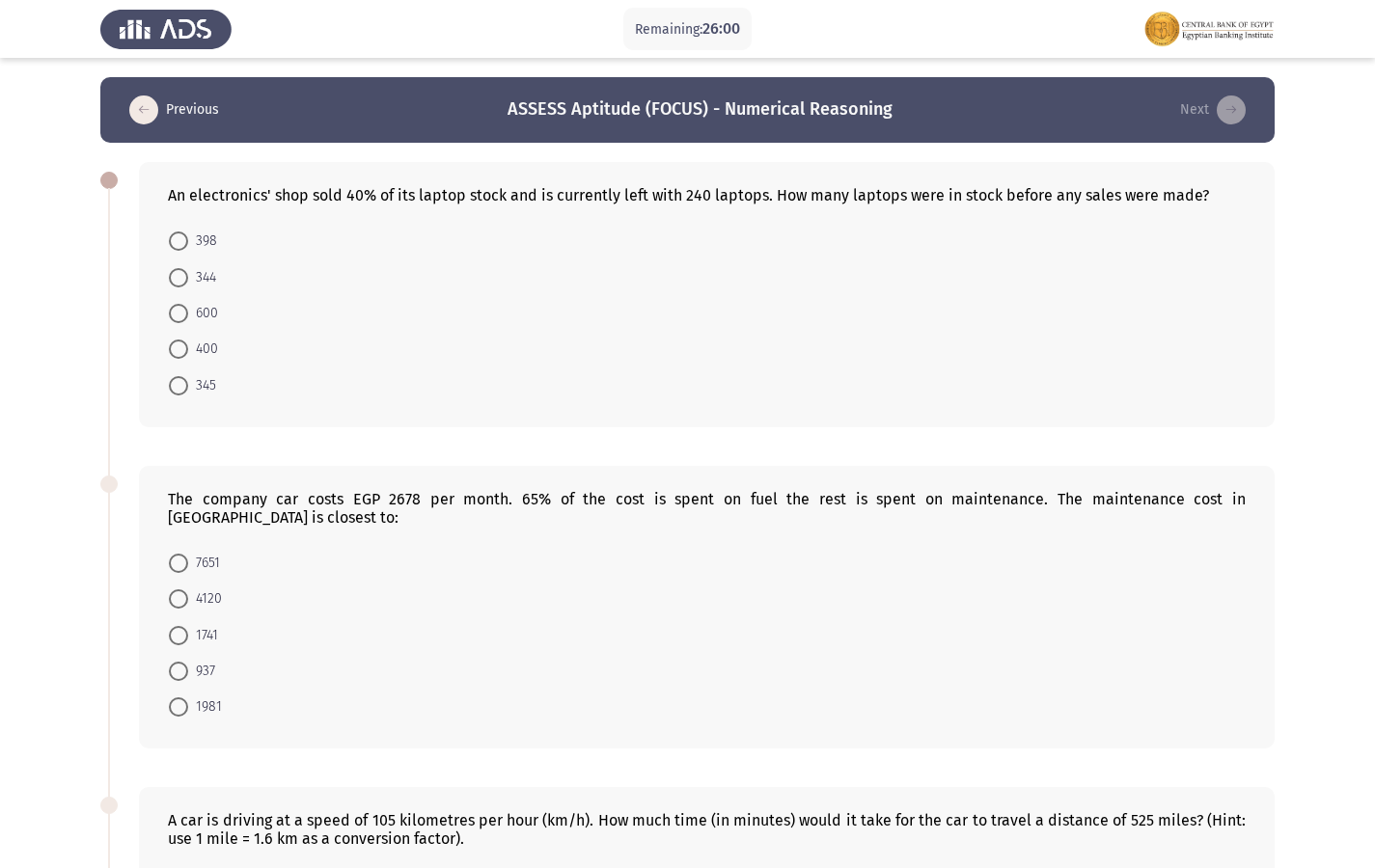 click on "400" at bounding box center (203, 349) 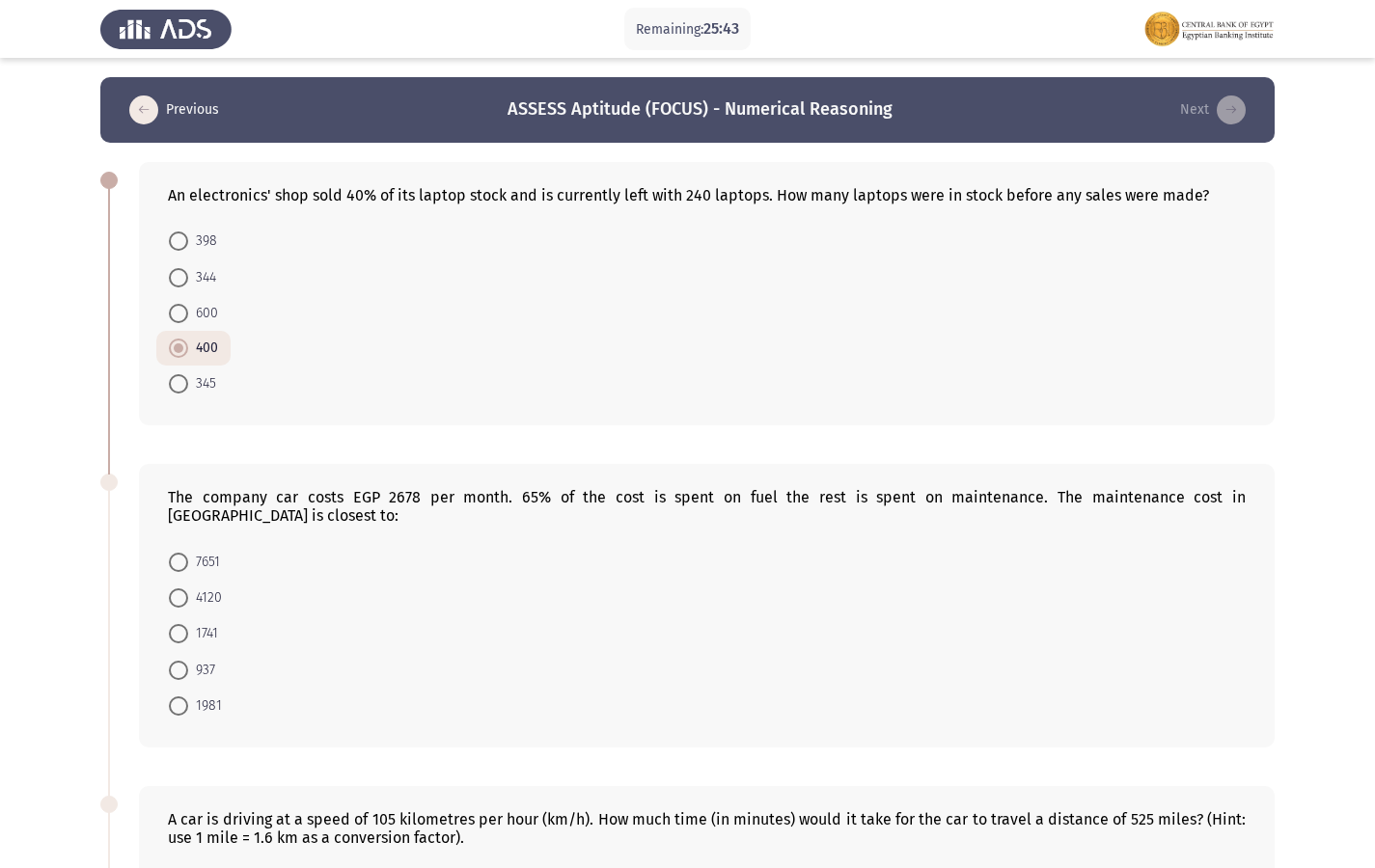 scroll, scrollTop: 96, scrollLeft: 0, axis: vertical 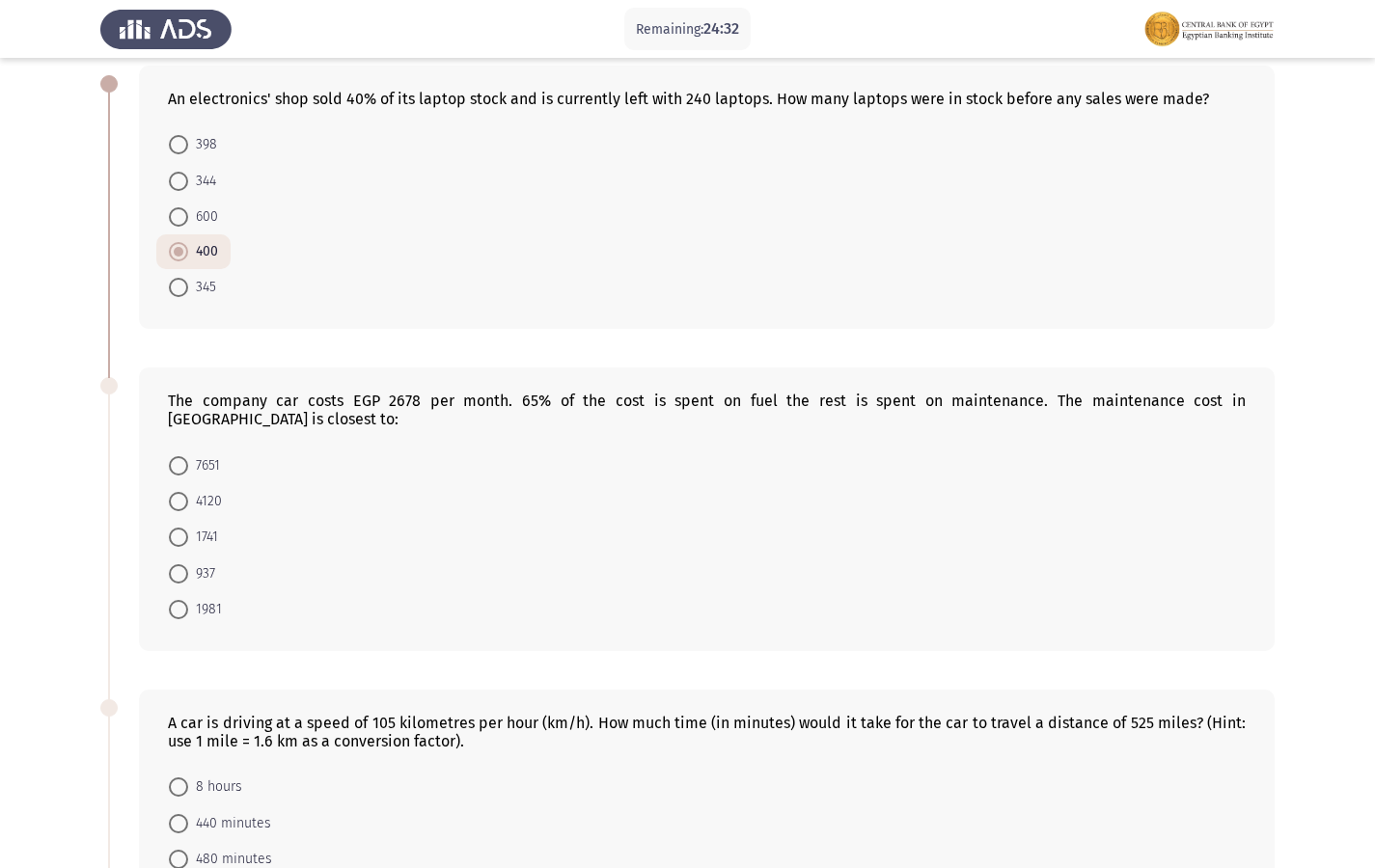 click on "937" at bounding box center (202, 574) 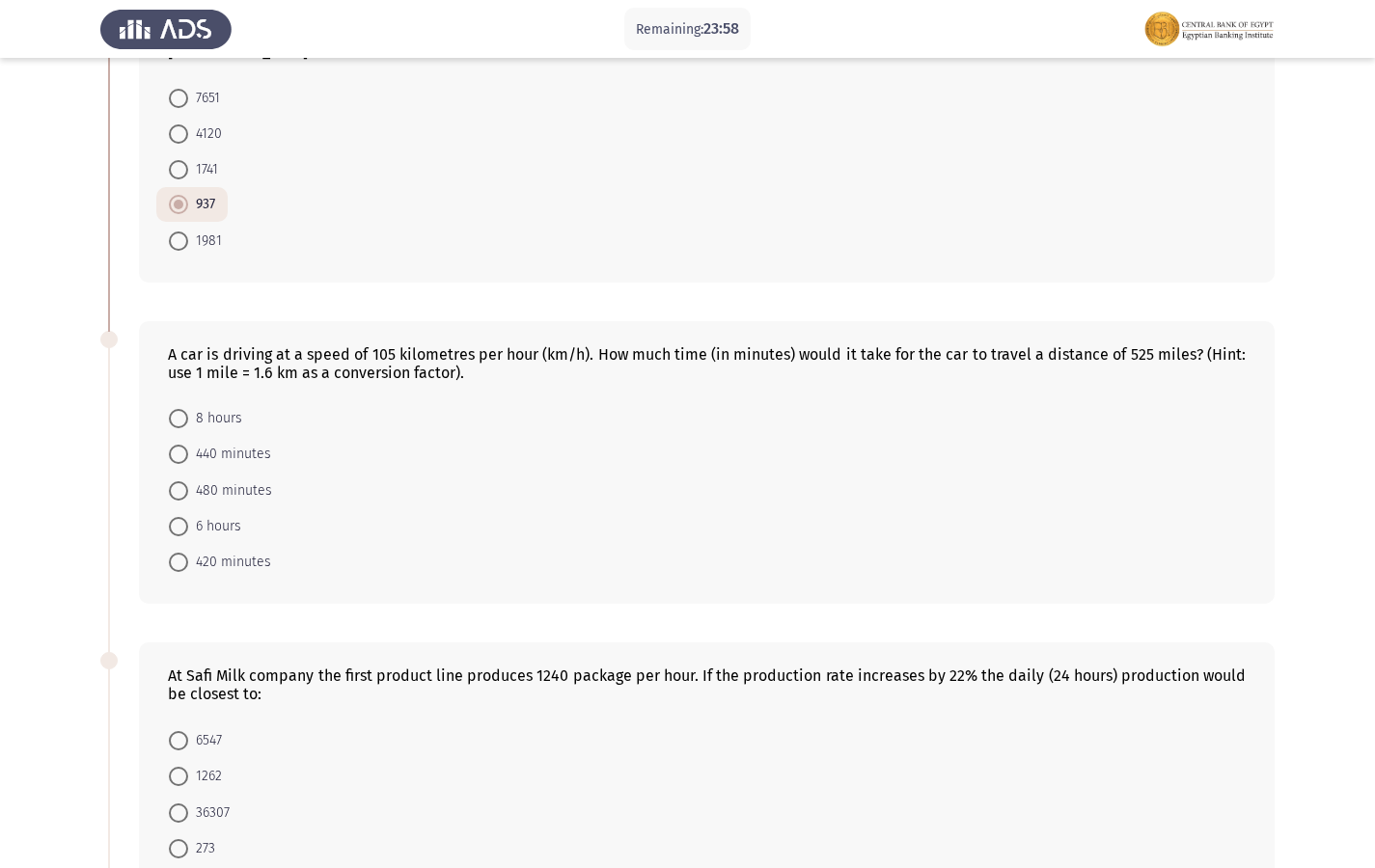 scroll, scrollTop: 579, scrollLeft: 0, axis: vertical 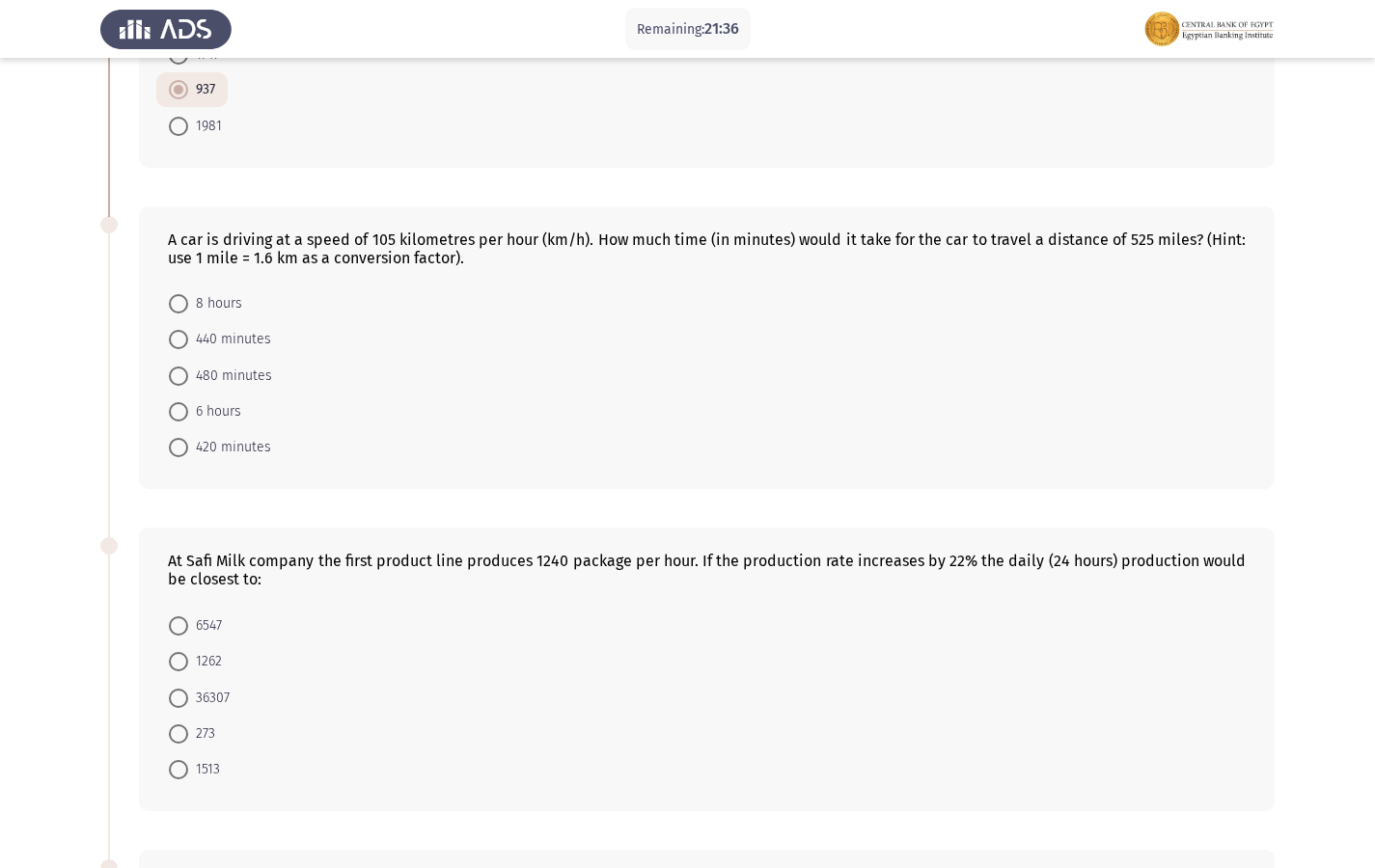 click on "480 minutes" at bounding box center (230, 376) 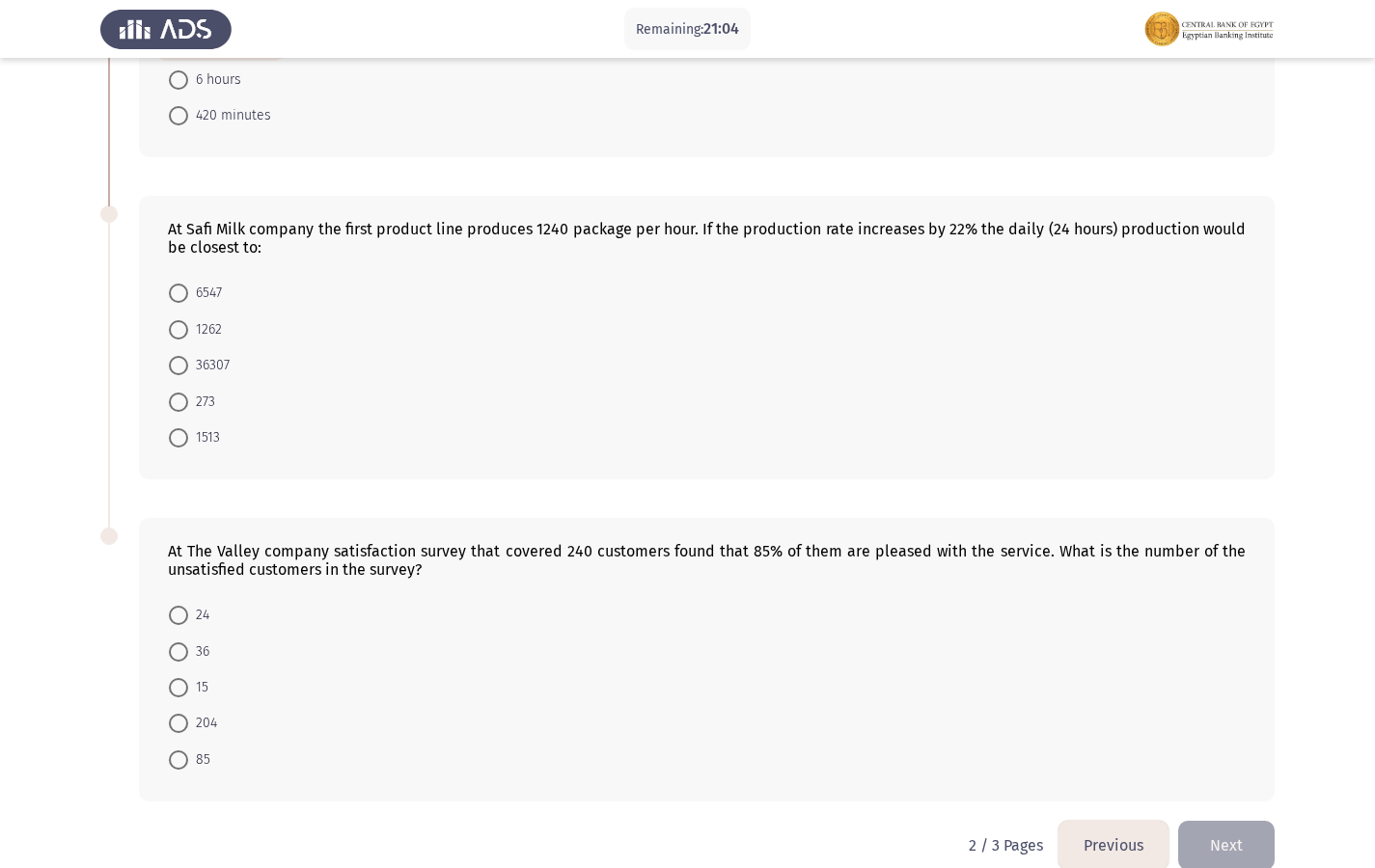 scroll, scrollTop: 921, scrollLeft: 0, axis: vertical 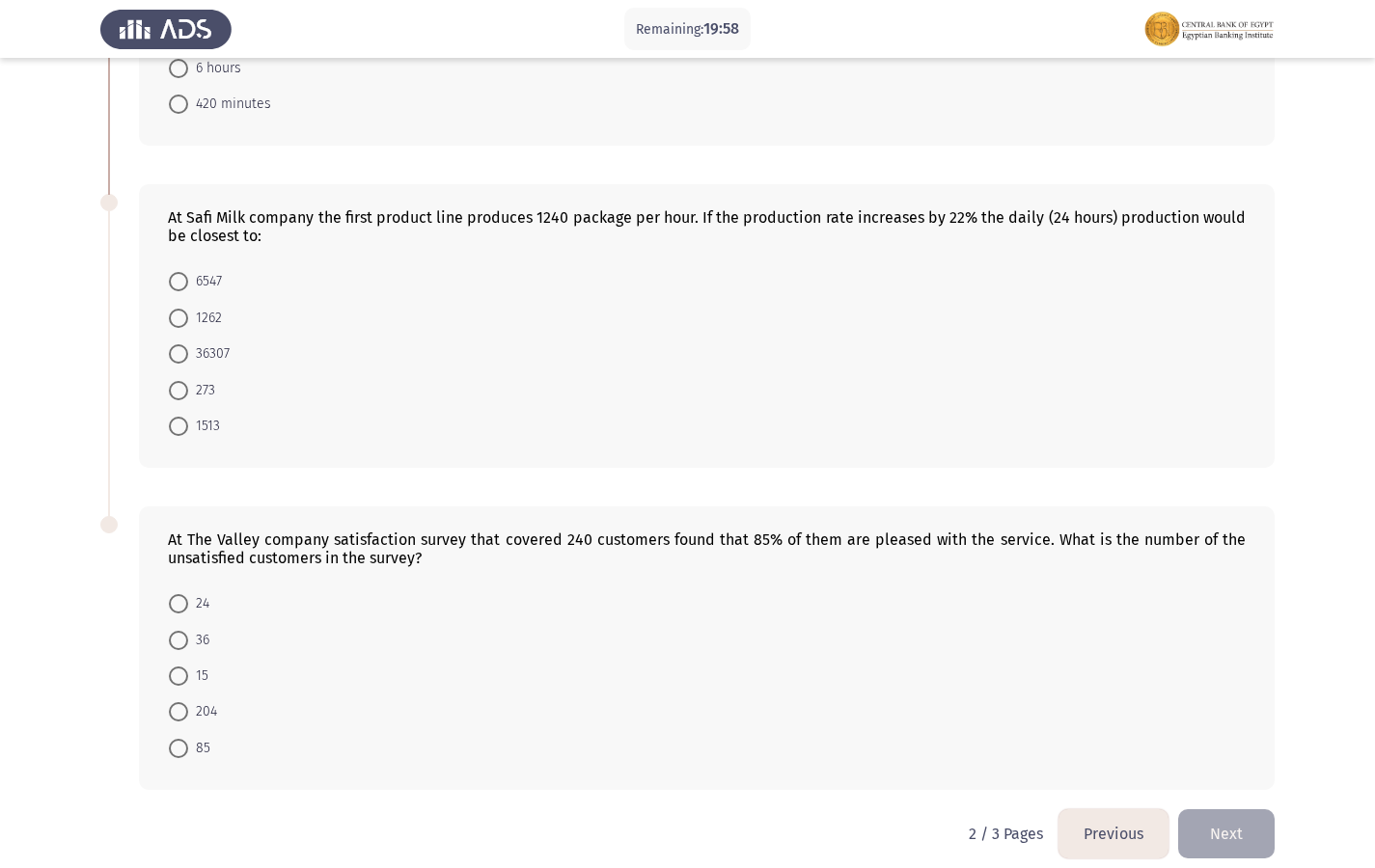 click on "36307" at bounding box center (208, 354) 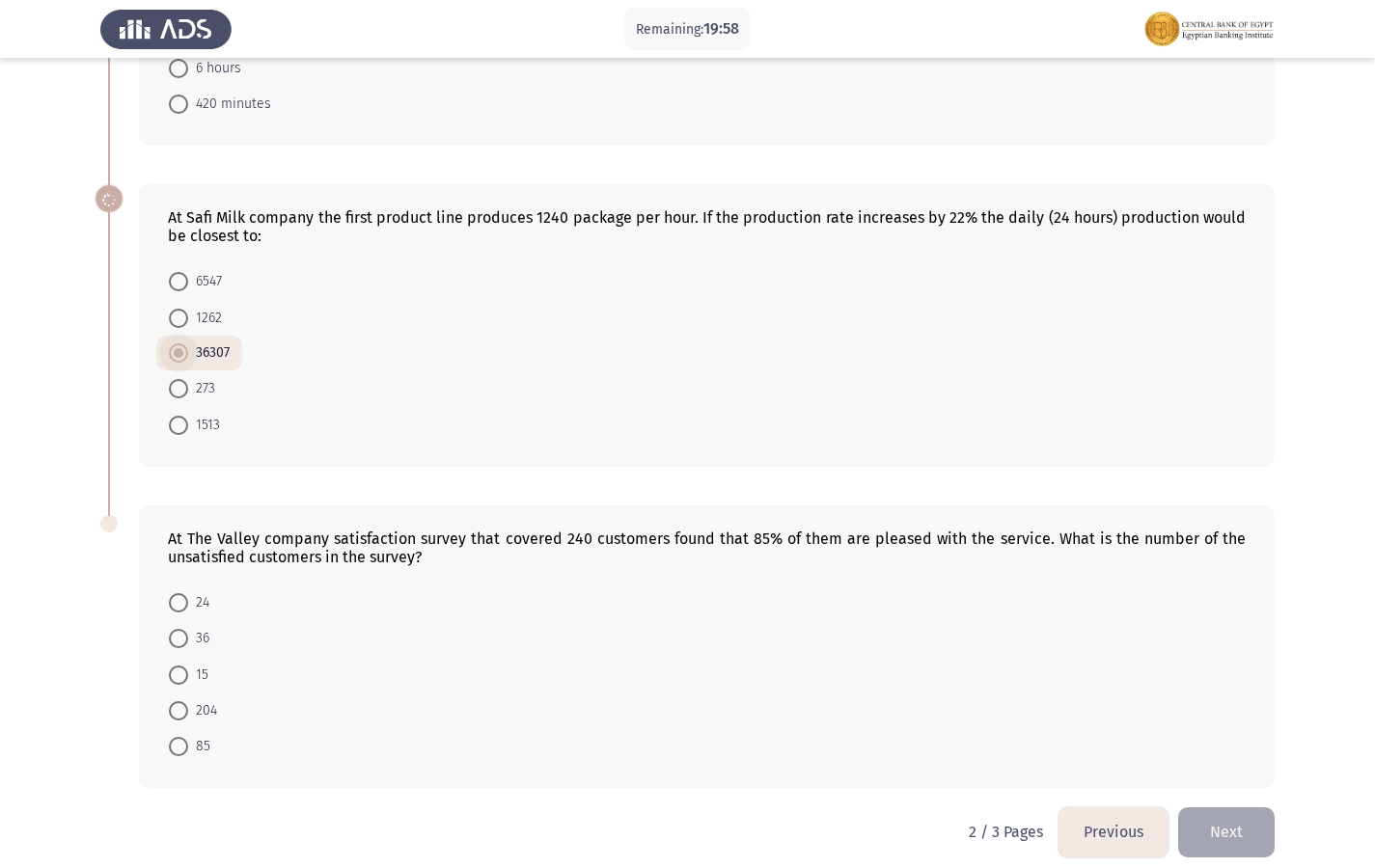 scroll, scrollTop: 919, scrollLeft: 0, axis: vertical 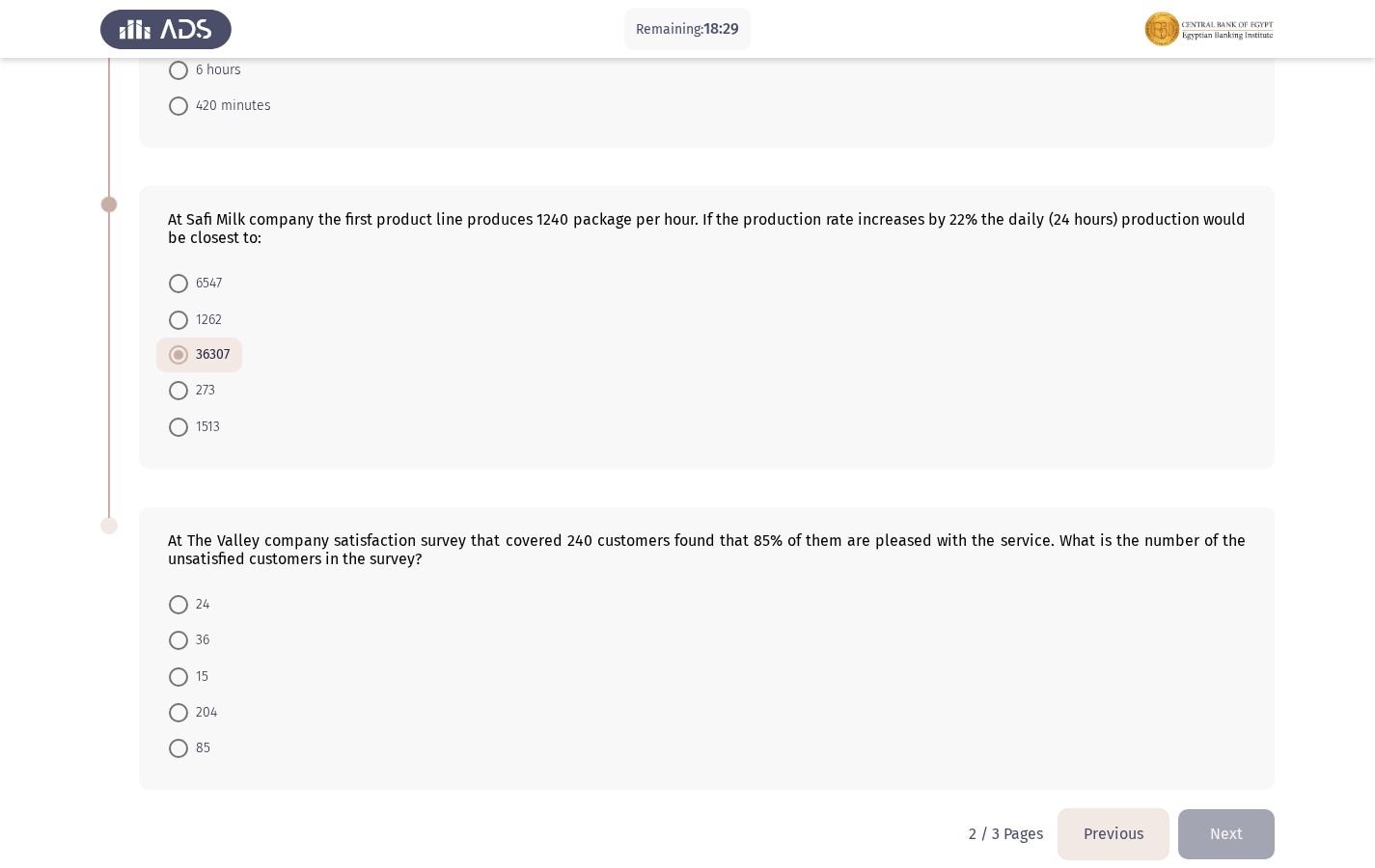 click on "36" at bounding box center (199, 640) 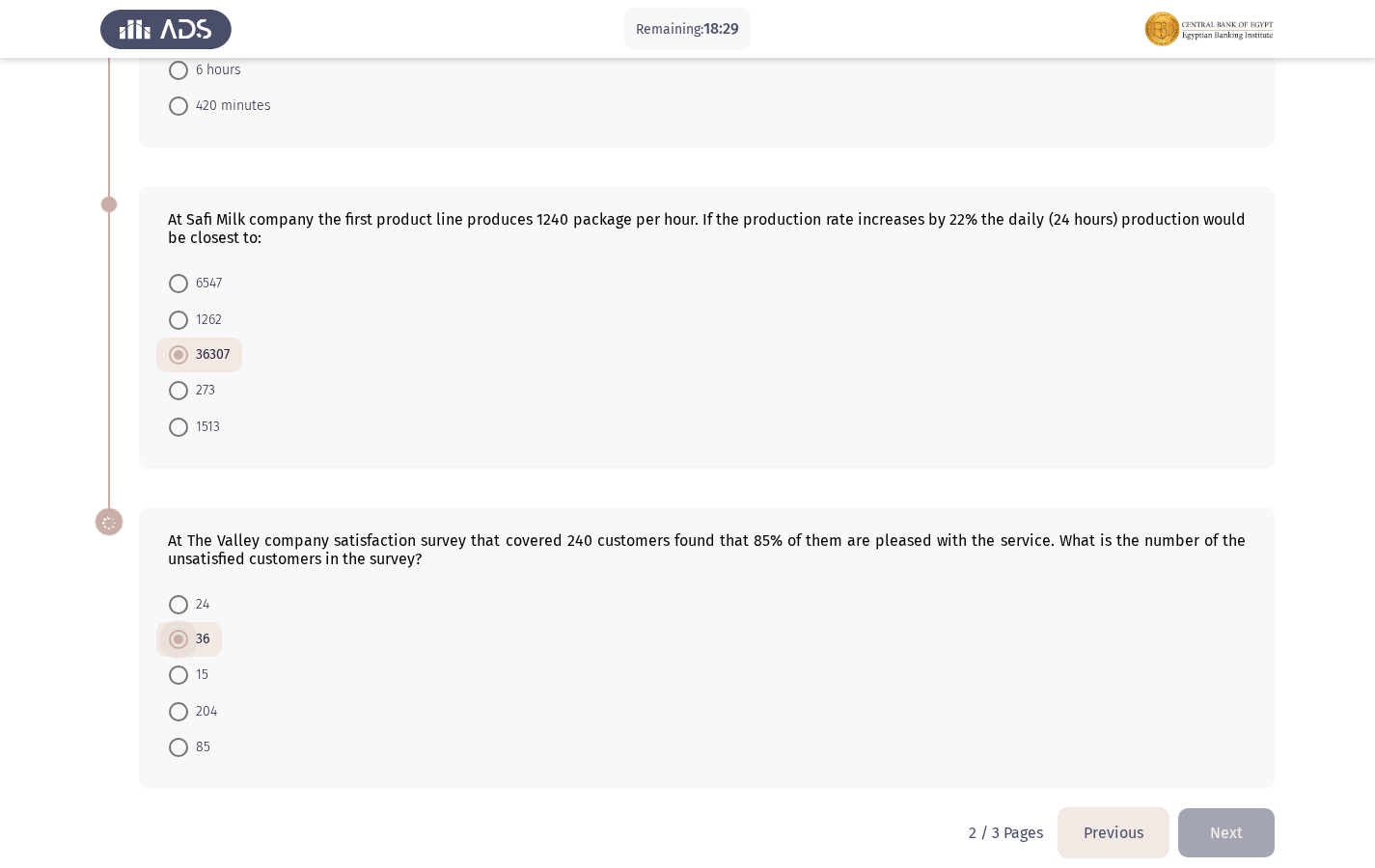 scroll, scrollTop: 918, scrollLeft: 0, axis: vertical 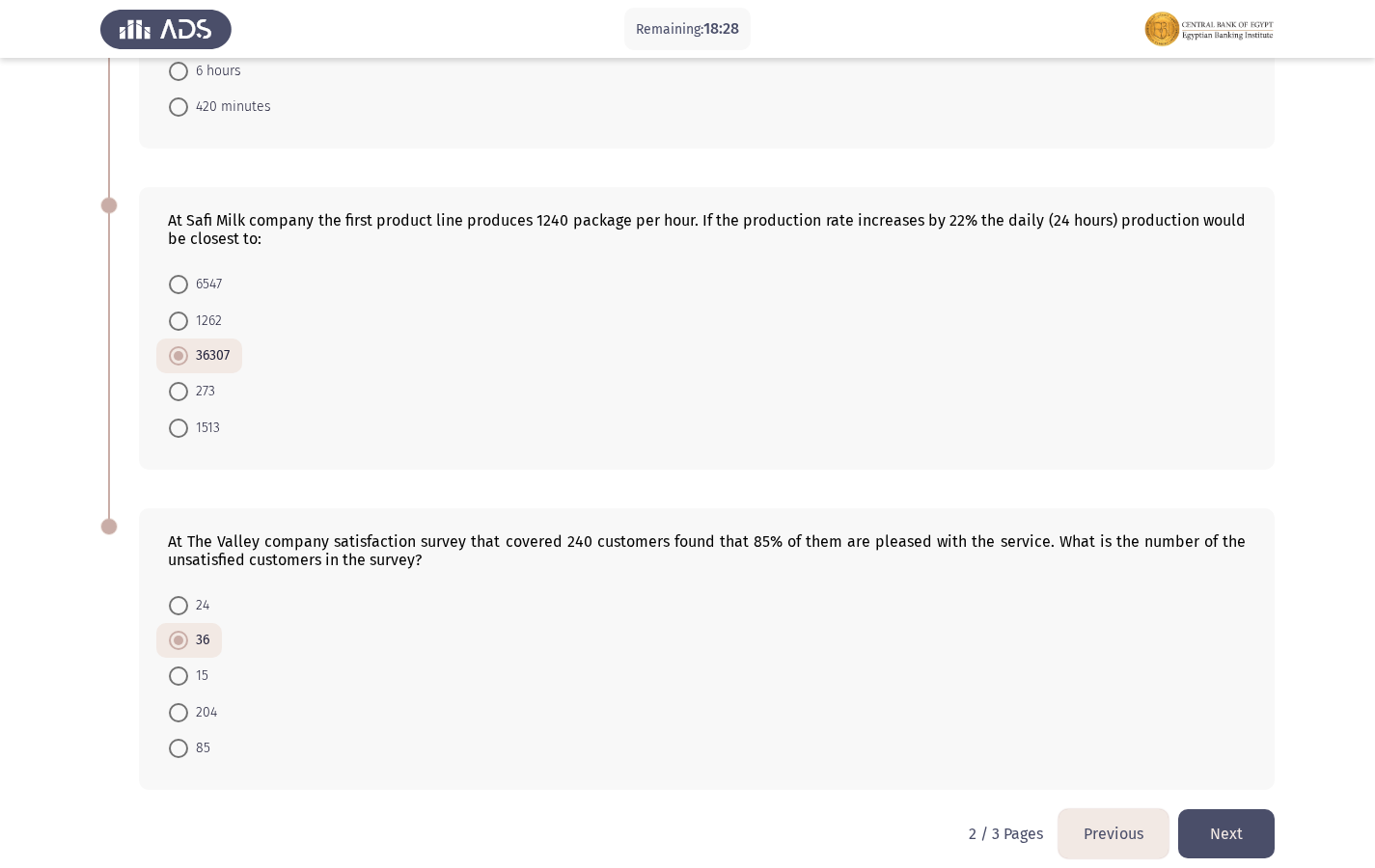 click on "Next" 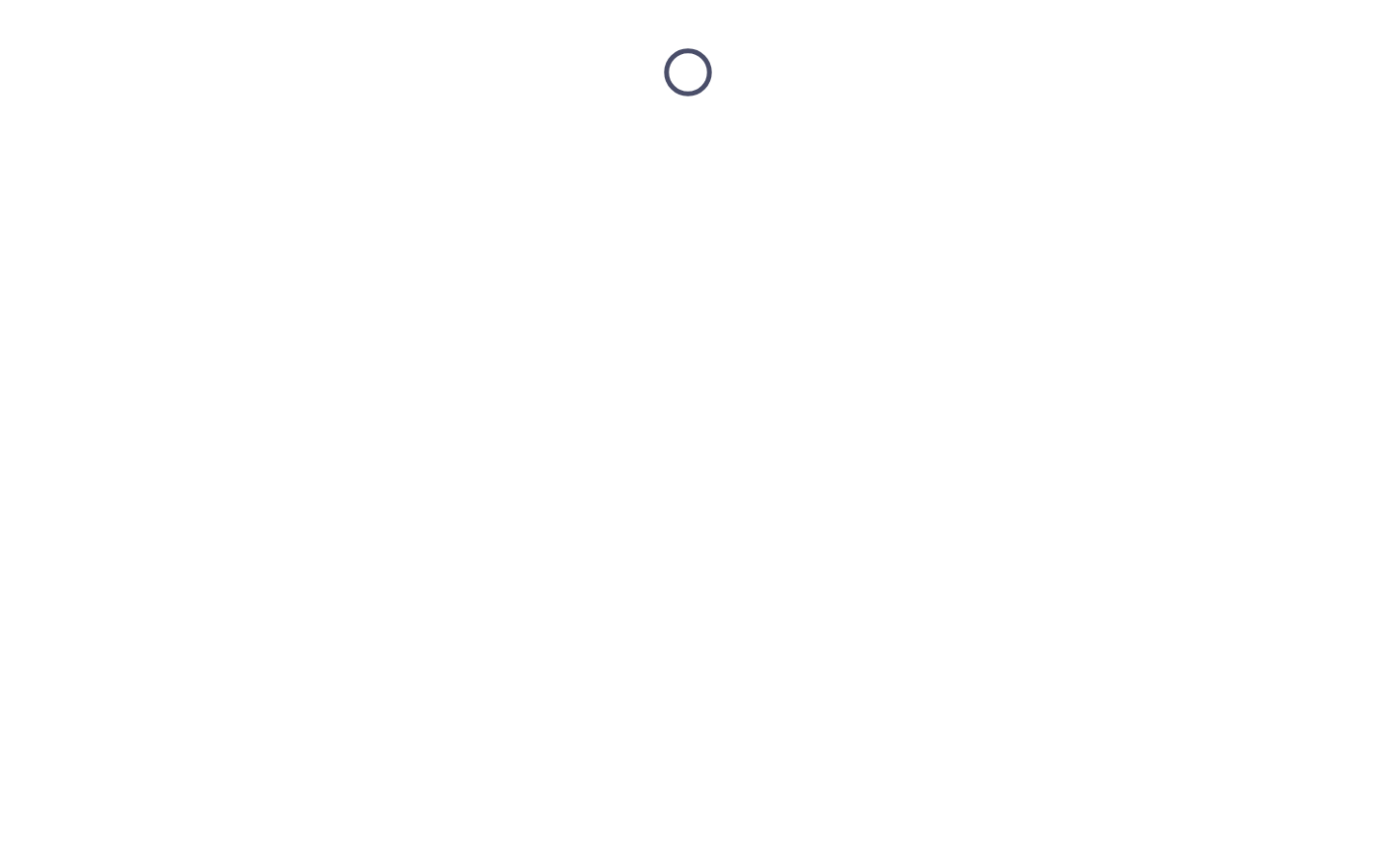 scroll, scrollTop: 0, scrollLeft: 0, axis: both 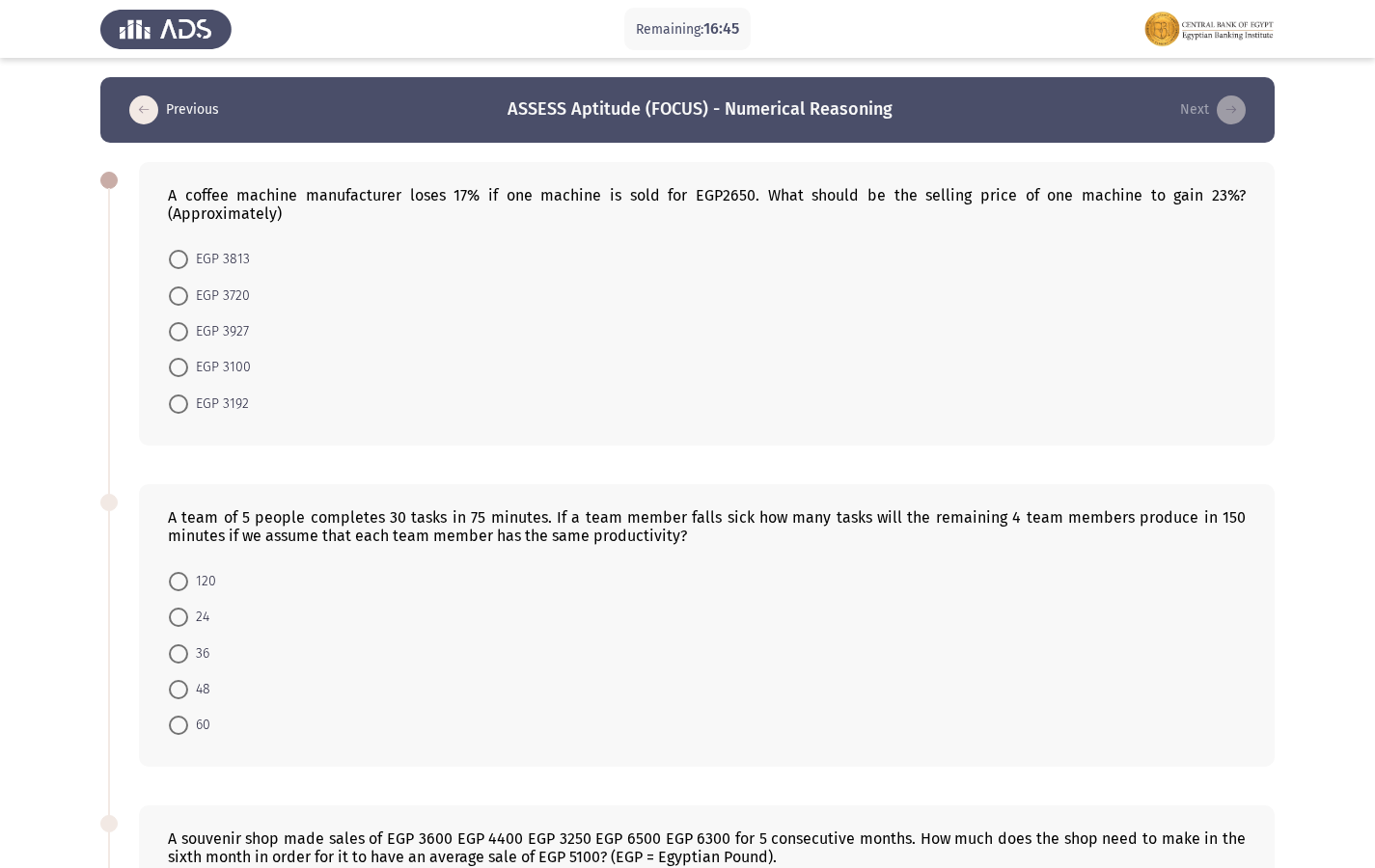 click on "EGP 3927" at bounding box center (218, 332) 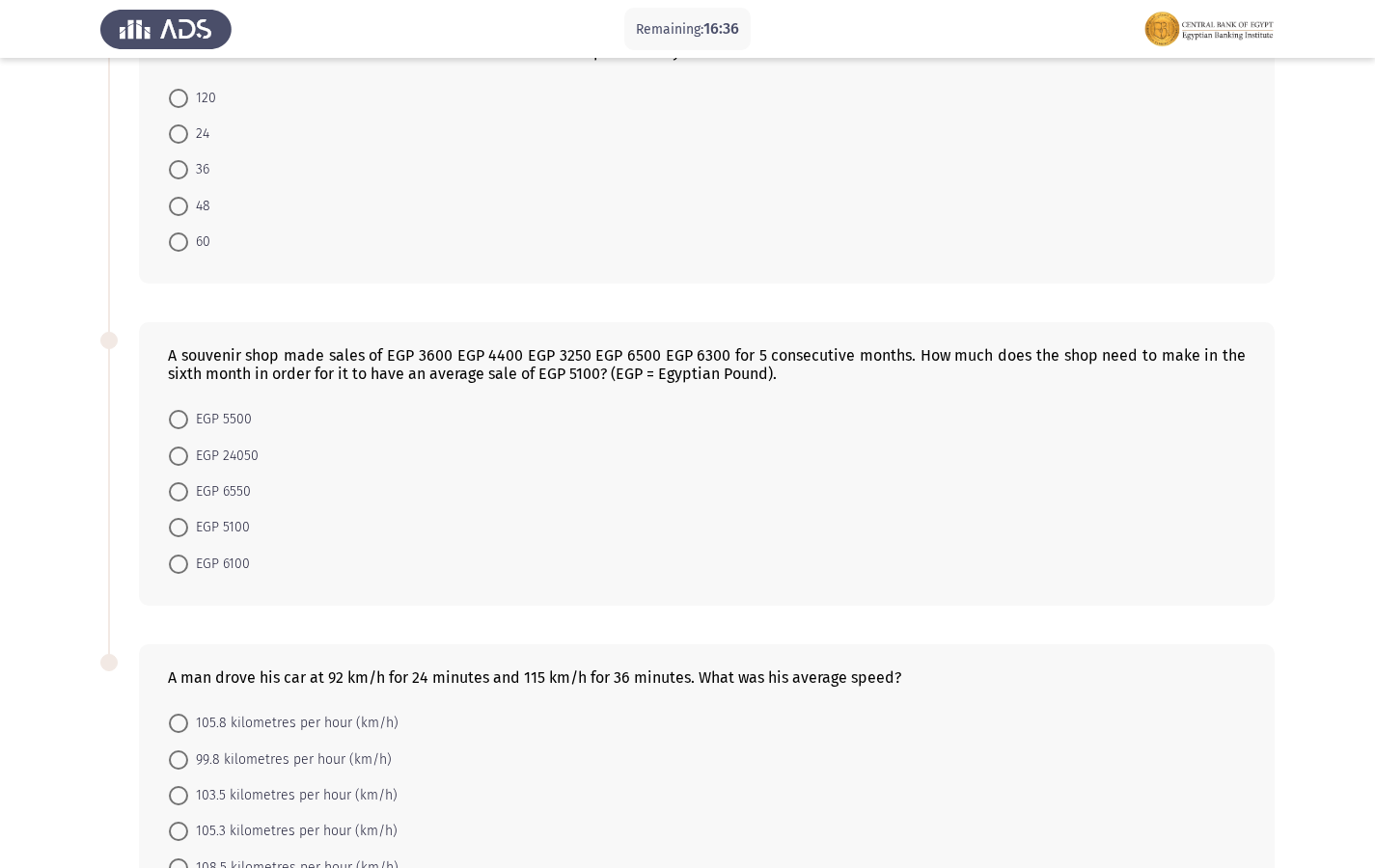 scroll, scrollTop: 289, scrollLeft: 0, axis: vertical 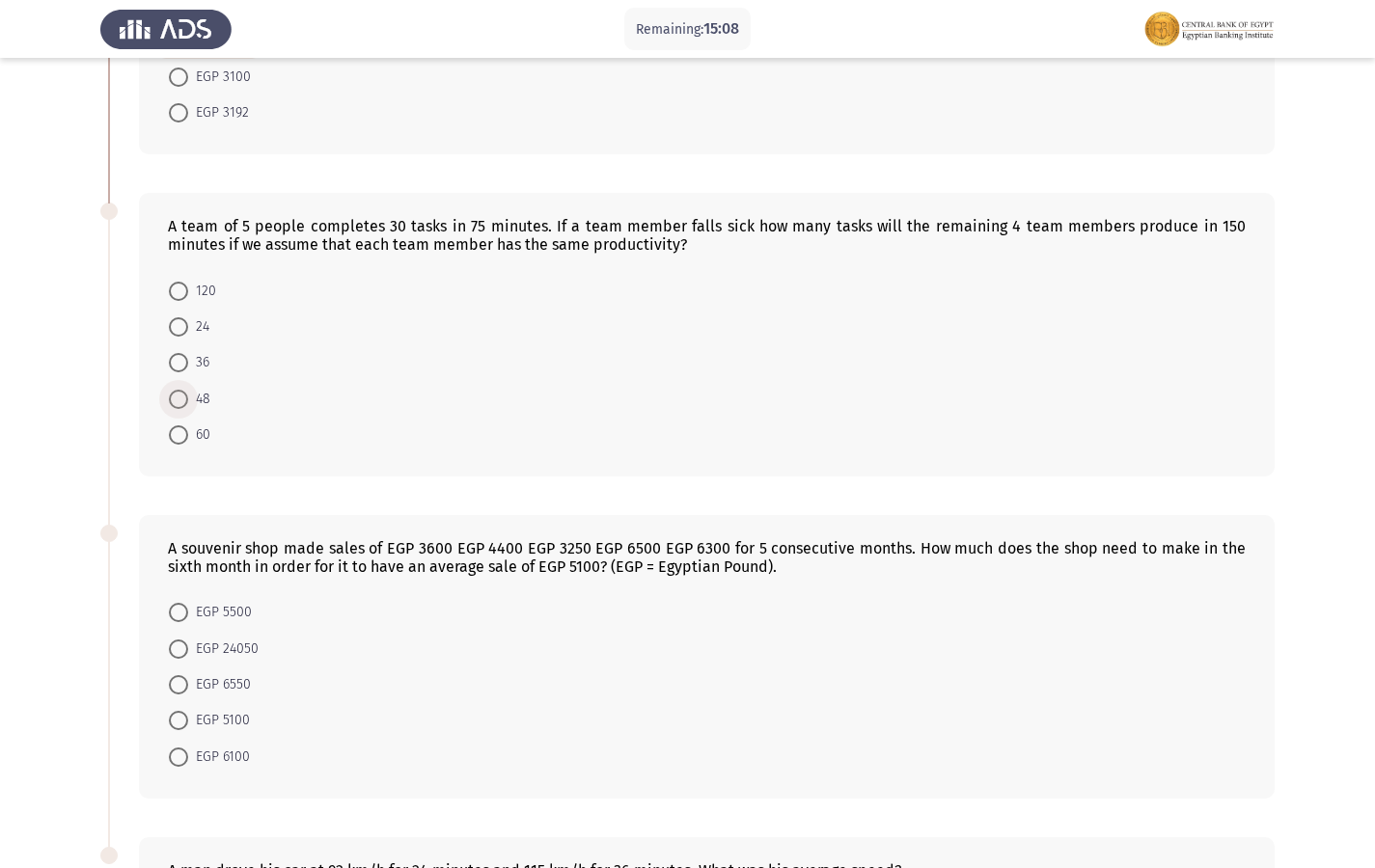 click on "48" at bounding box center [199, 399] 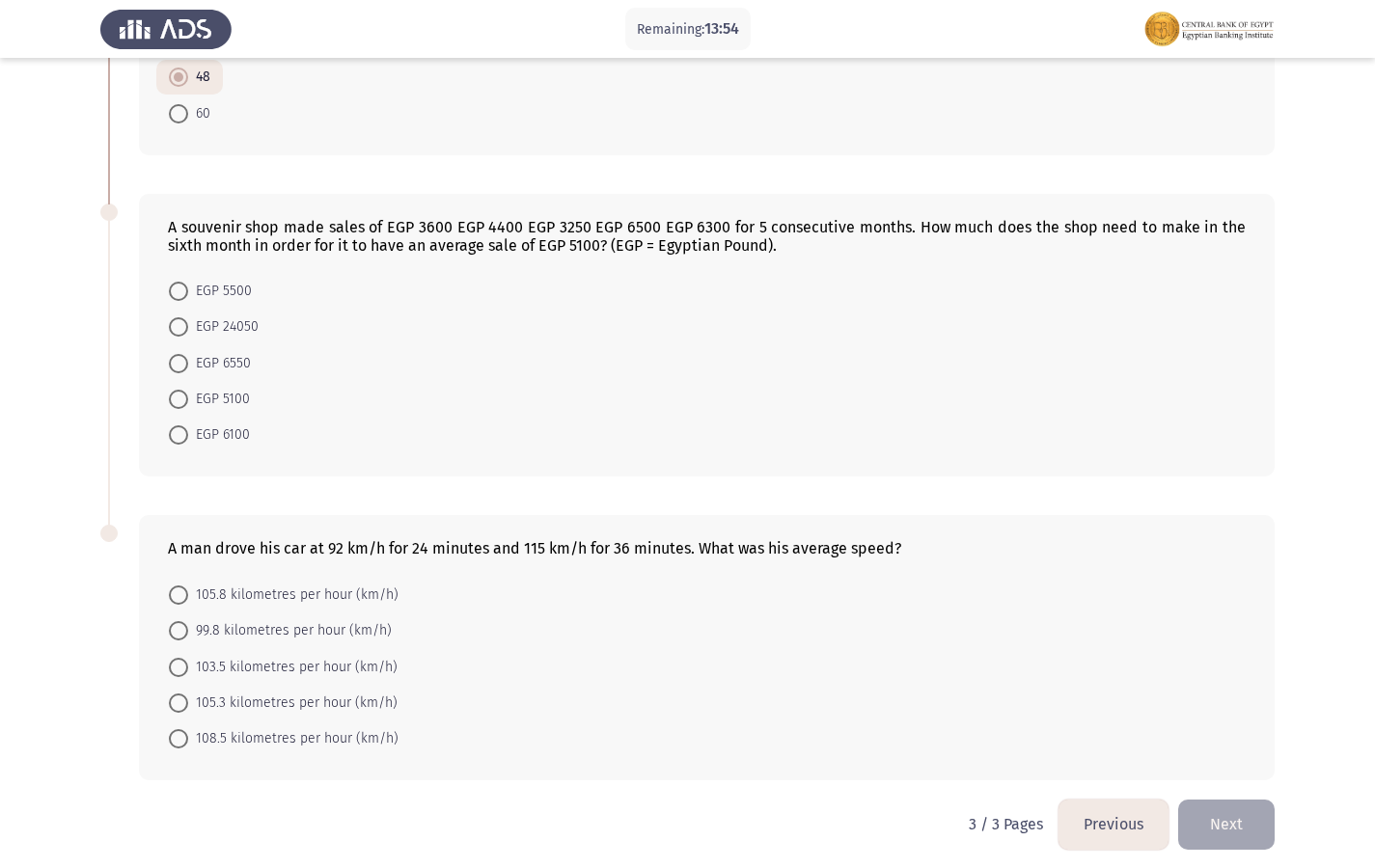 scroll, scrollTop: 618, scrollLeft: 0, axis: vertical 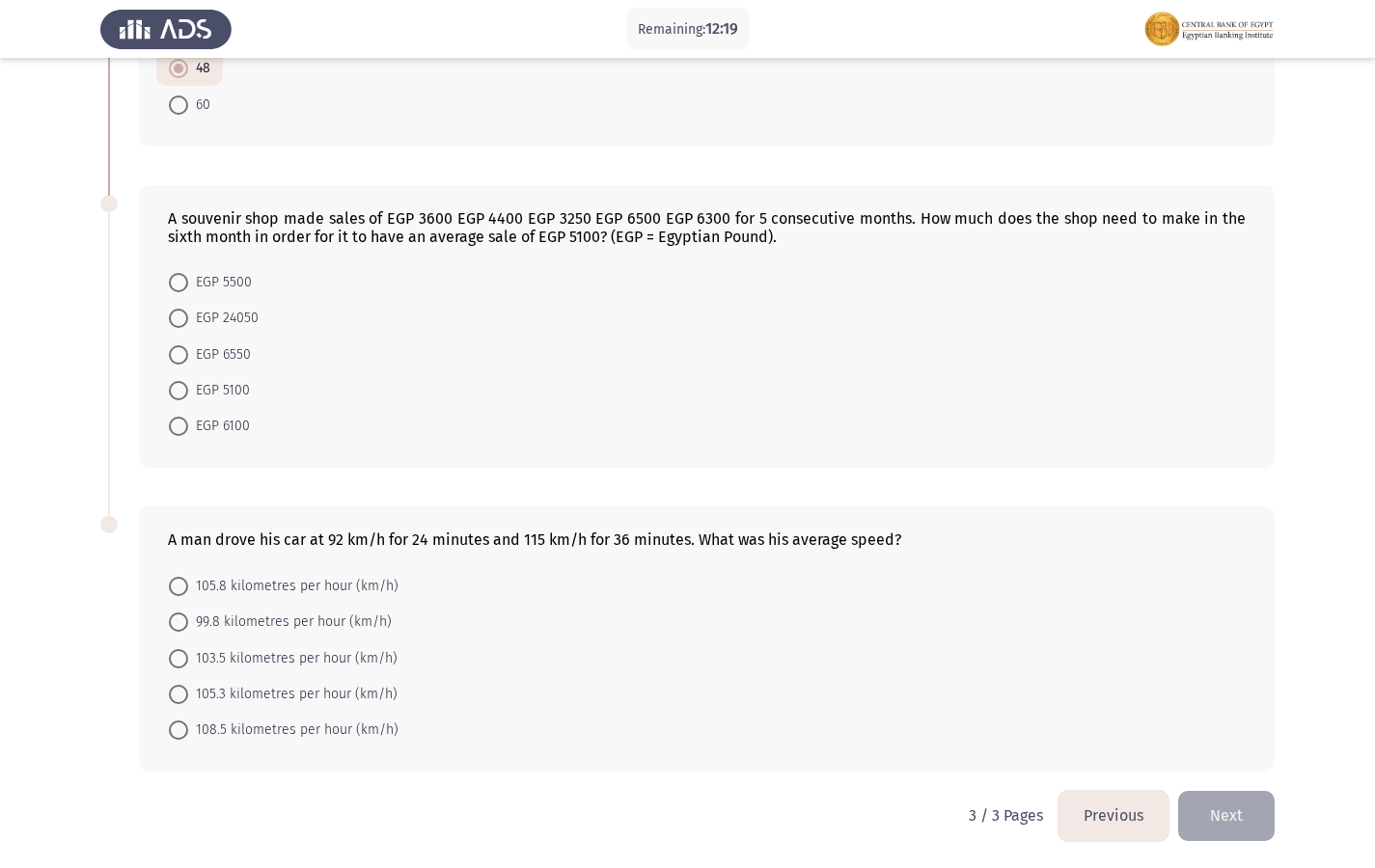 click on "EGP 6550" at bounding box center [219, 355] 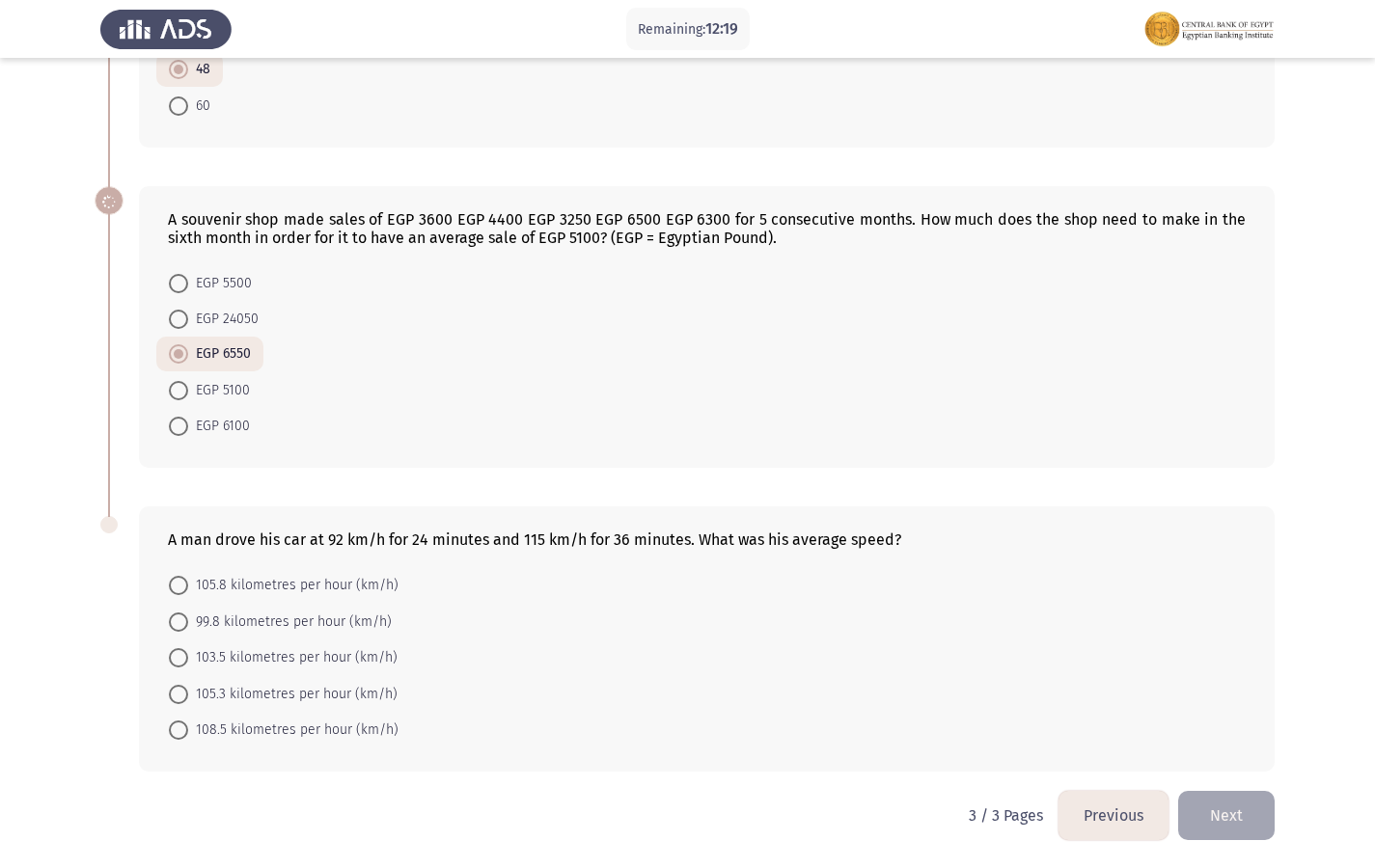 scroll, scrollTop: 617, scrollLeft: 0, axis: vertical 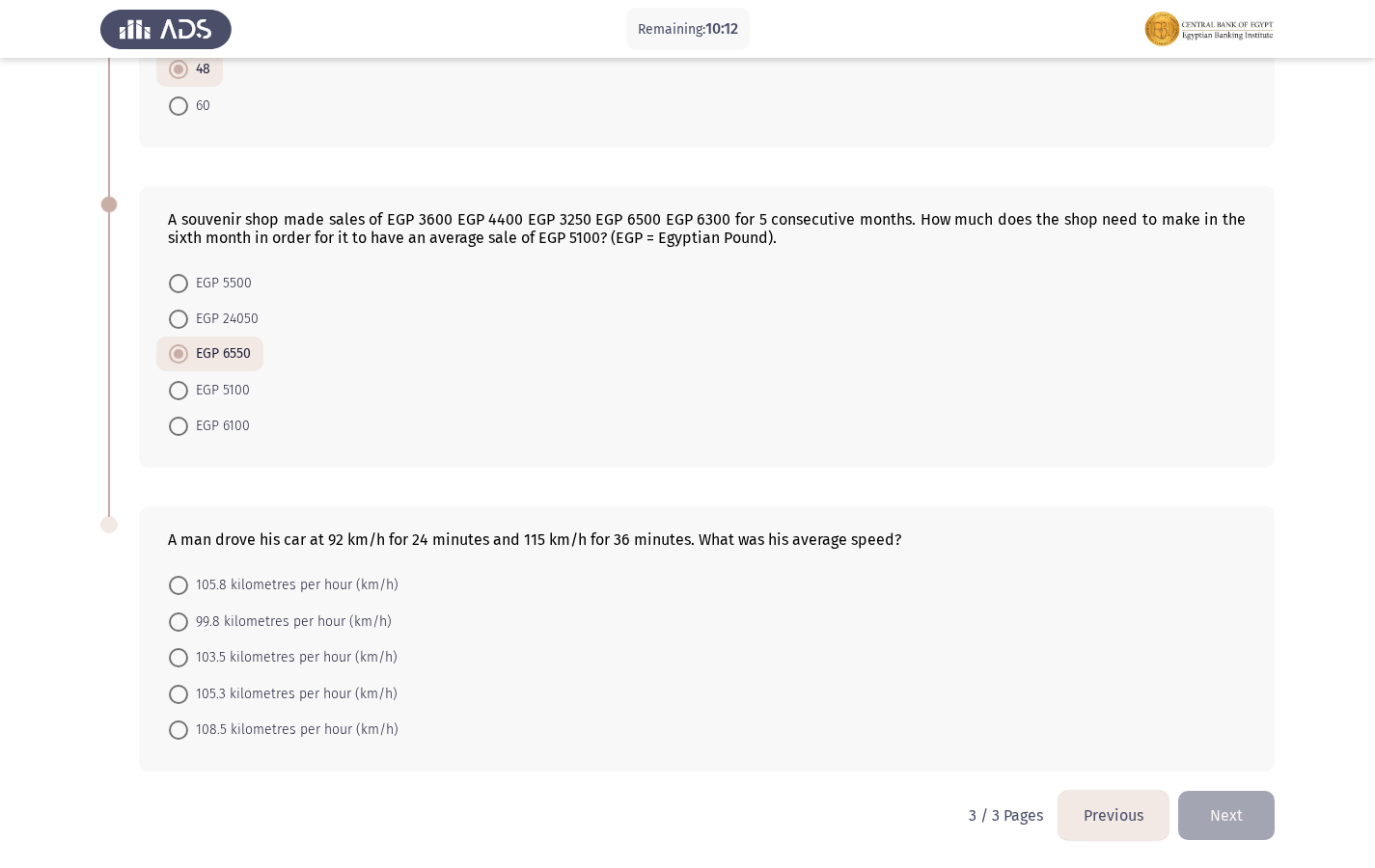 click on "105.8 kilometres per hour (km/h)" at bounding box center (293, 585) 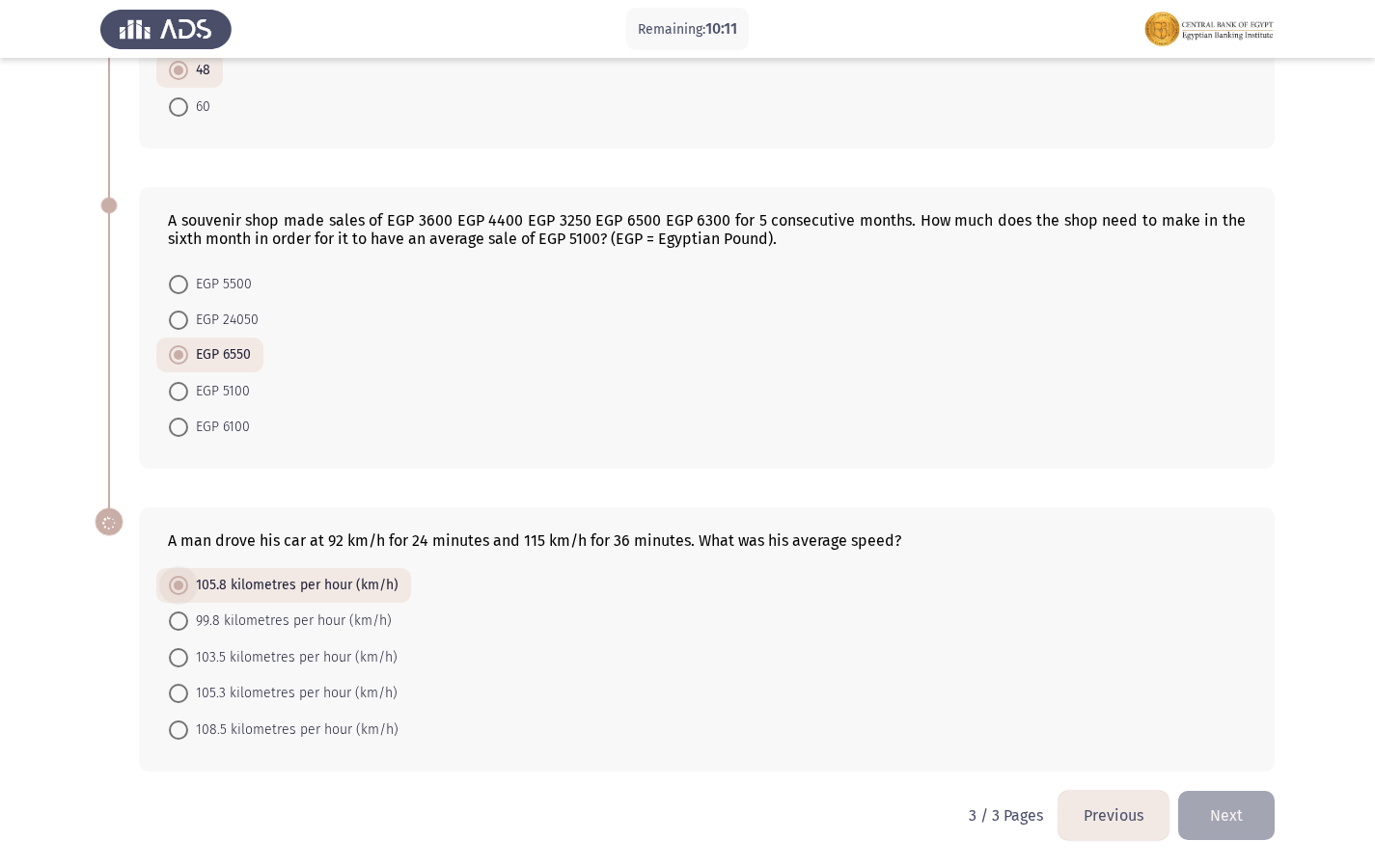 scroll, scrollTop: 616, scrollLeft: 0, axis: vertical 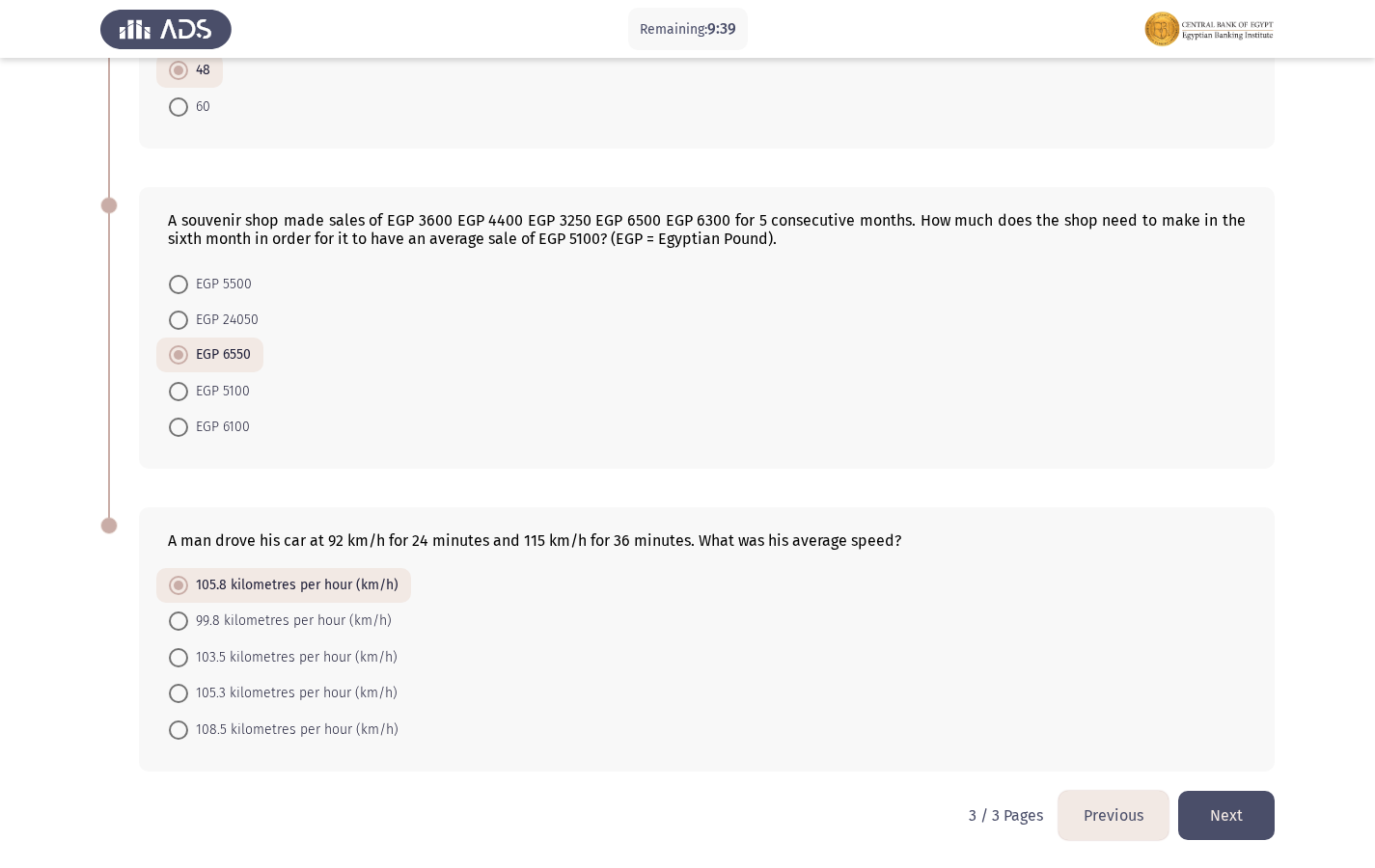 click on "Previous" 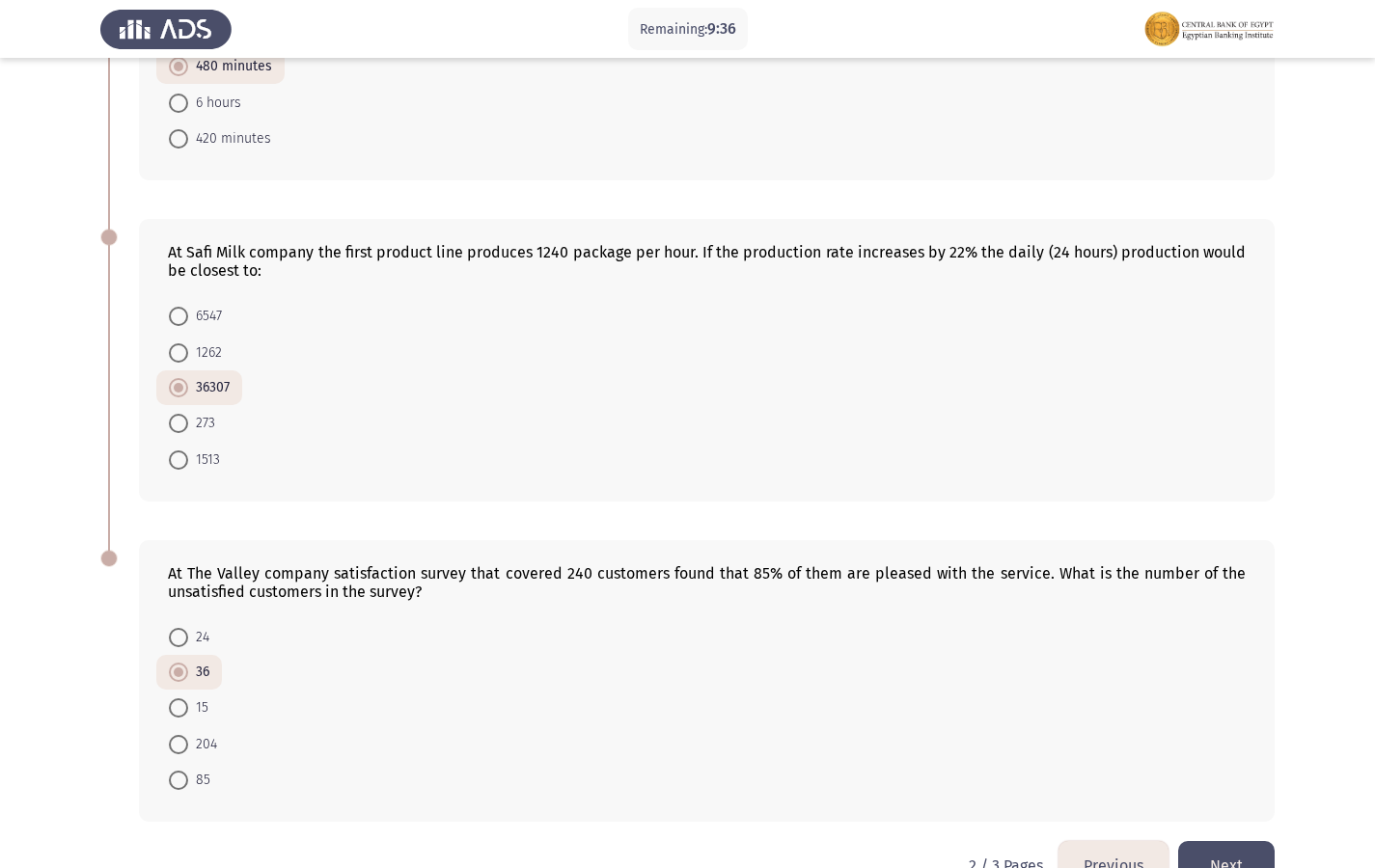 scroll, scrollTop: 918, scrollLeft: 0, axis: vertical 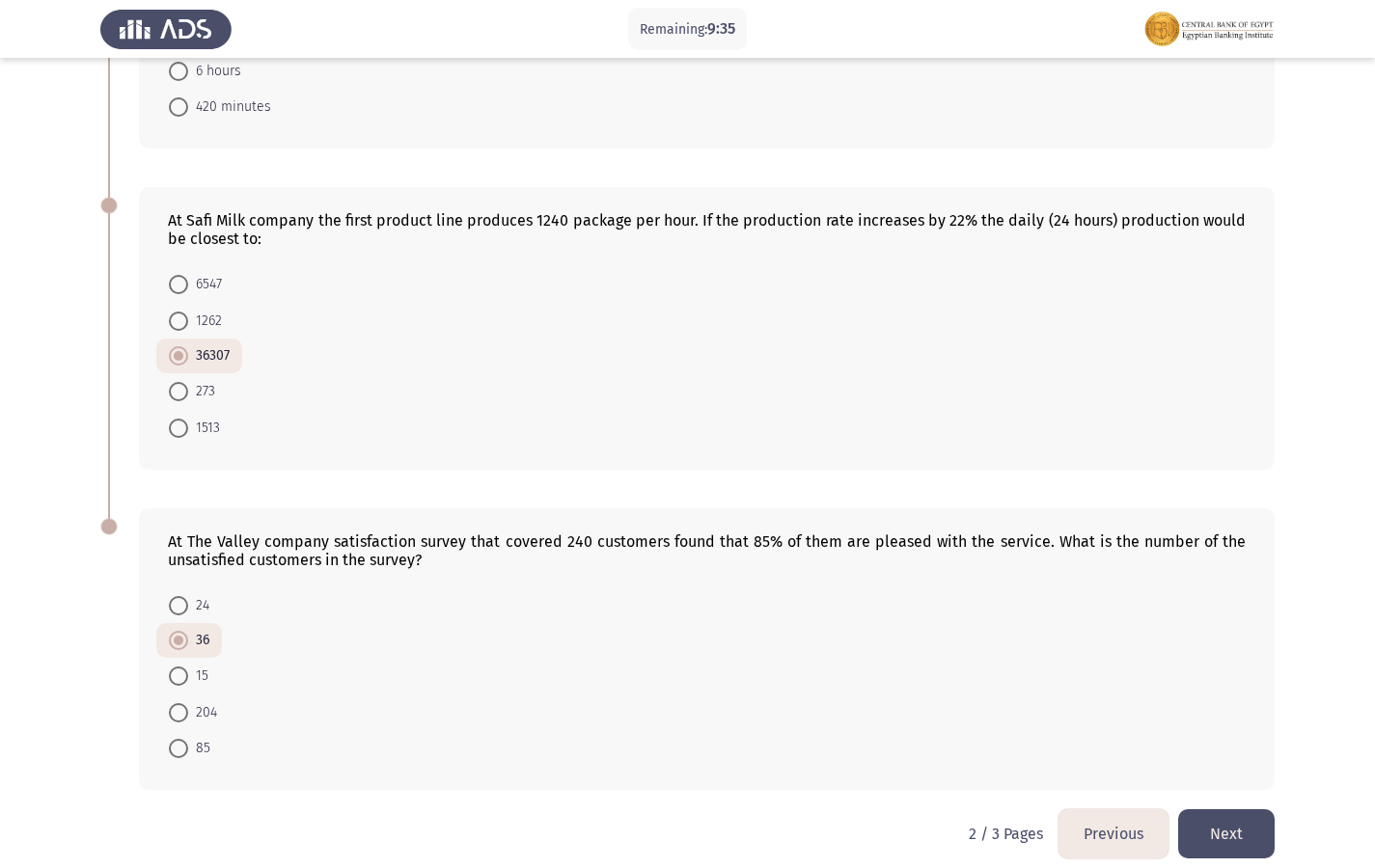 click on "Previous" 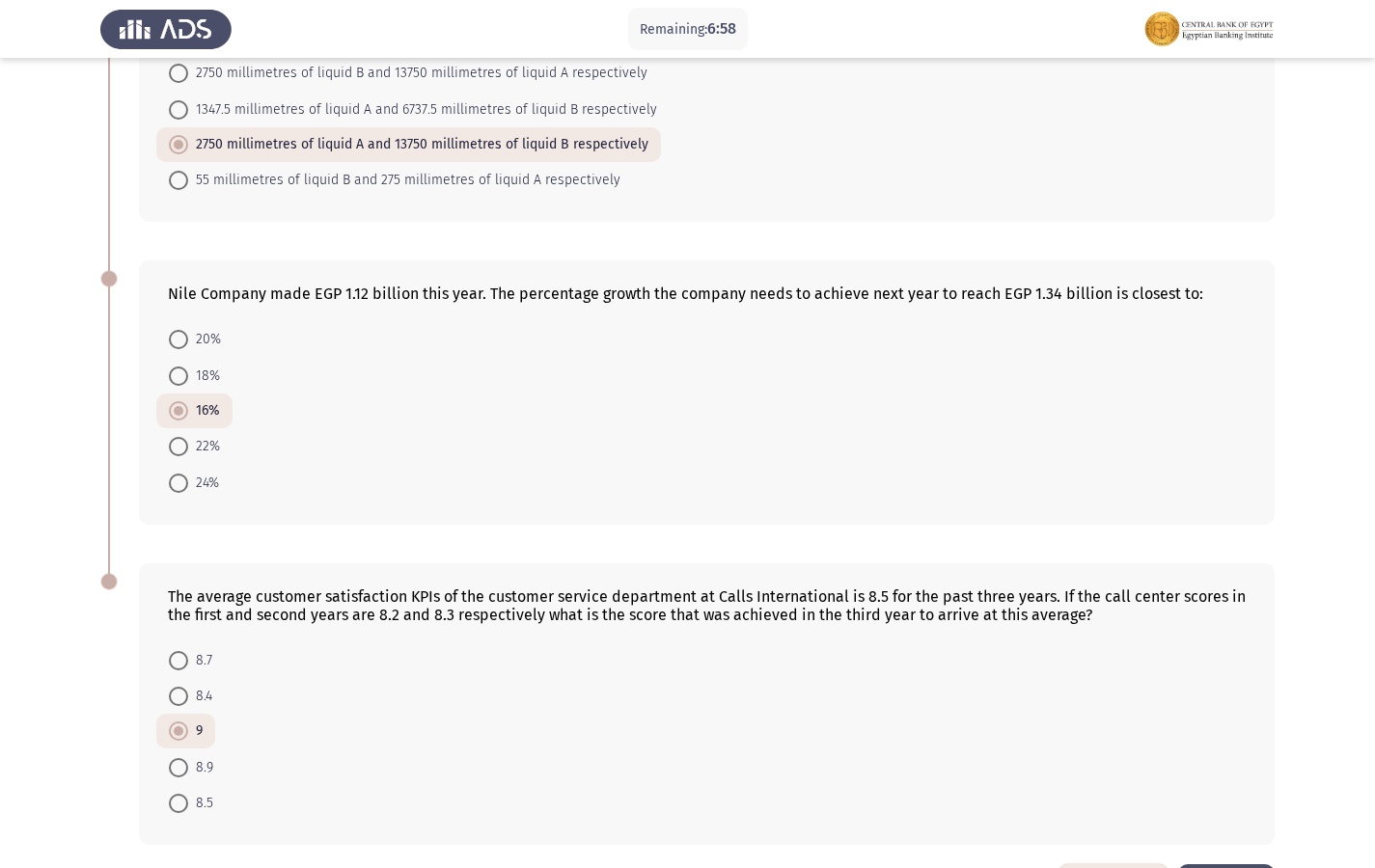 scroll, scrollTop: 868, scrollLeft: 0, axis: vertical 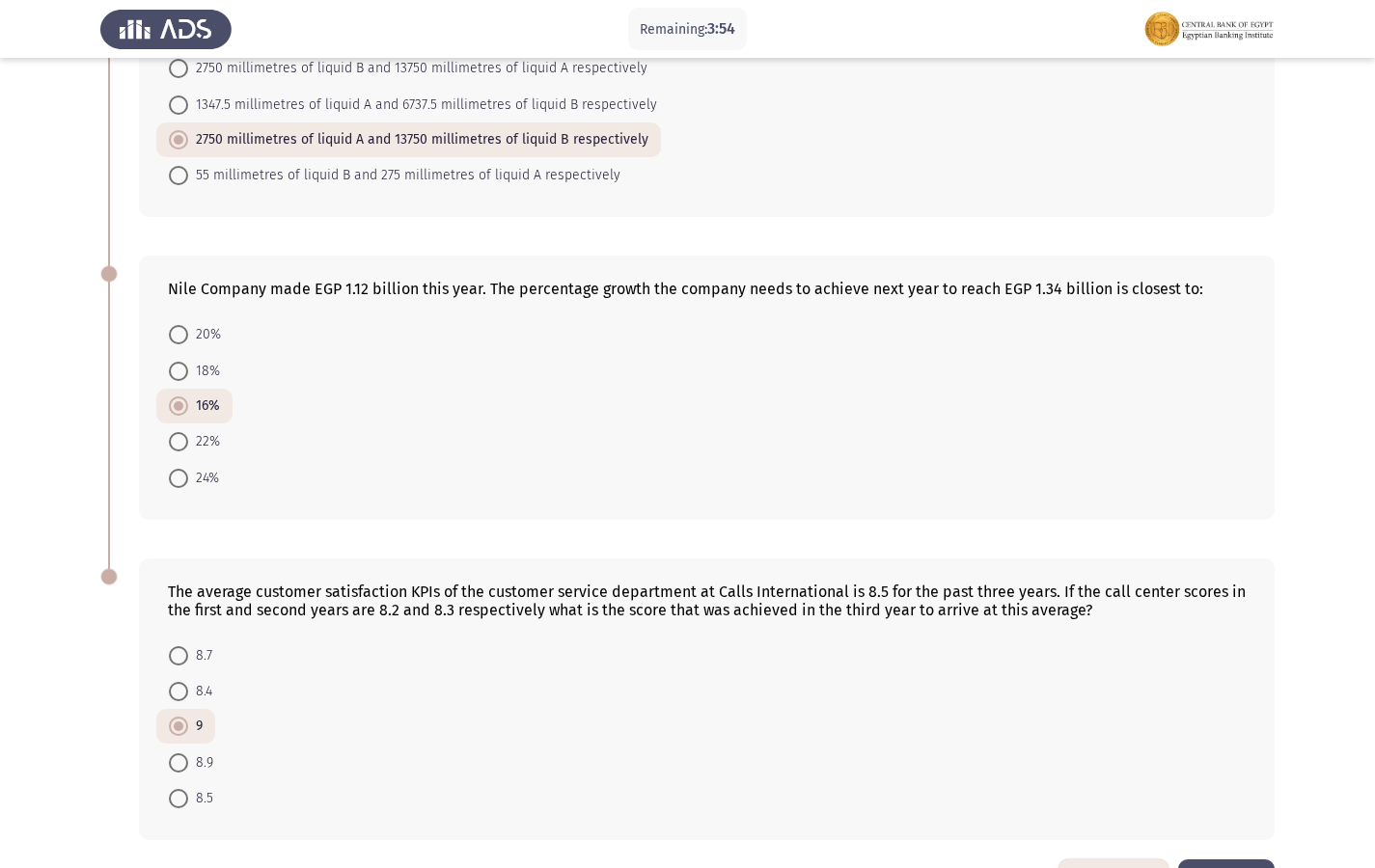 click on "20%" at bounding box center (205, 335) 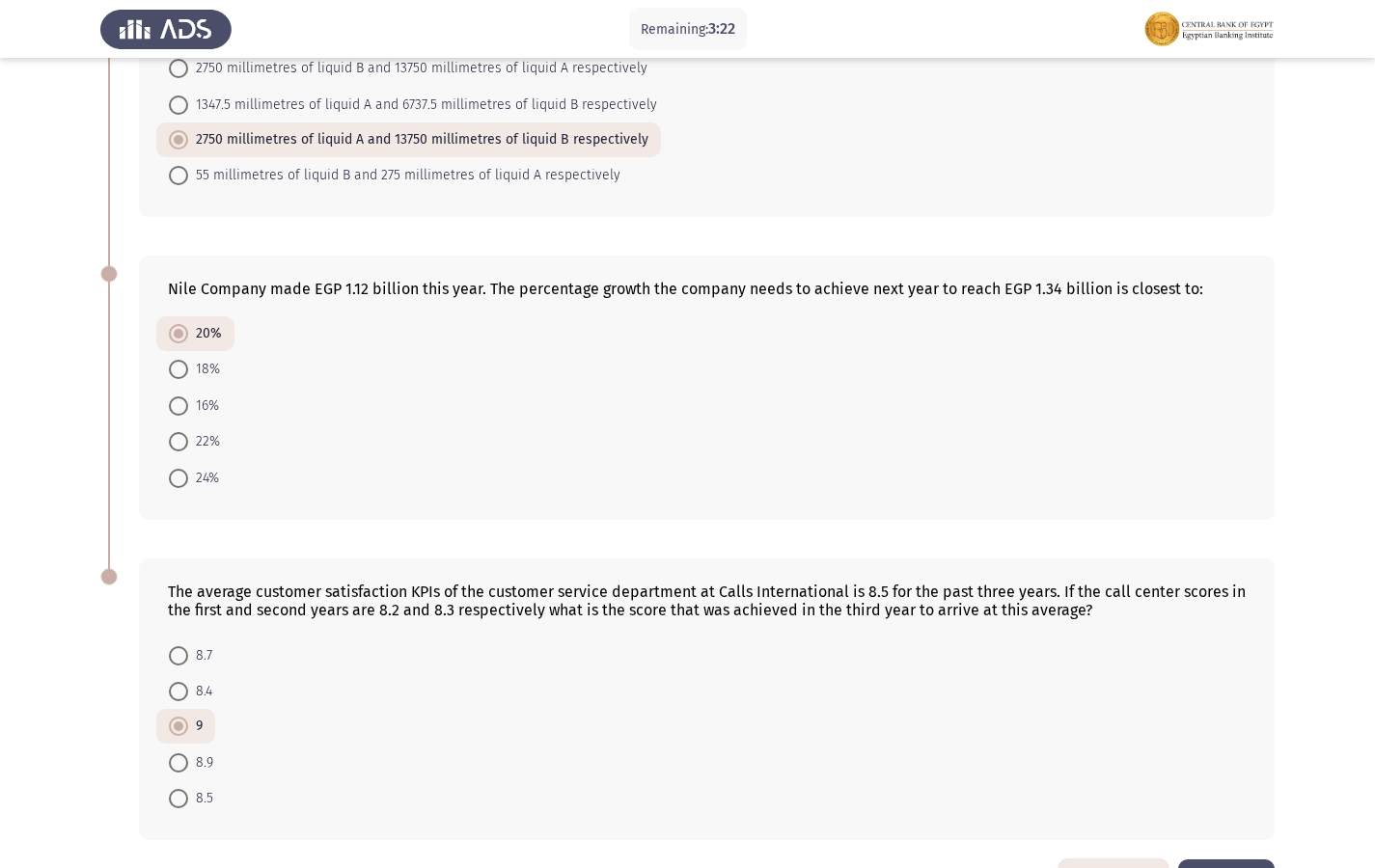 scroll, scrollTop: 936, scrollLeft: 0, axis: vertical 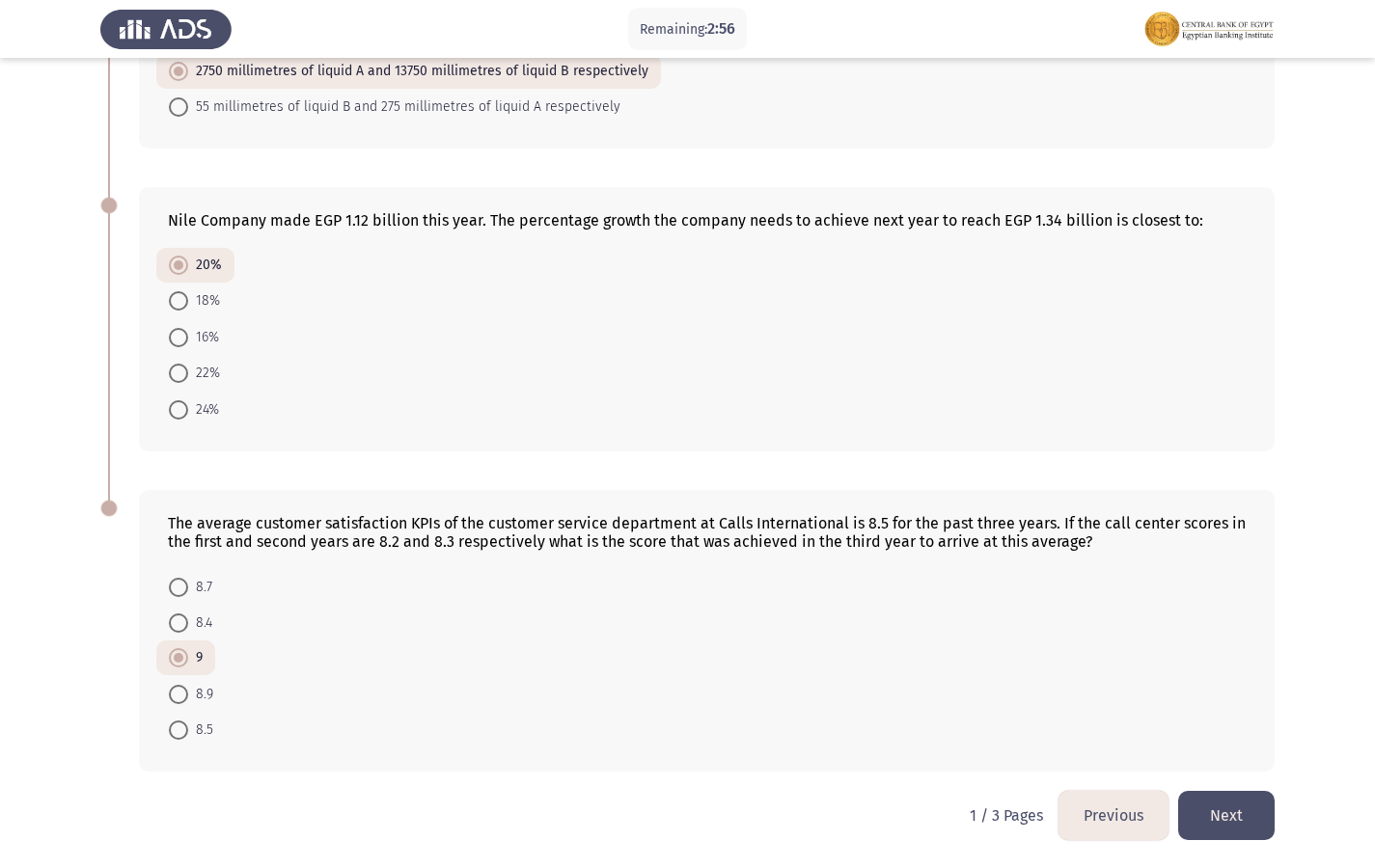 click on "Next" 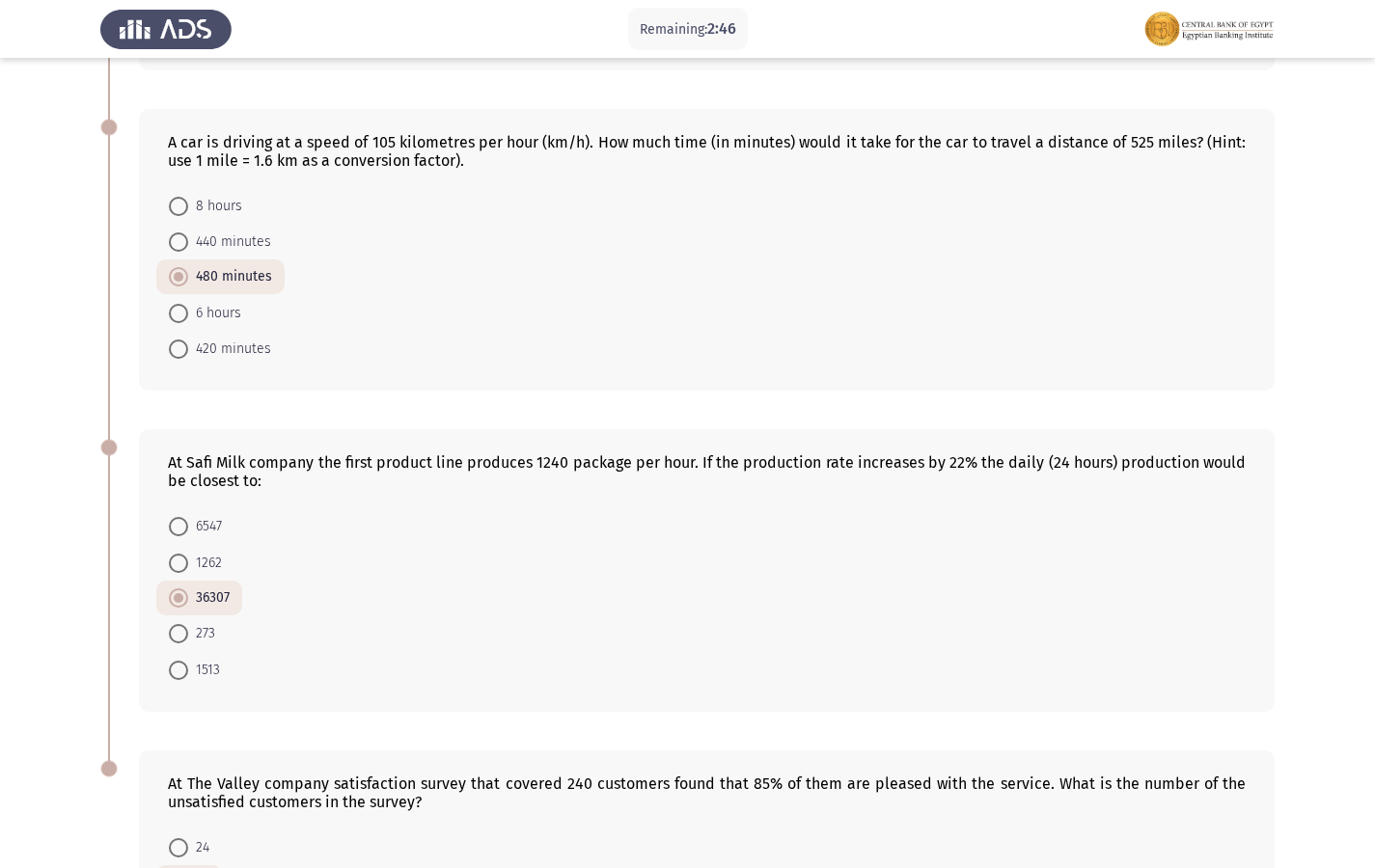 scroll, scrollTop: 629, scrollLeft: 0, axis: vertical 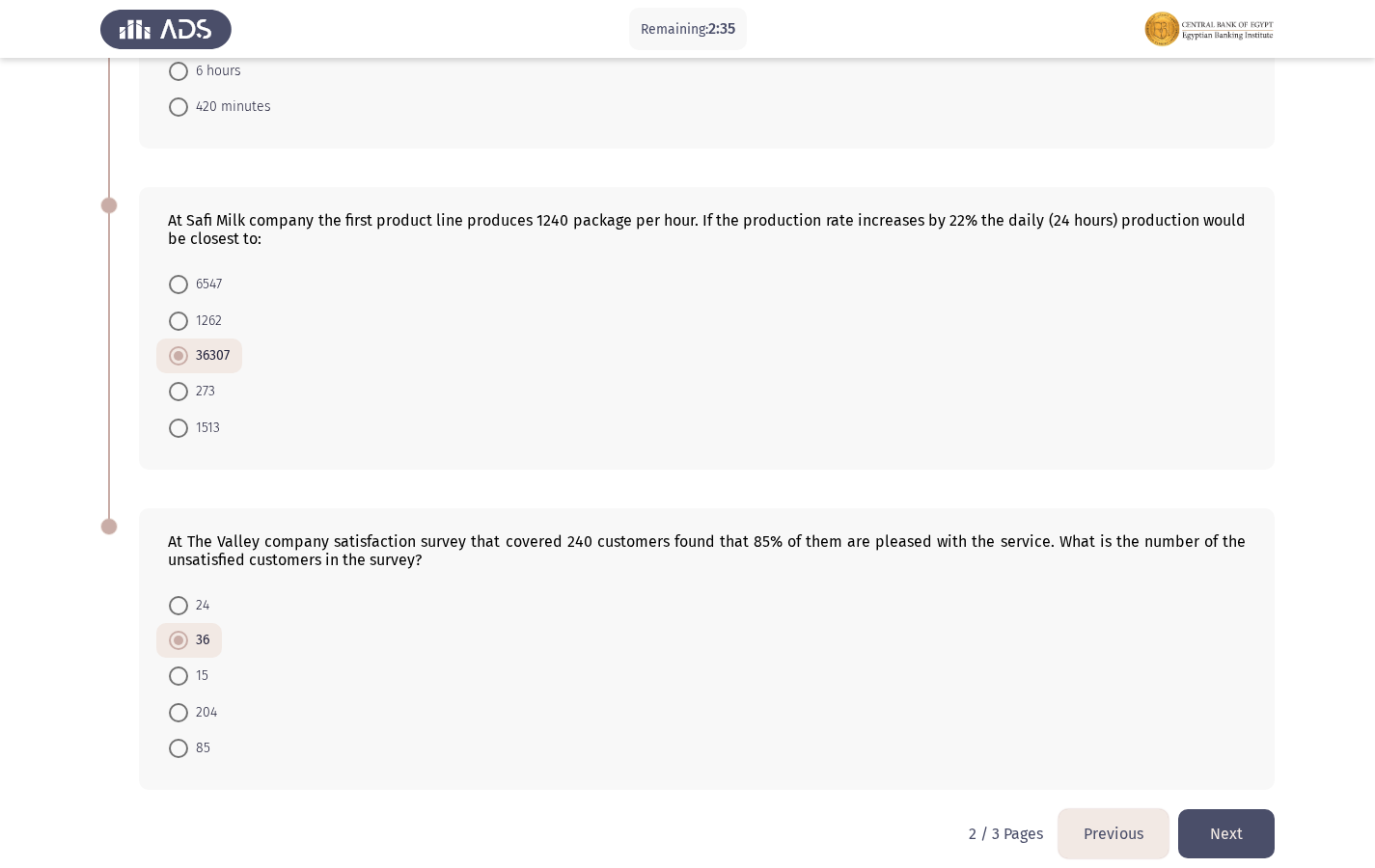 click on "At The Valley company satisfaction survey that covered 240 customers found that 85% of them are pleased with the service. What is the number of the unsatisfied customers in the survey?    24     36     15     204     85" 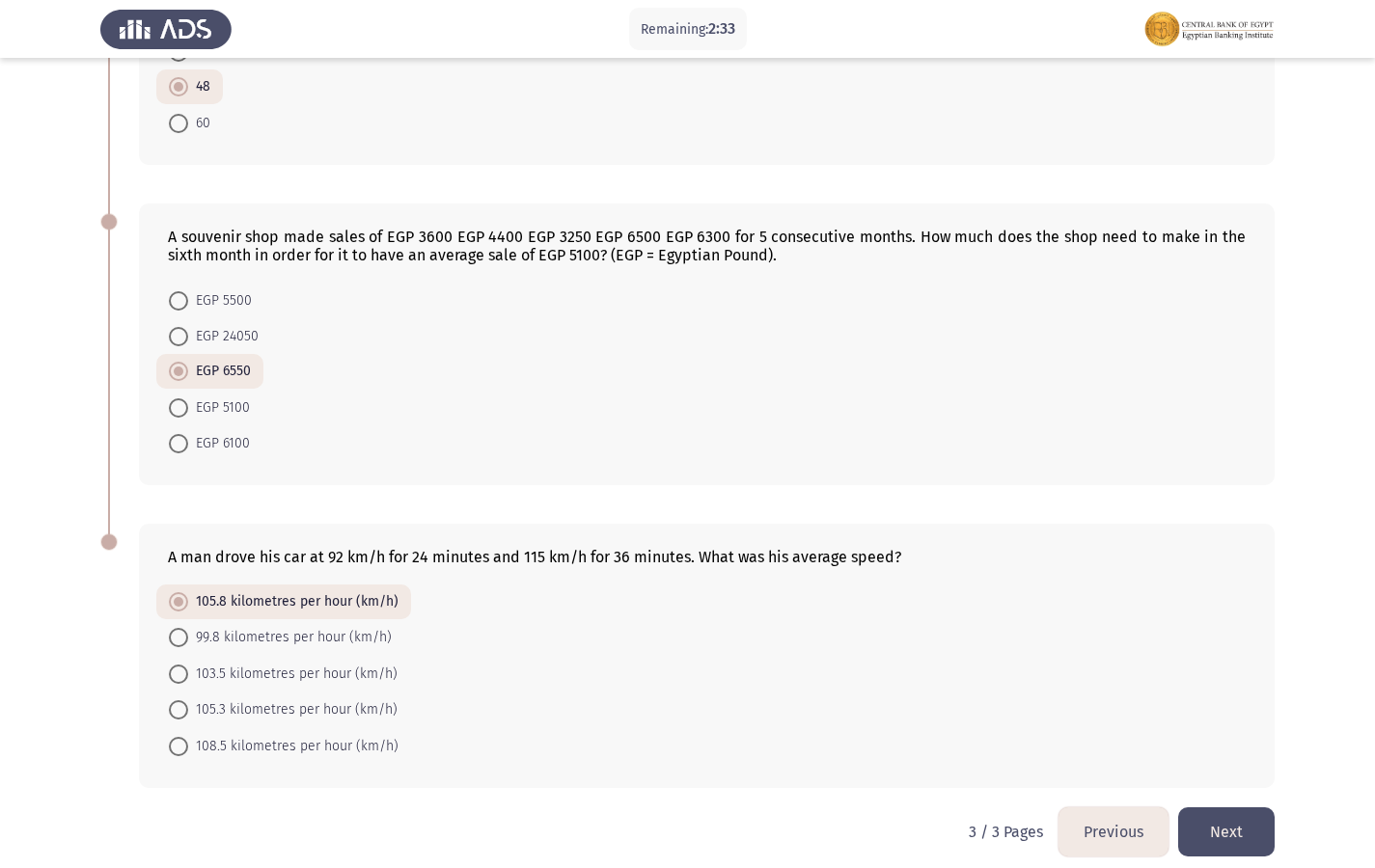 scroll, scrollTop: 616, scrollLeft: 0, axis: vertical 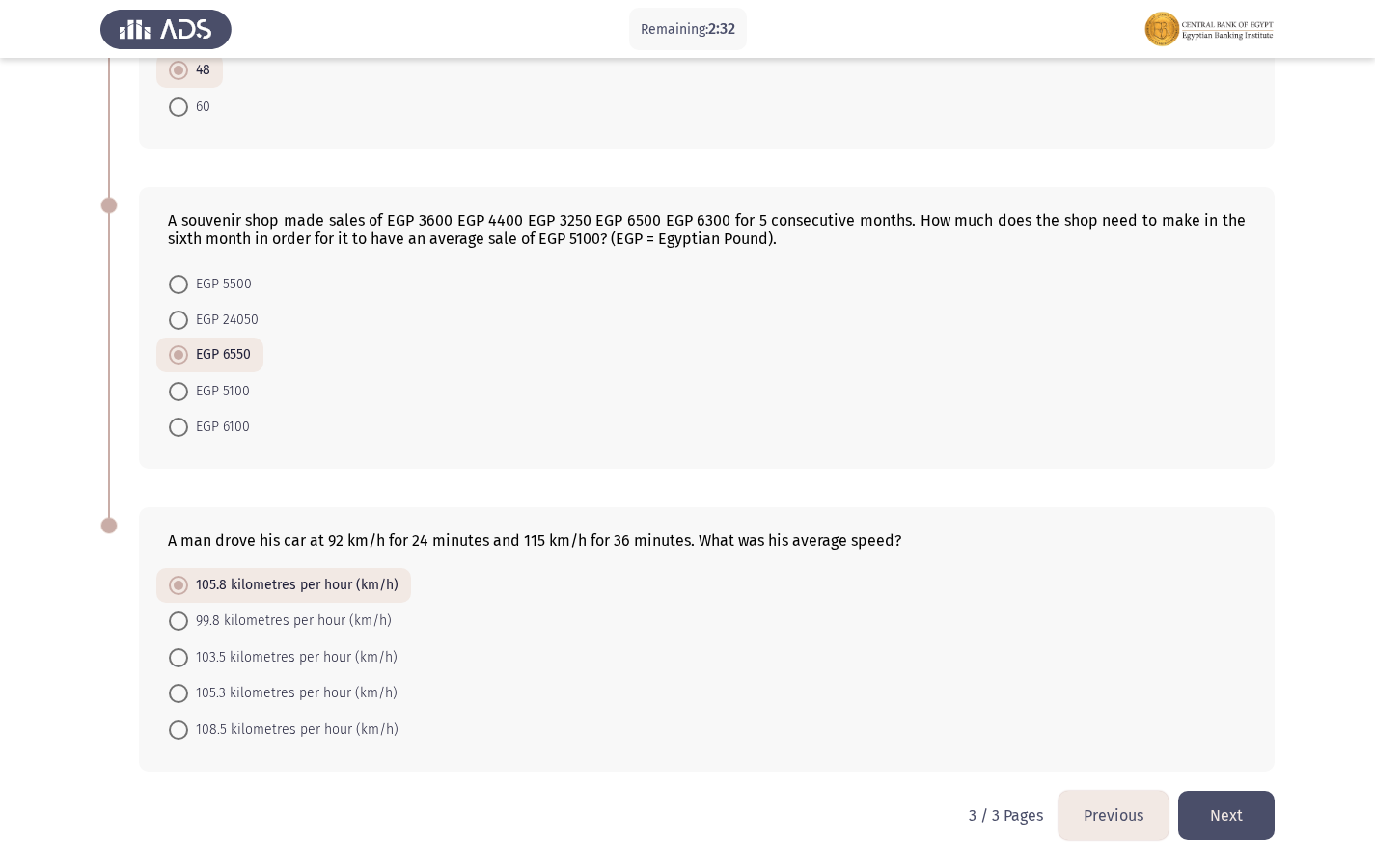 click on "Next" 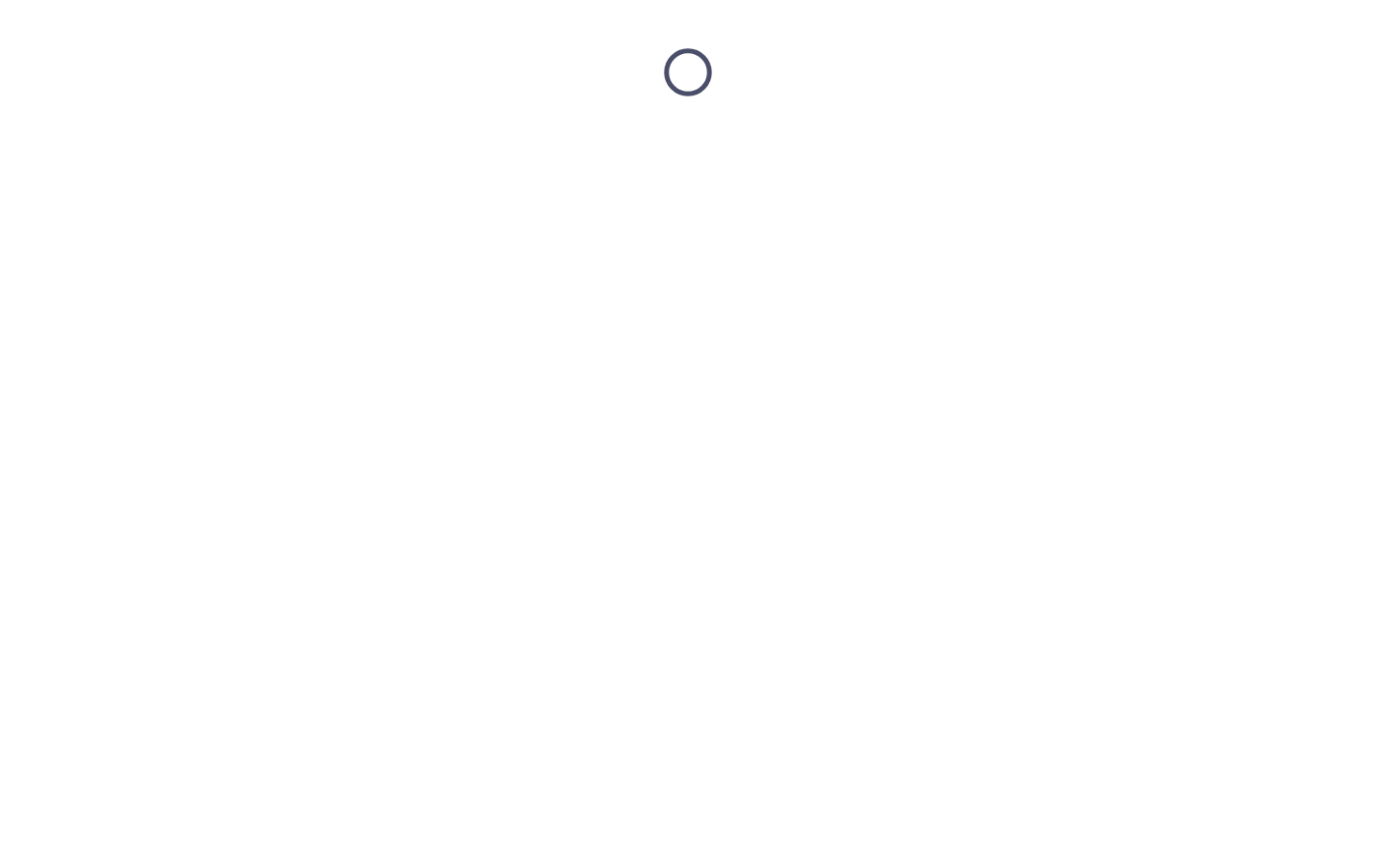 scroll, scrollTop: 0, scrollLeft: 0, axis: both 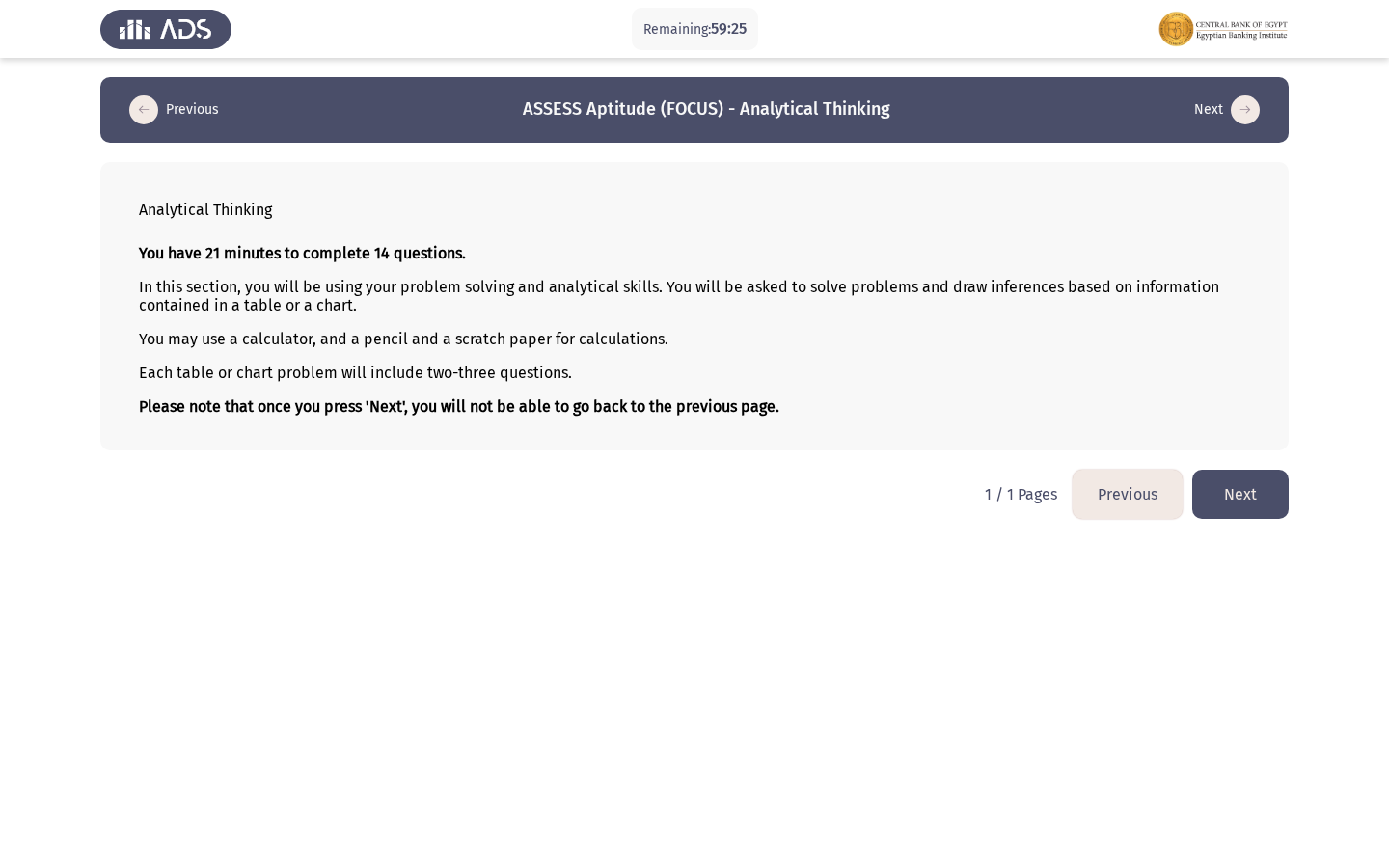 click on "Next" 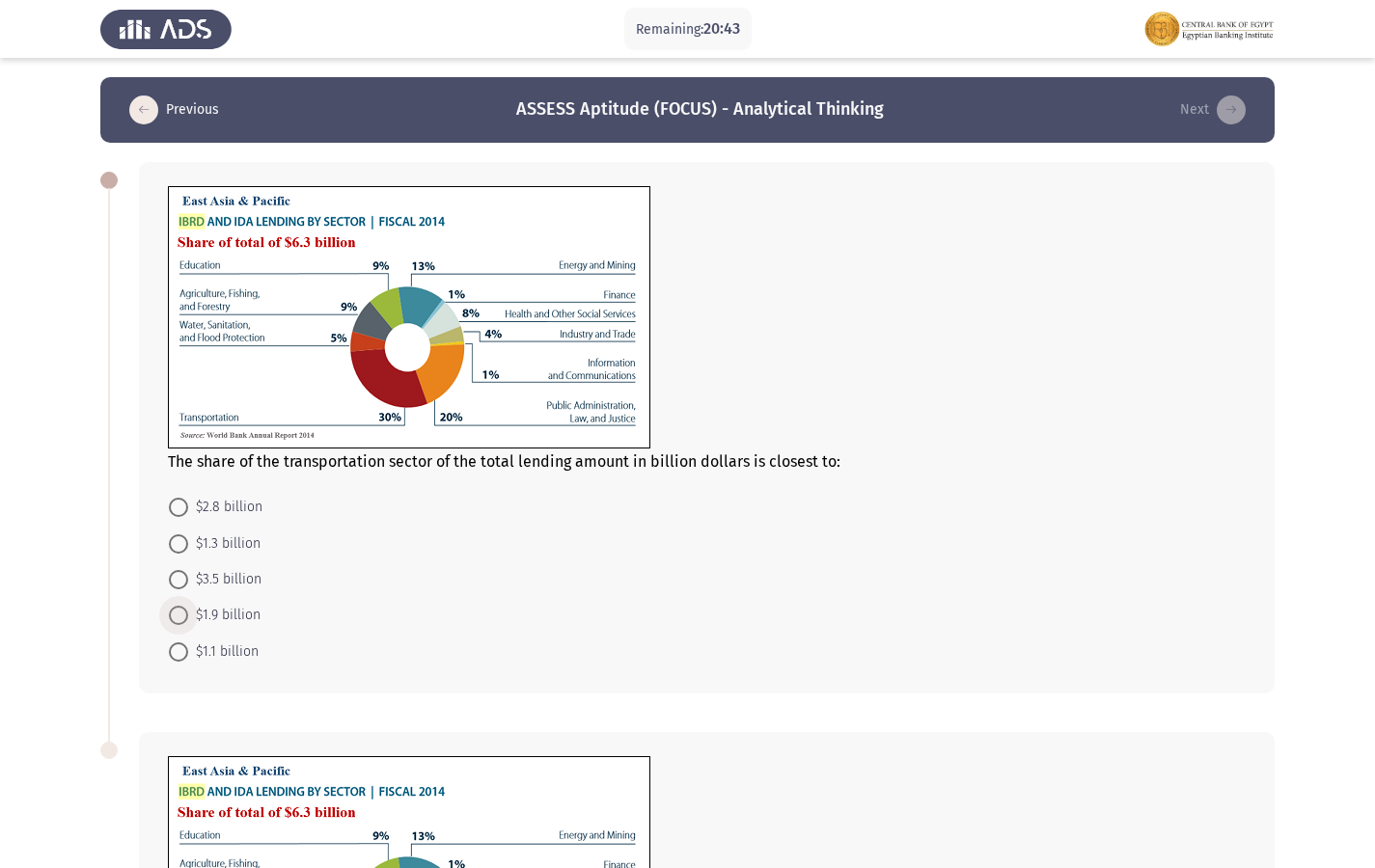 click on "$1.9 billion" at bounding box center (224, 615) 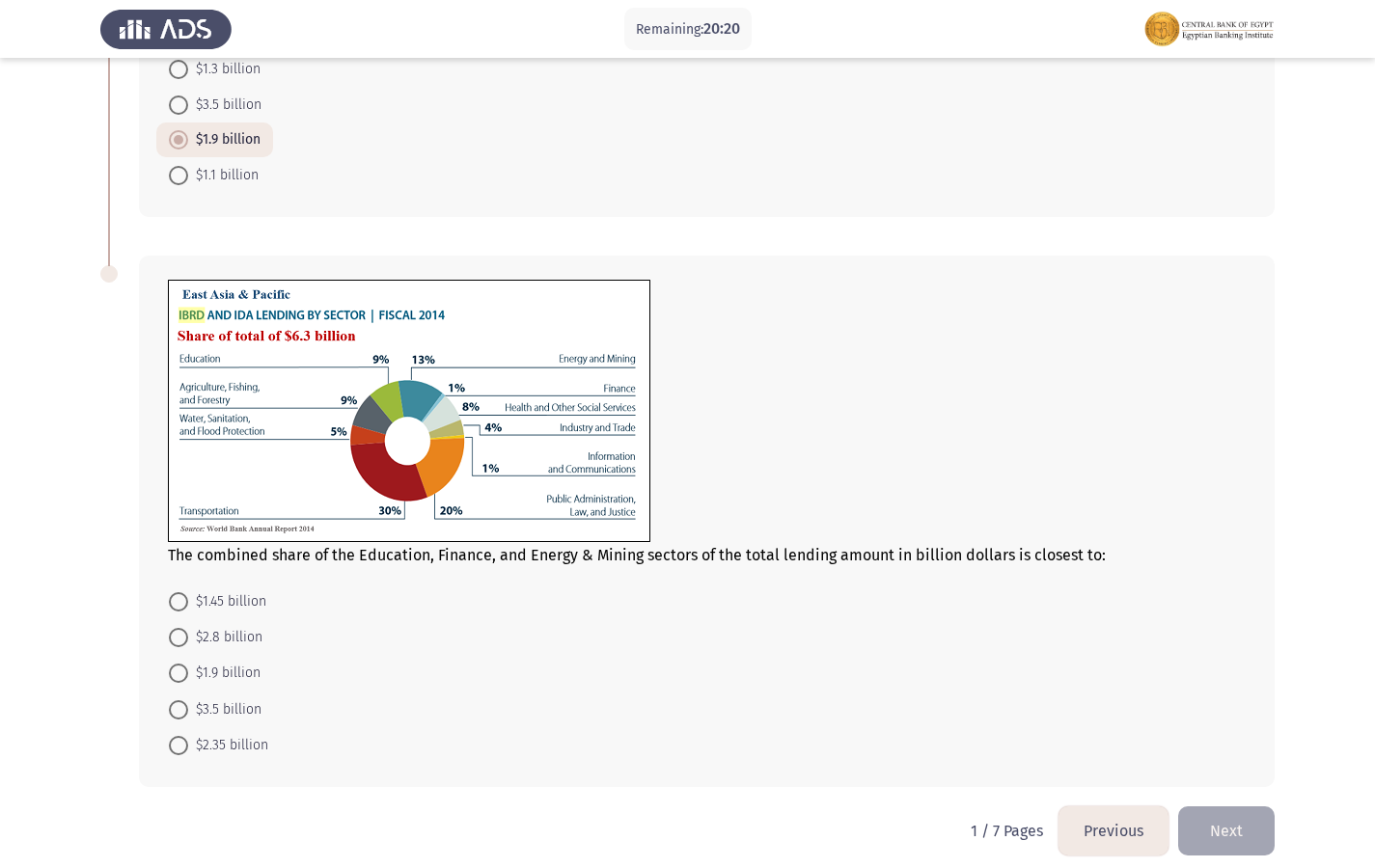 scroll, scrollTop: 482, scrollLeft: 0, axis: vertical 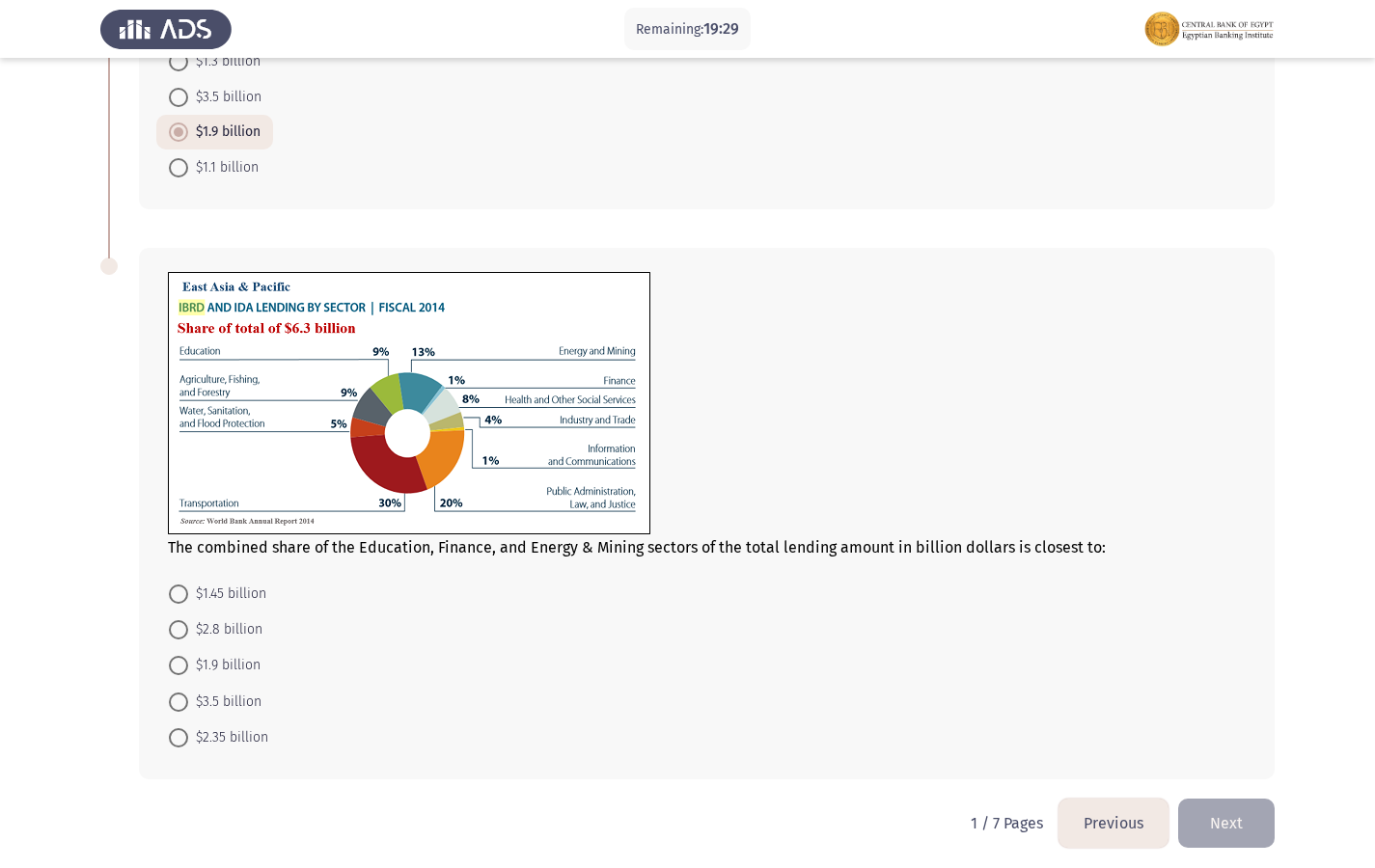 click on "$1.45 billion" at bounding box center [227, 594] 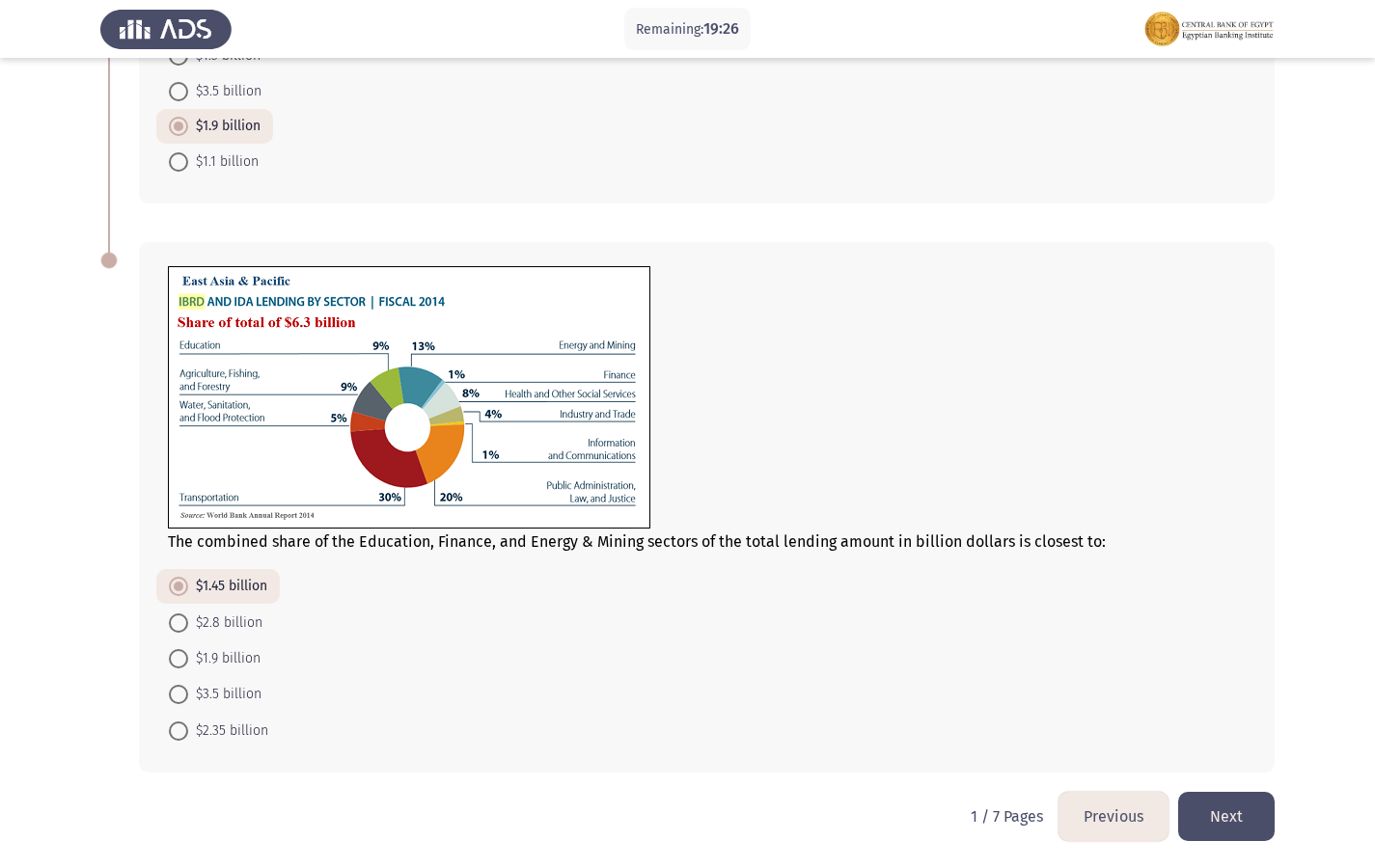 scroll, scrollTop: 489, scrollLeft: 0, axis: vertical 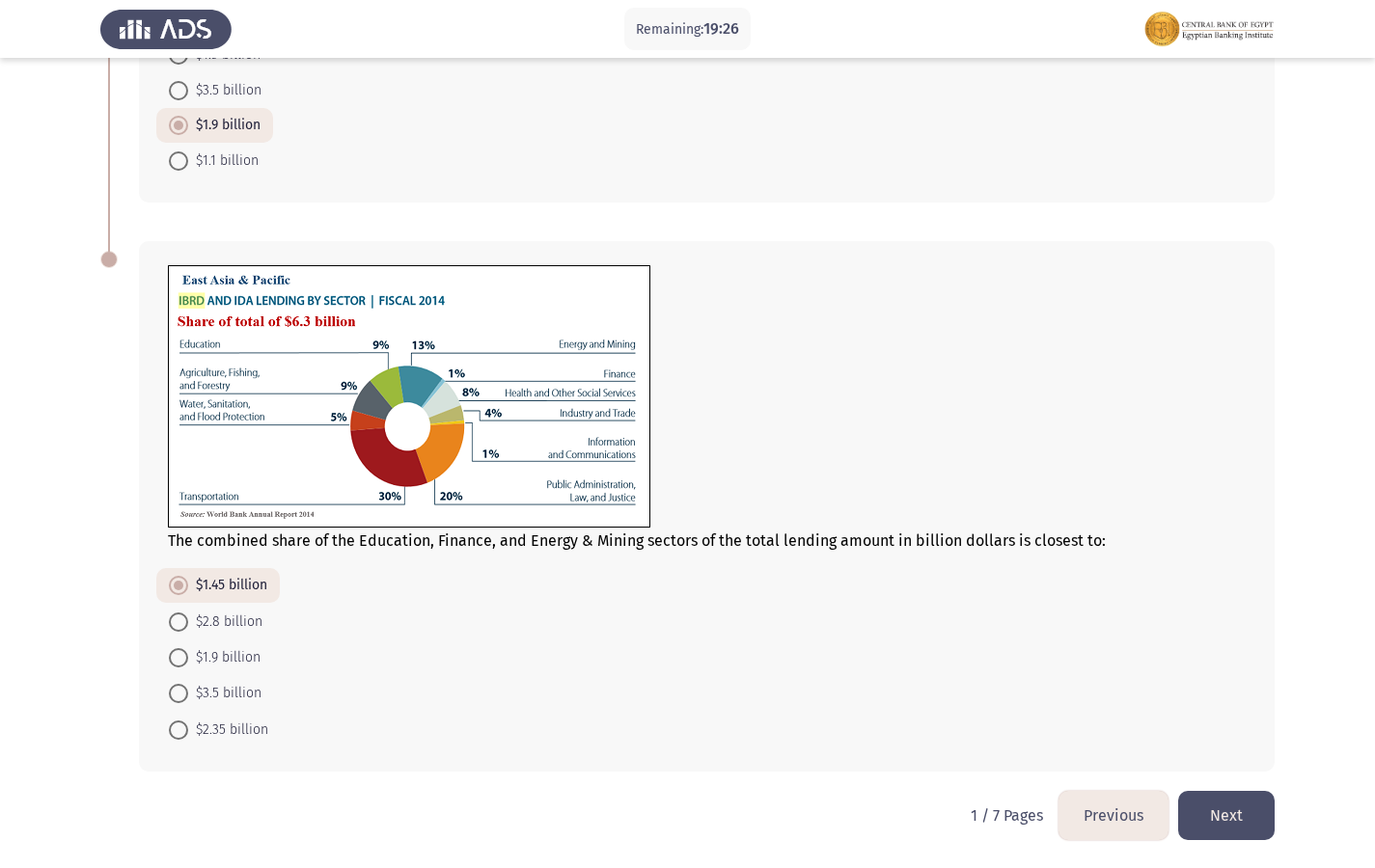 click on "Next" 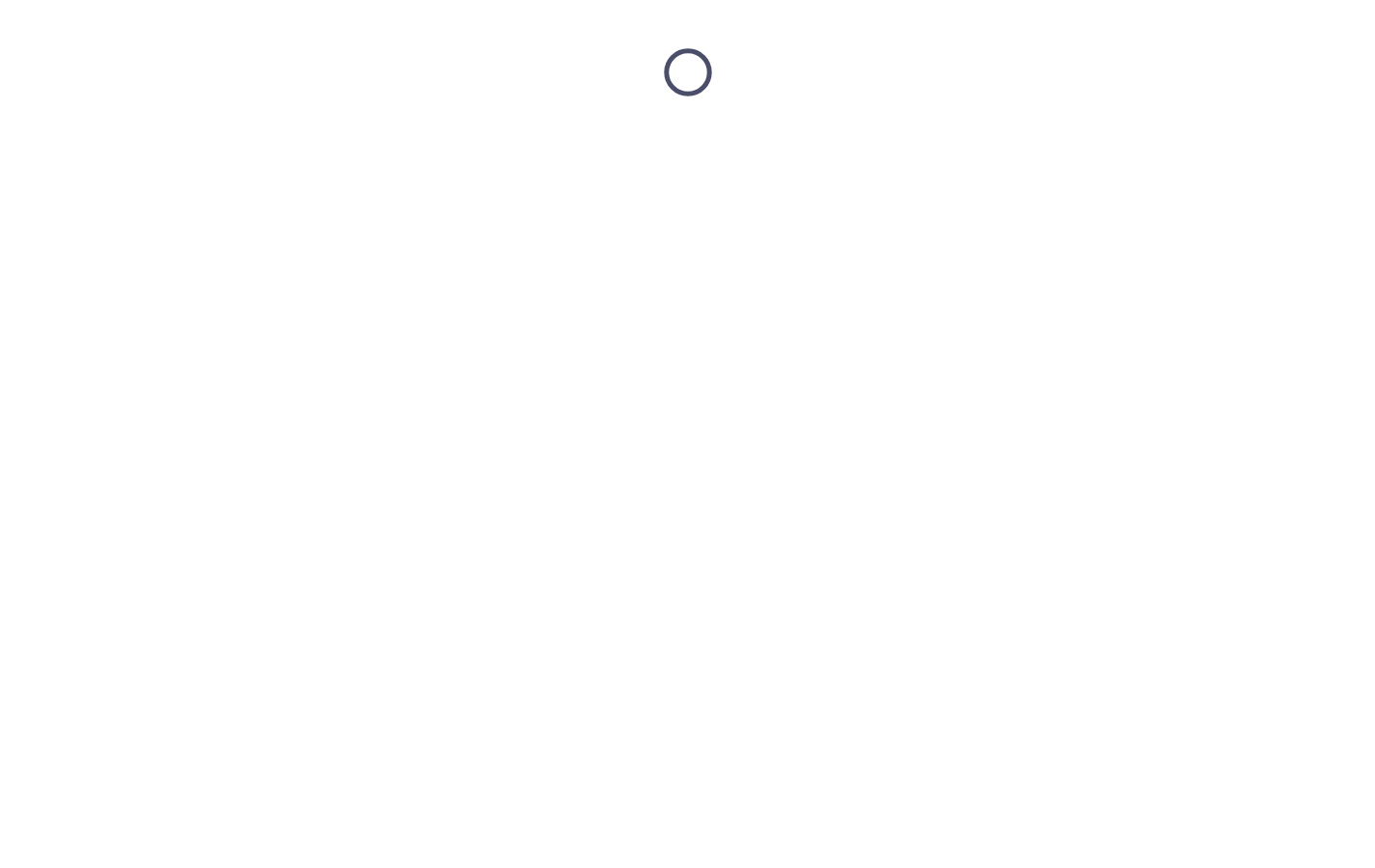 scroll, scrollTop: 0, scrollLeft: 0, axis: both 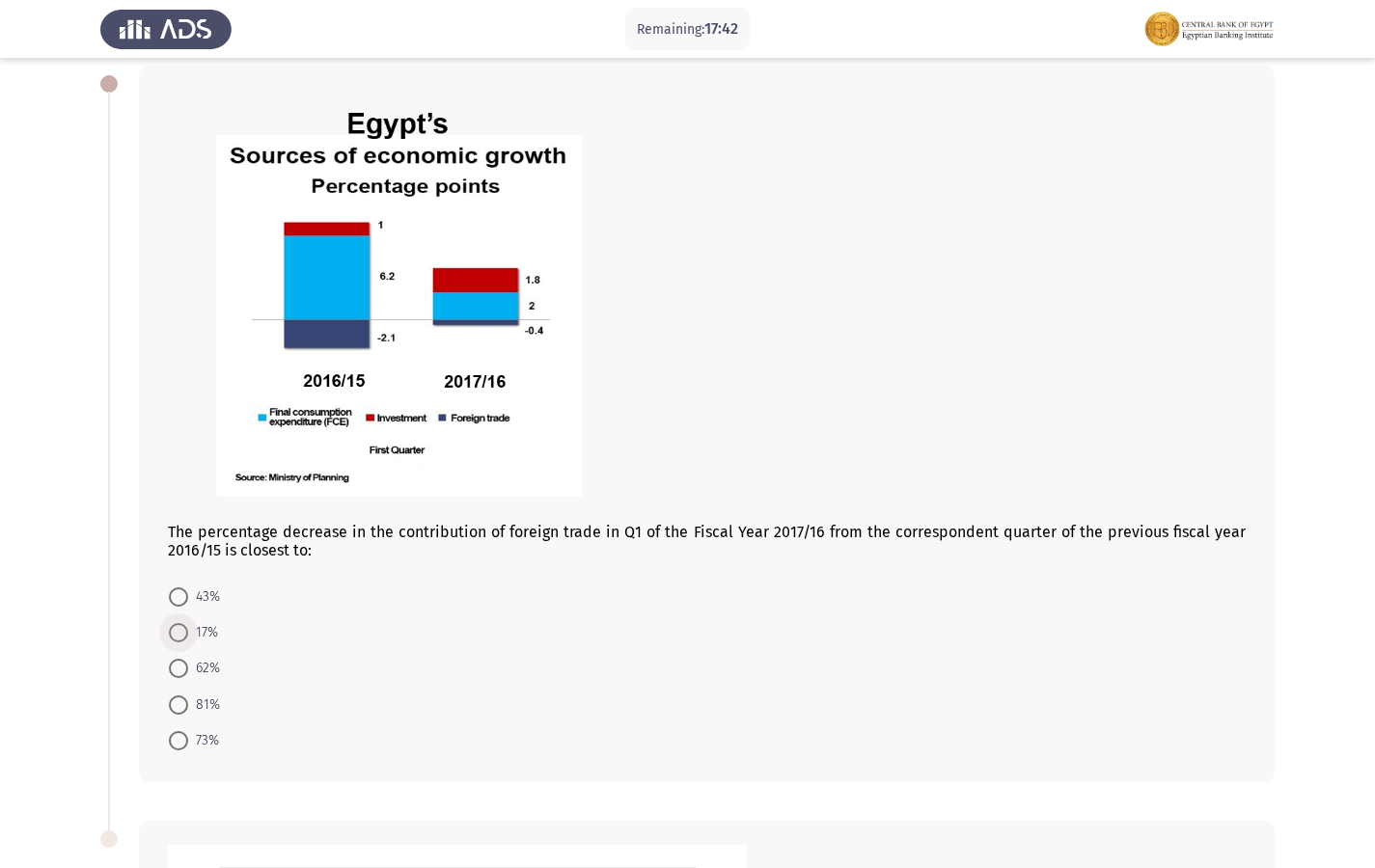 click on "17%" at bounding box center (203, 633) 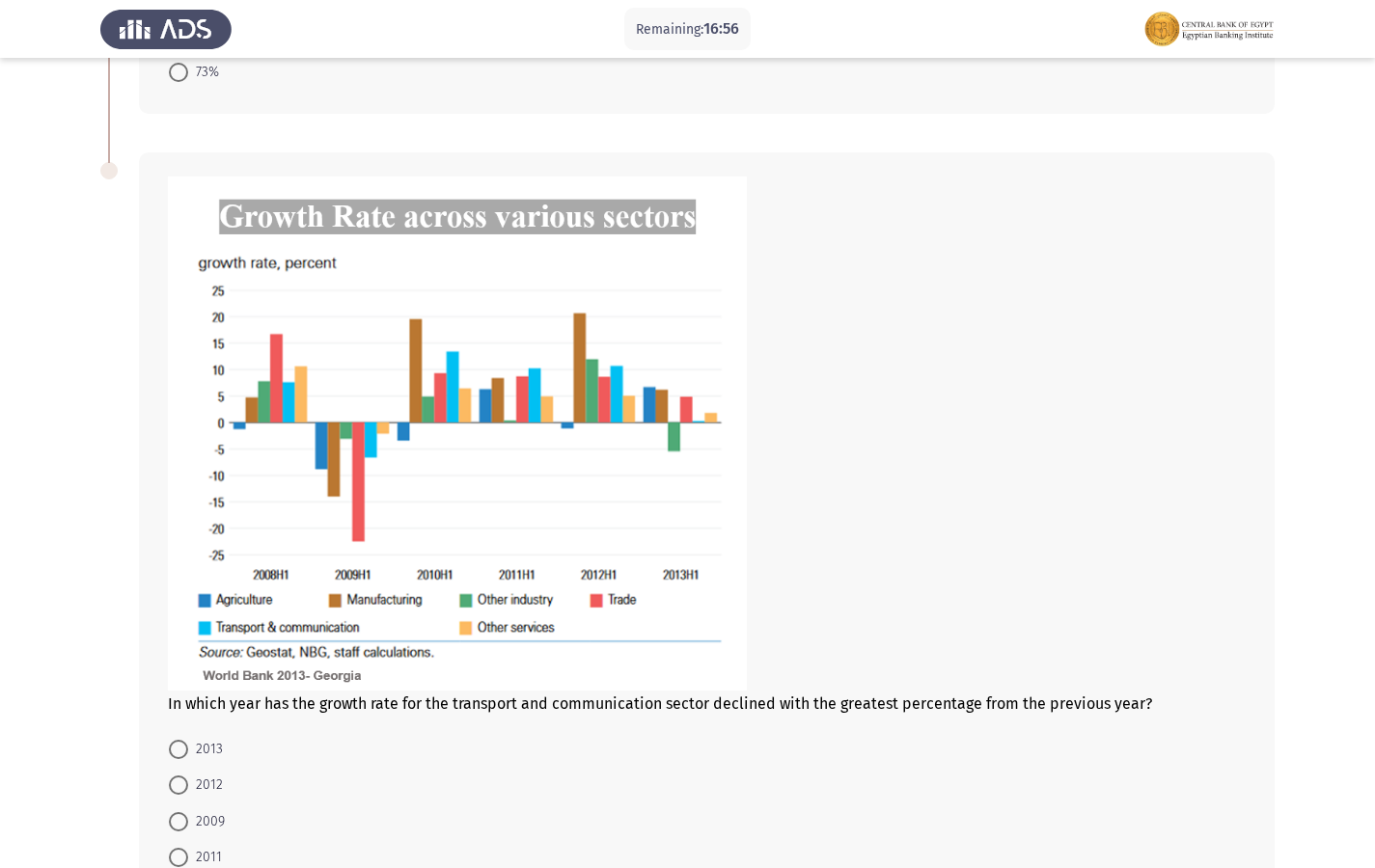 scroll, scrollTop: 868, scrollLeft: 0, axis: vertical 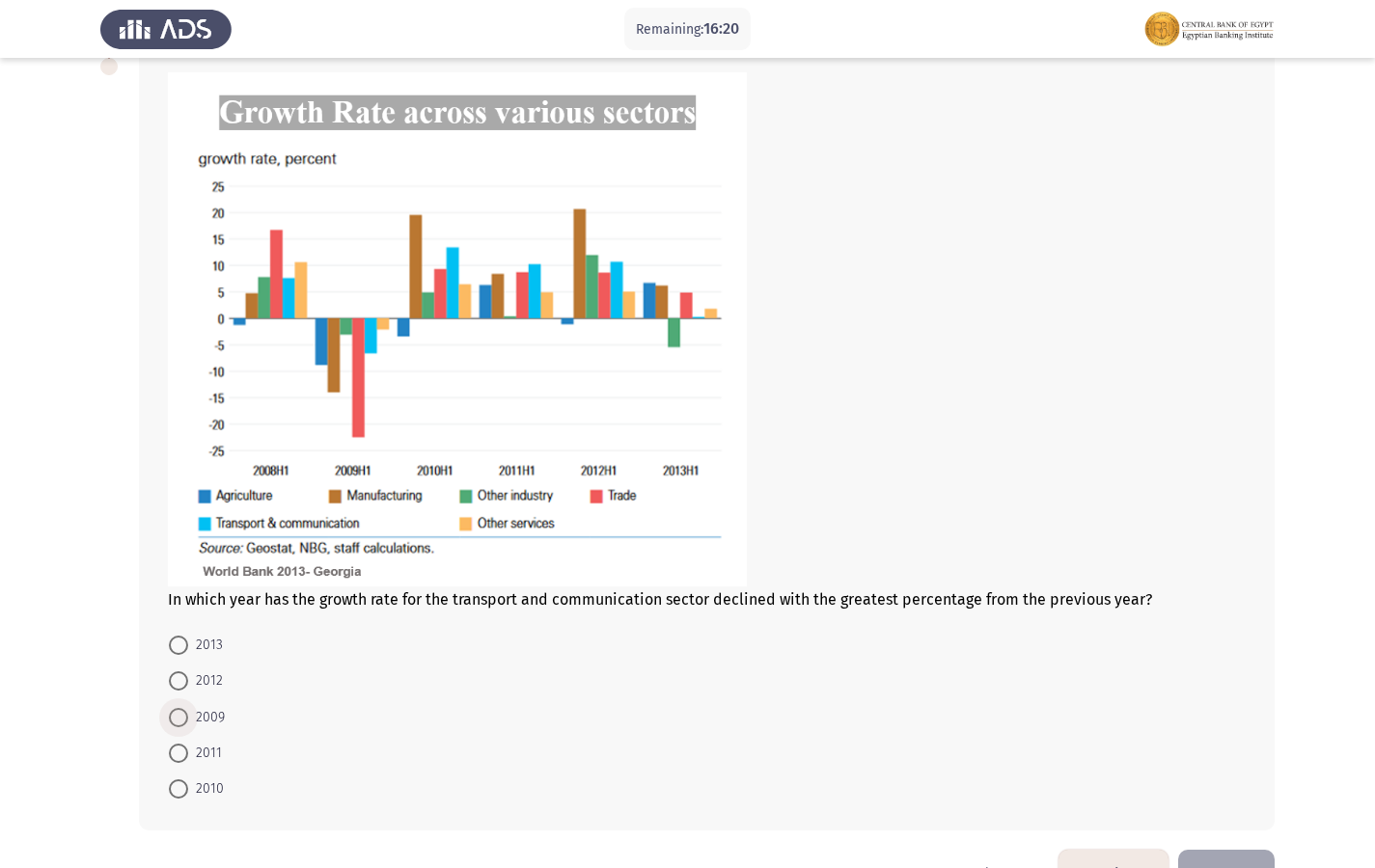 click on "2009" at bounding box center [206, 718] 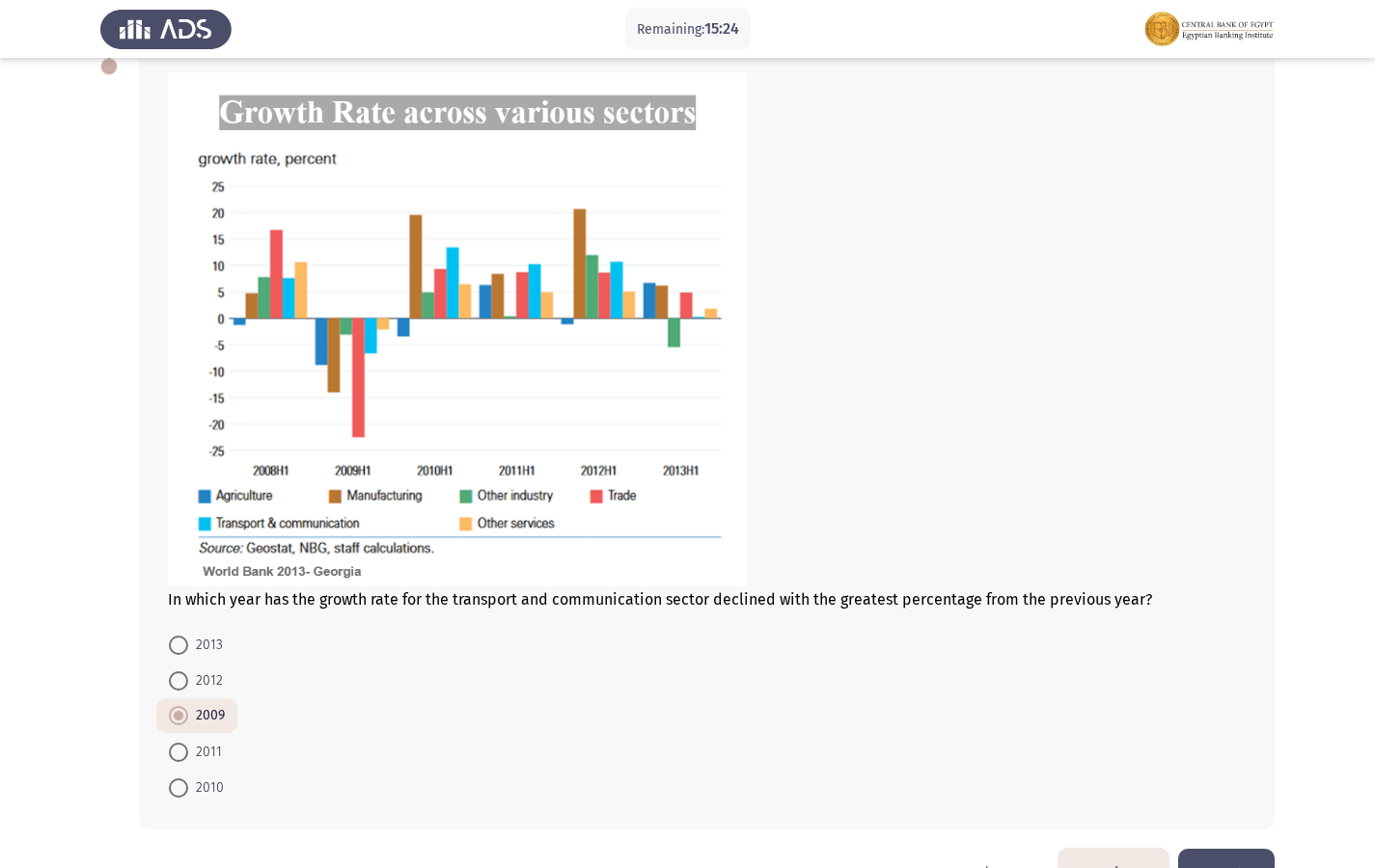 scroll, scrollTop: 926, scrollLeft: 0, axis: vertical 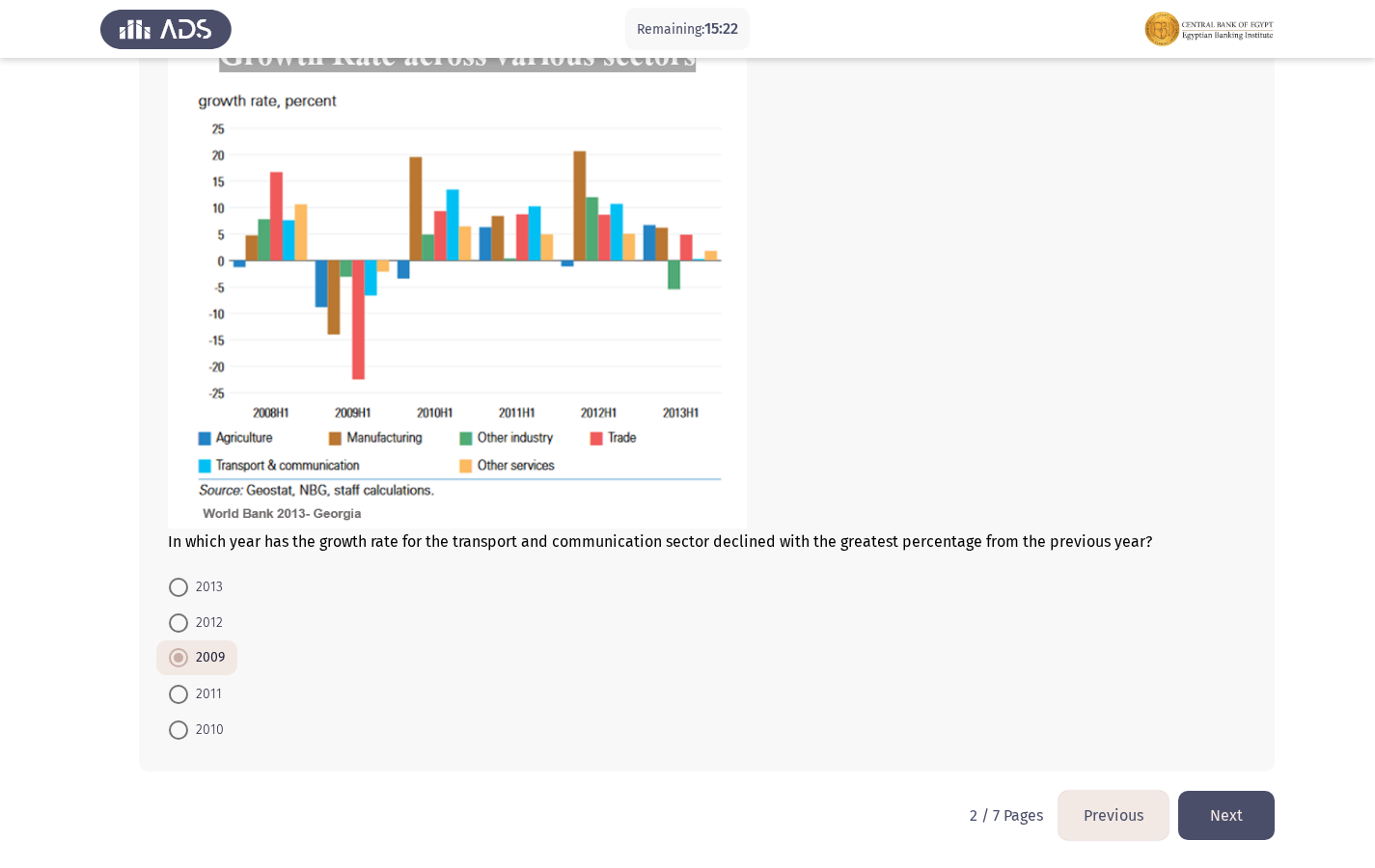click on "Next" 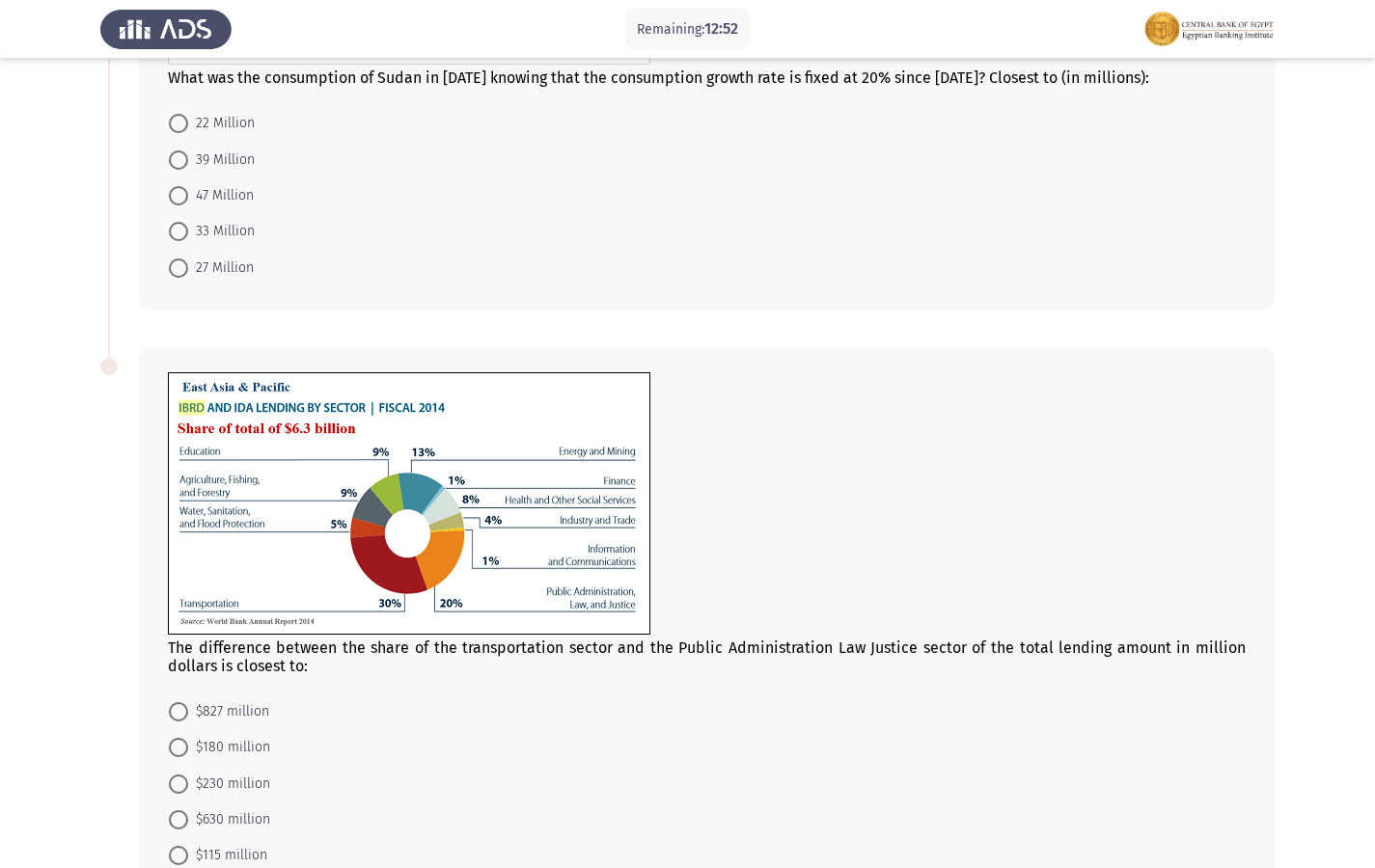 scroll, scrollTop: 616, scrollLeft: 0, axis: vertical 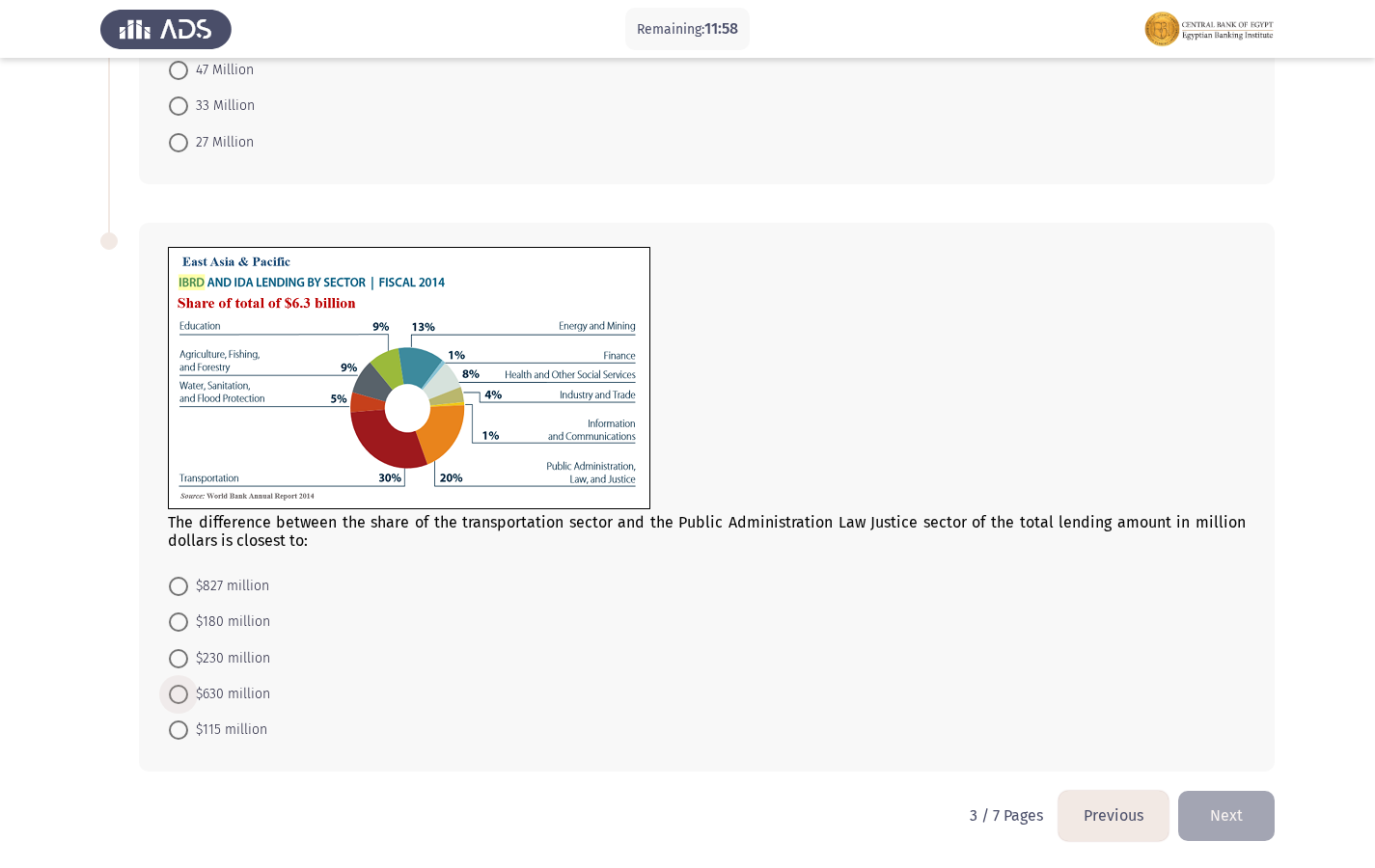 click on "$630 million" at bounding box center [229, 694] 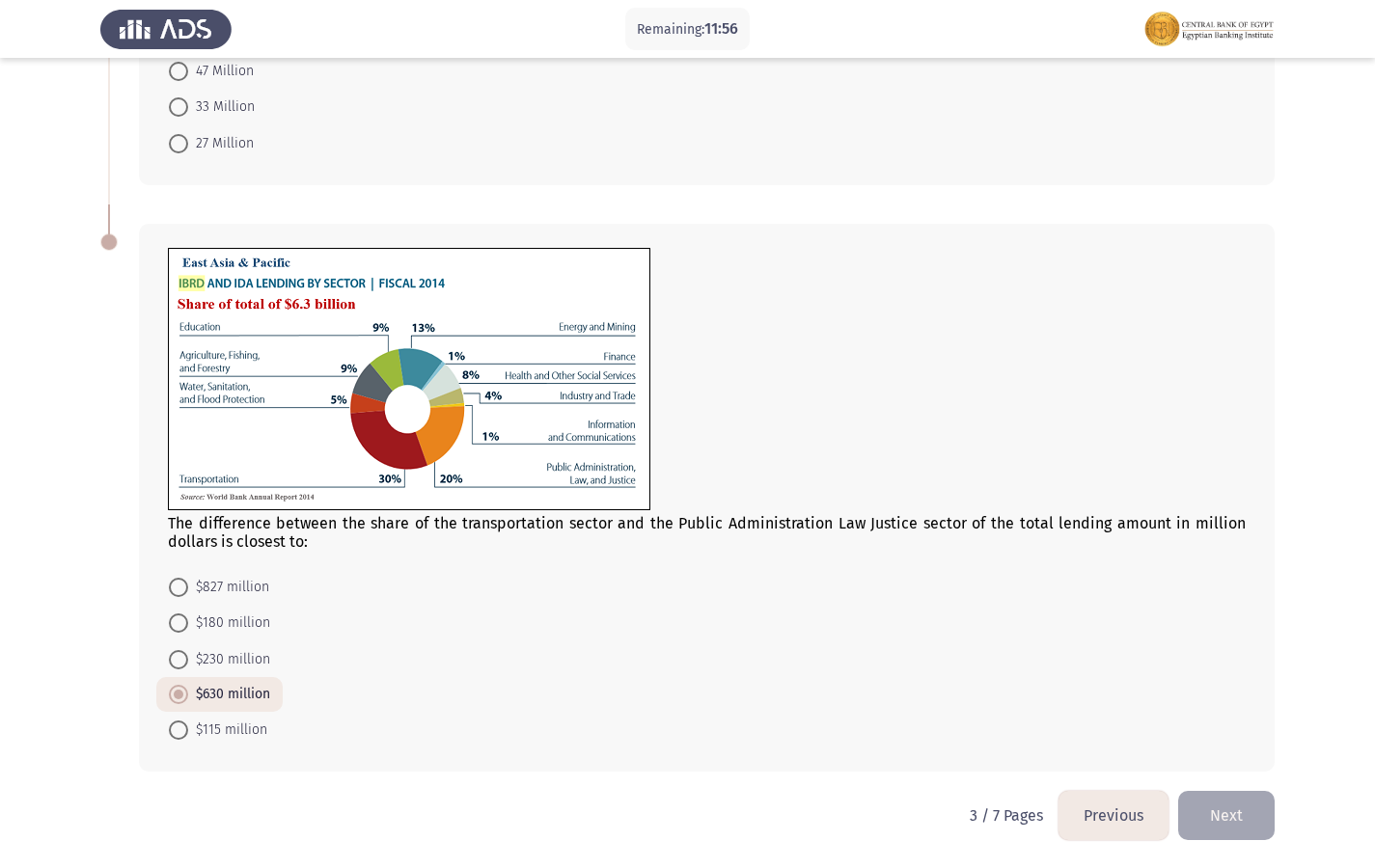 click on "Next" 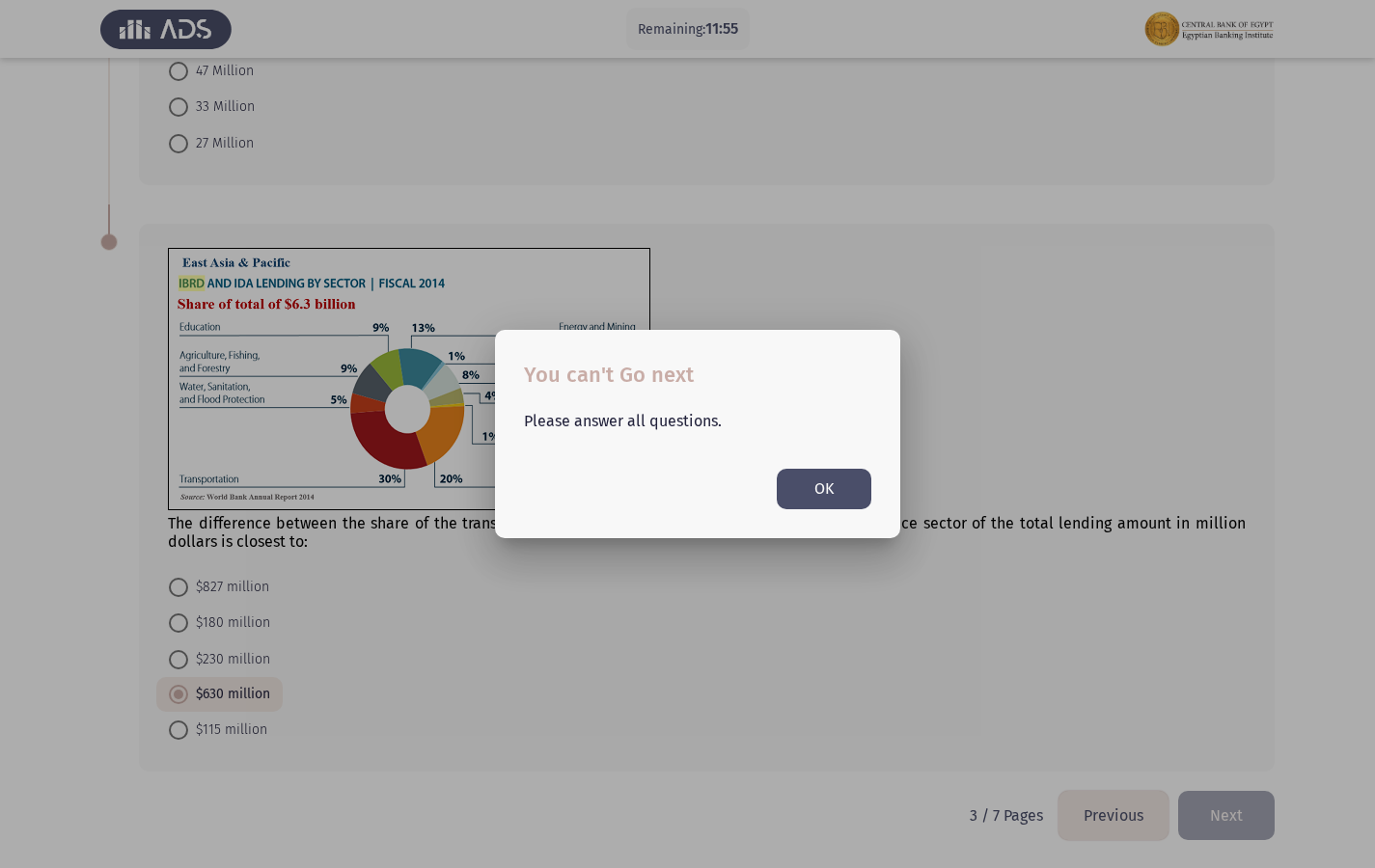 scroll, scrollTop: 0, scrollLeft: 0, axis: both 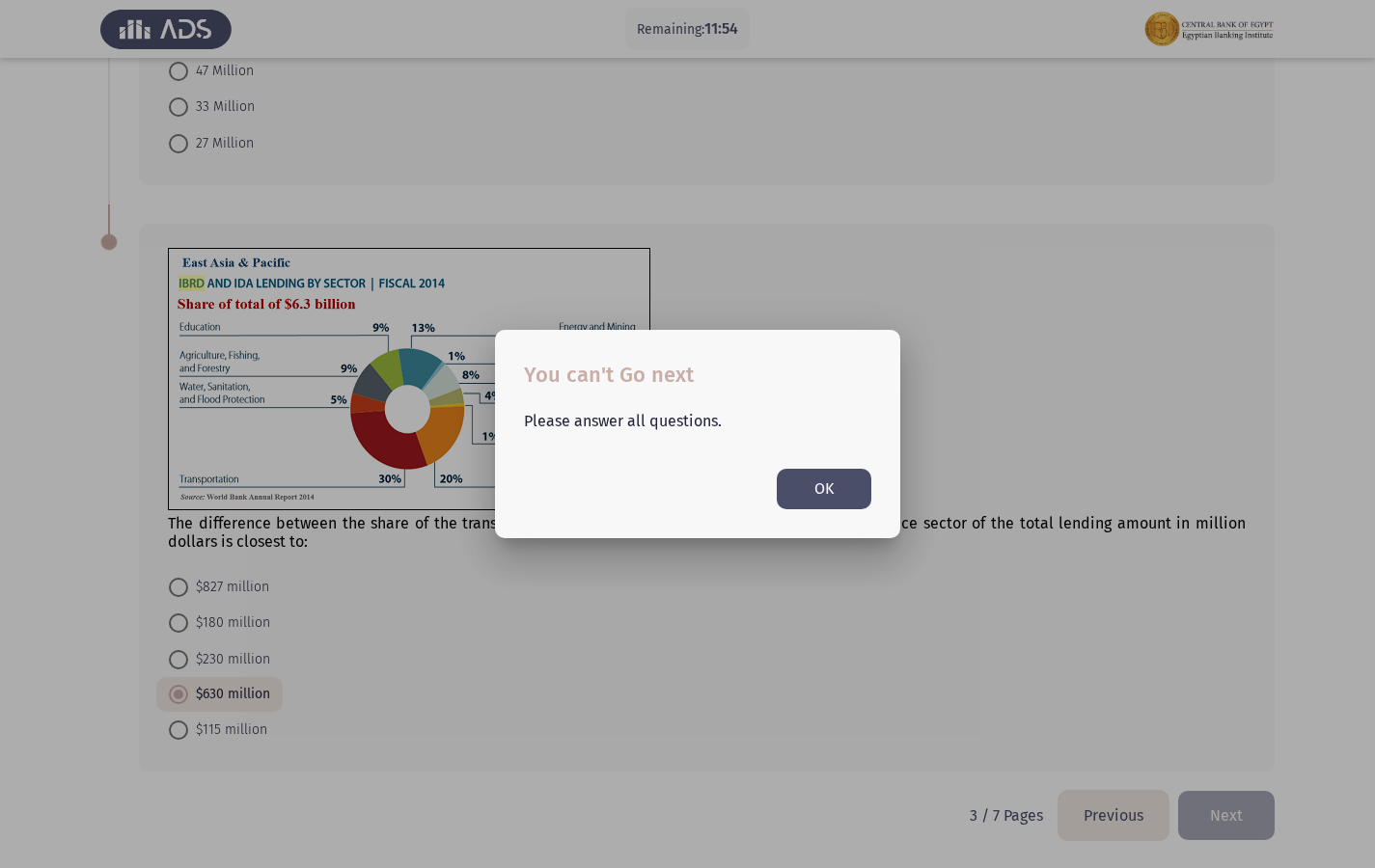 click on "OK" at bounding box center (824, 488) 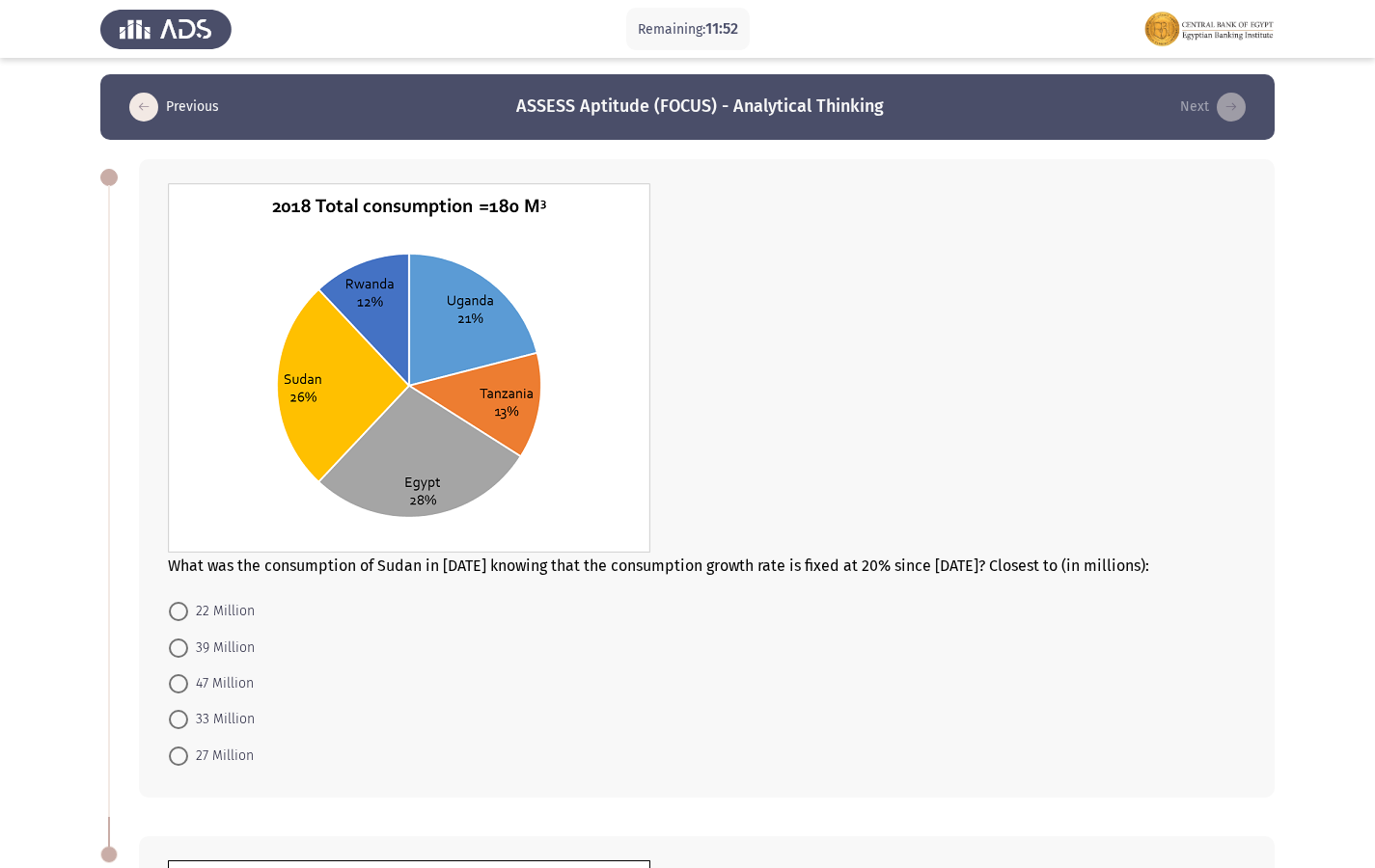 scroll, scrollTop: 0, scrollLeft: 0, axis: both 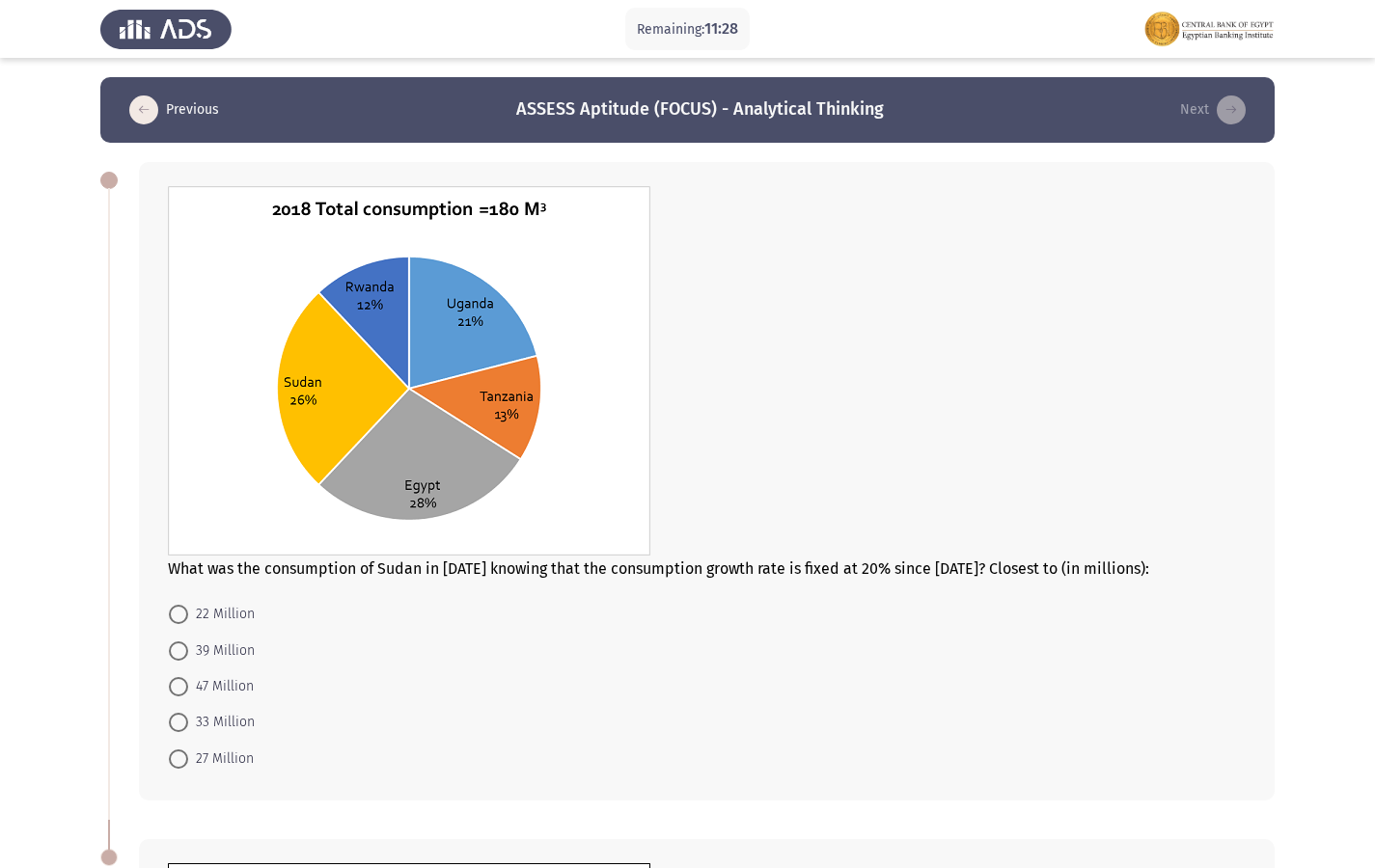 click on "27 Million" at bounding box center [221, 759] 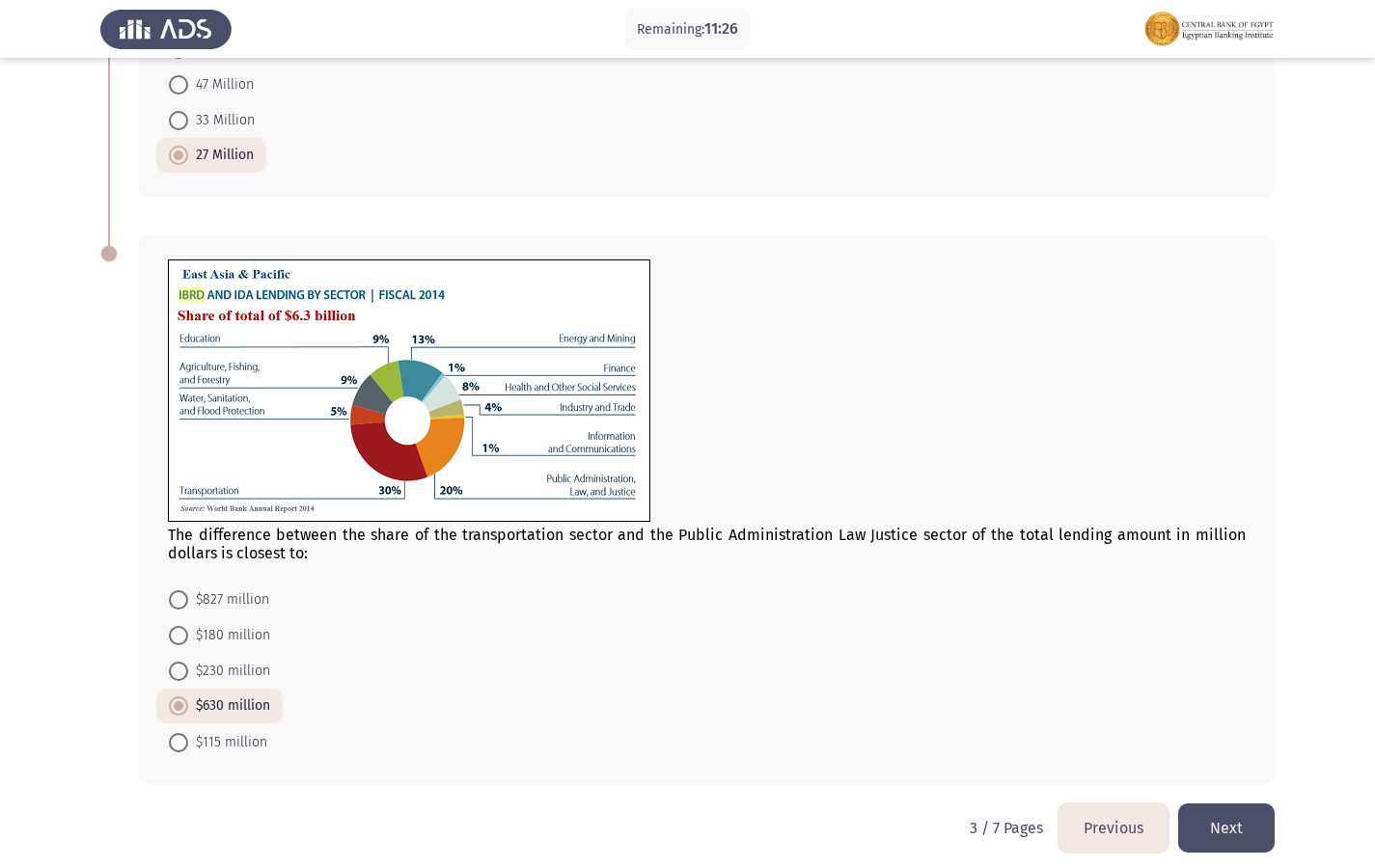 scroll, scrollTop: 614, scrollLeft: 0, axis: vertical 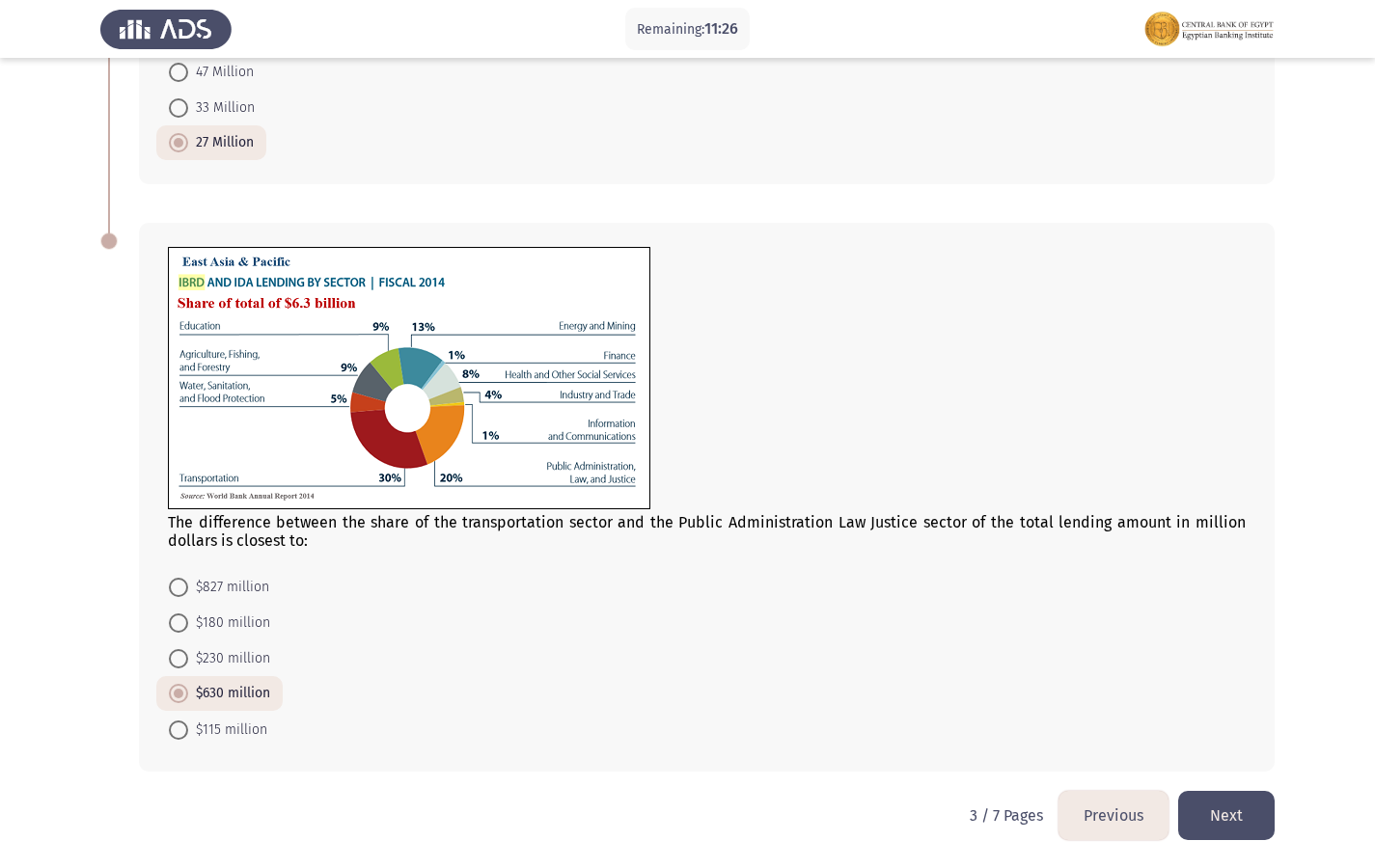 click on "Next" 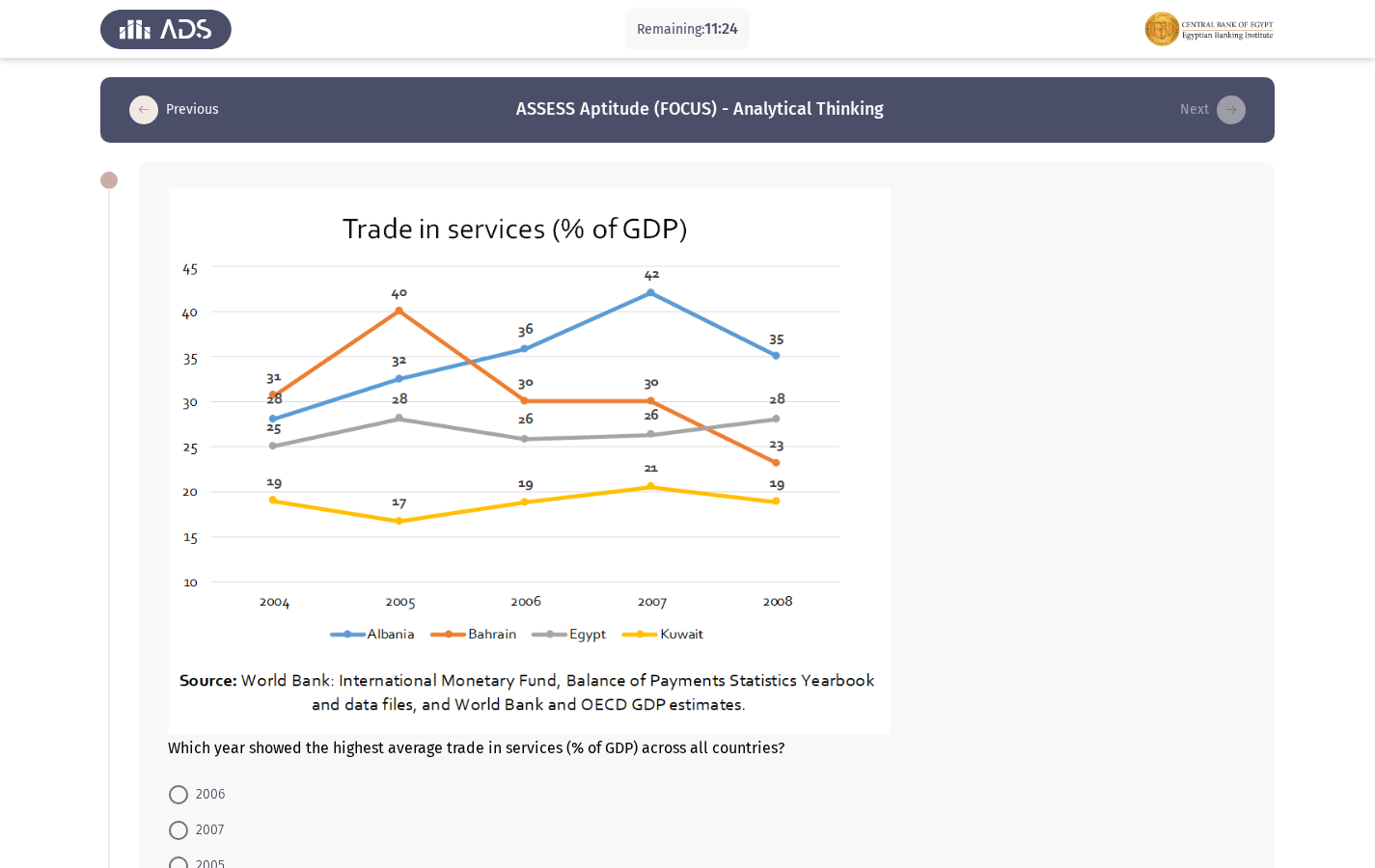 scroll, scrollTop: 96, scrollLeft: 0, axis: vertical 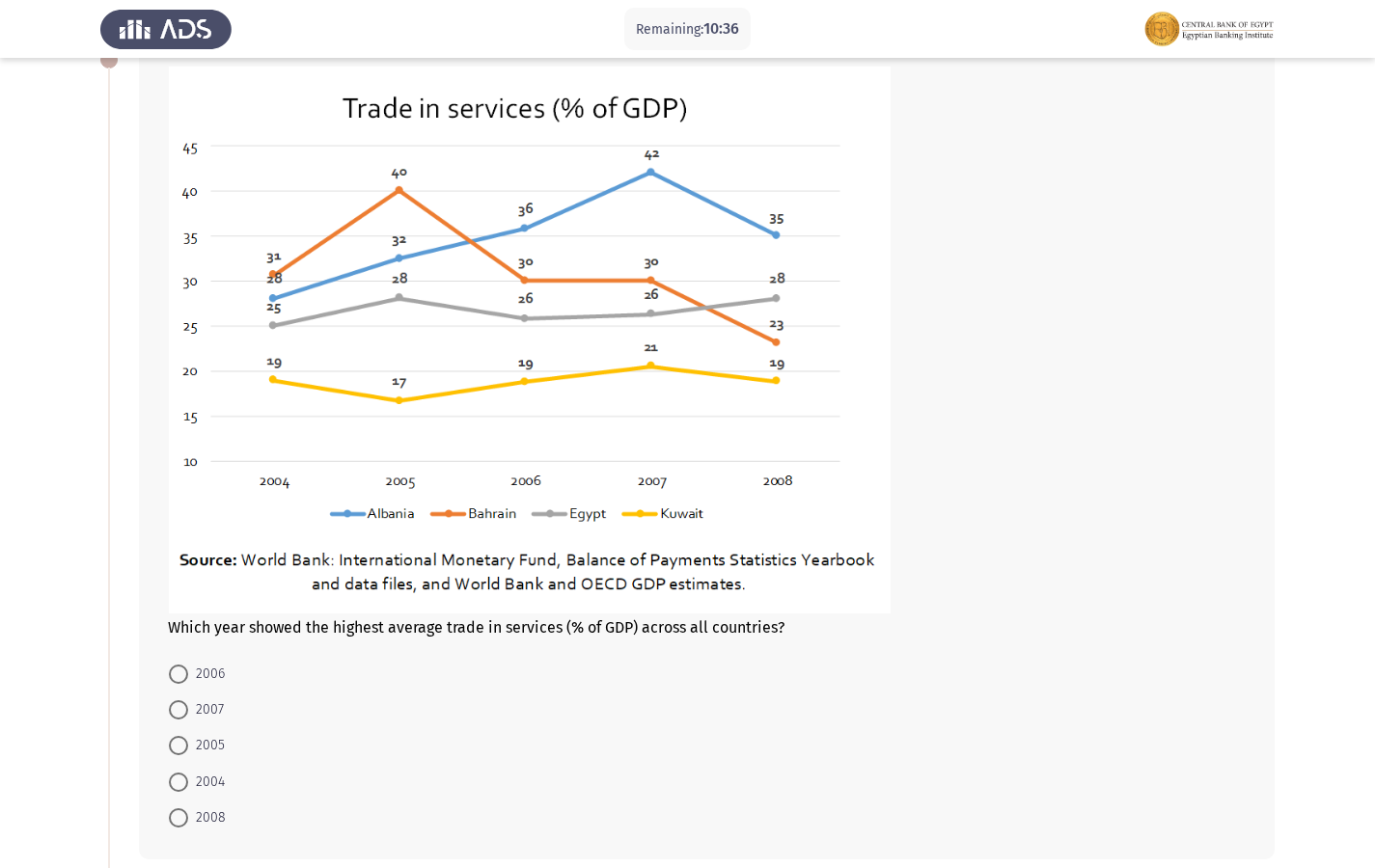 click on "2007" at bounding box center [206, 710] 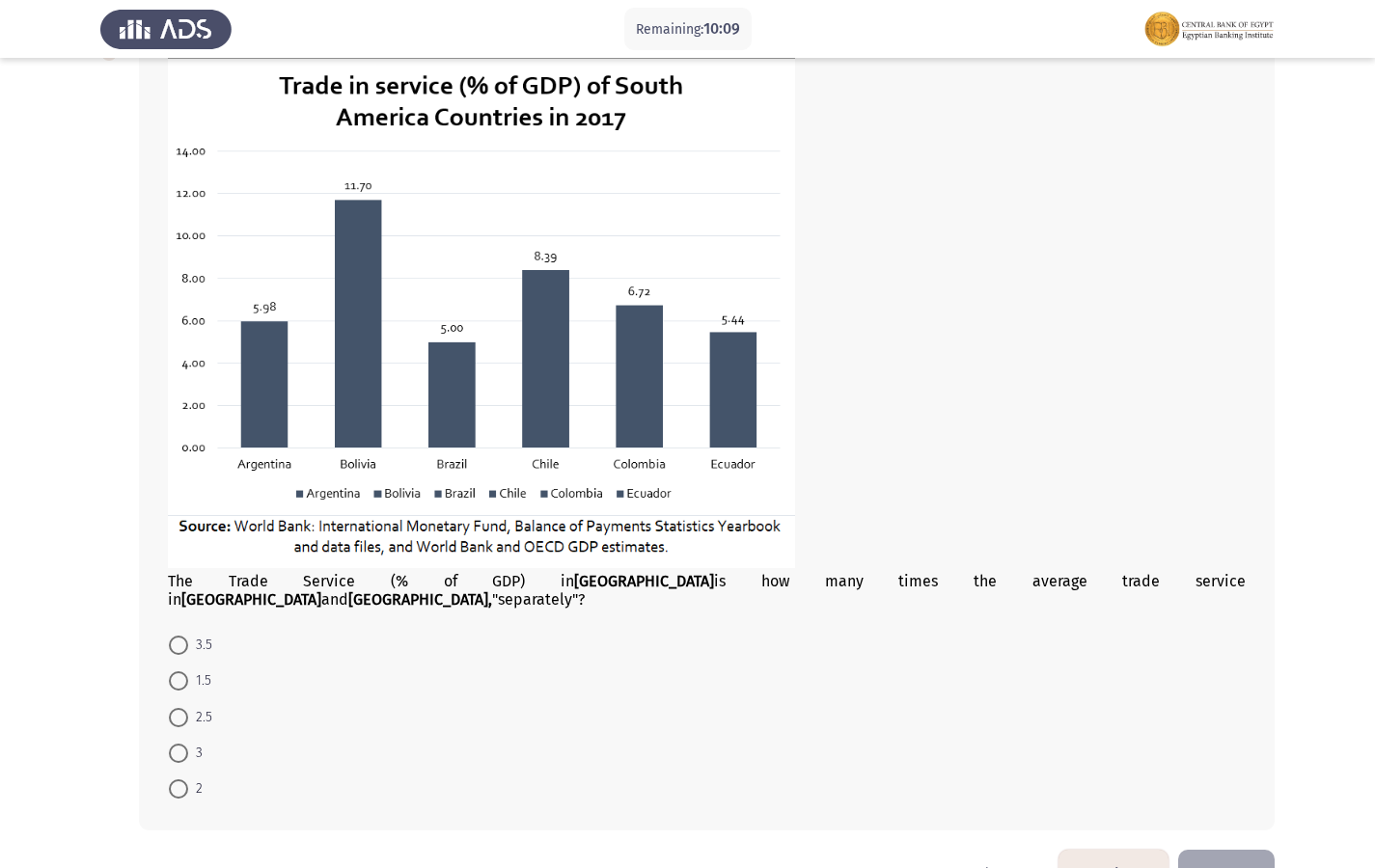 scroll, scrollTop: 998, scrollLeft: 0, axis: vertical 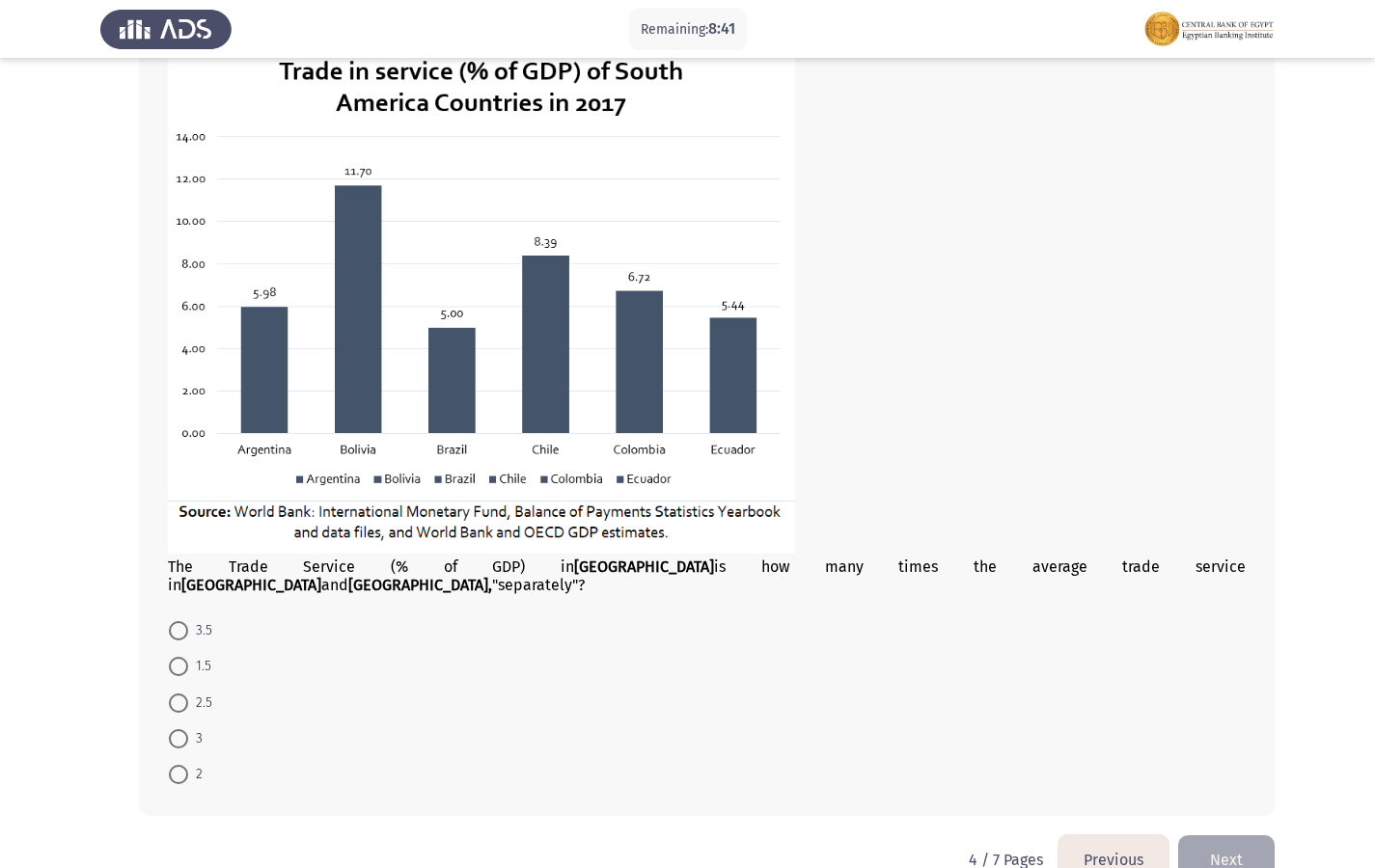 click at bounding box center [179, 666] 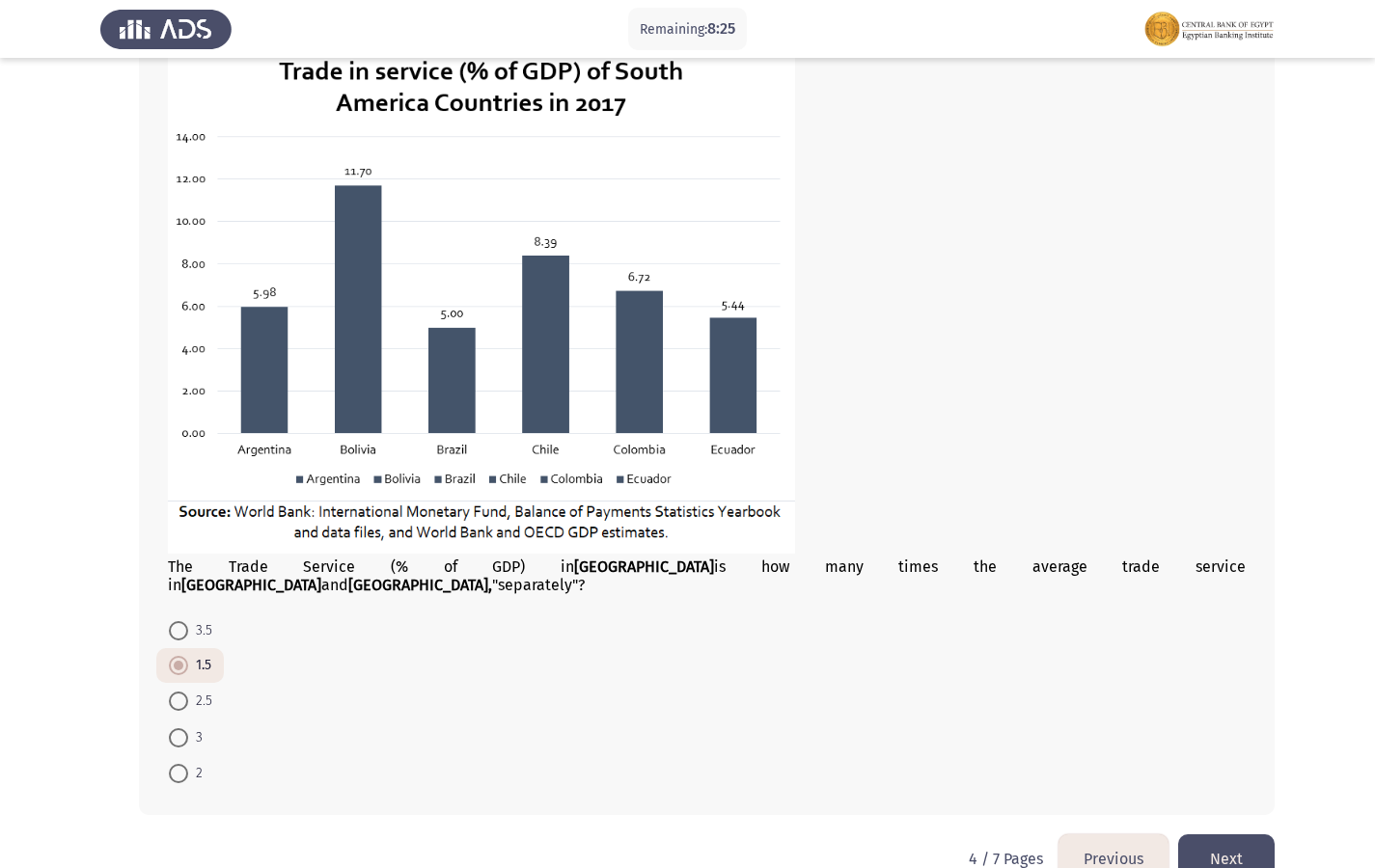 click on "Next" 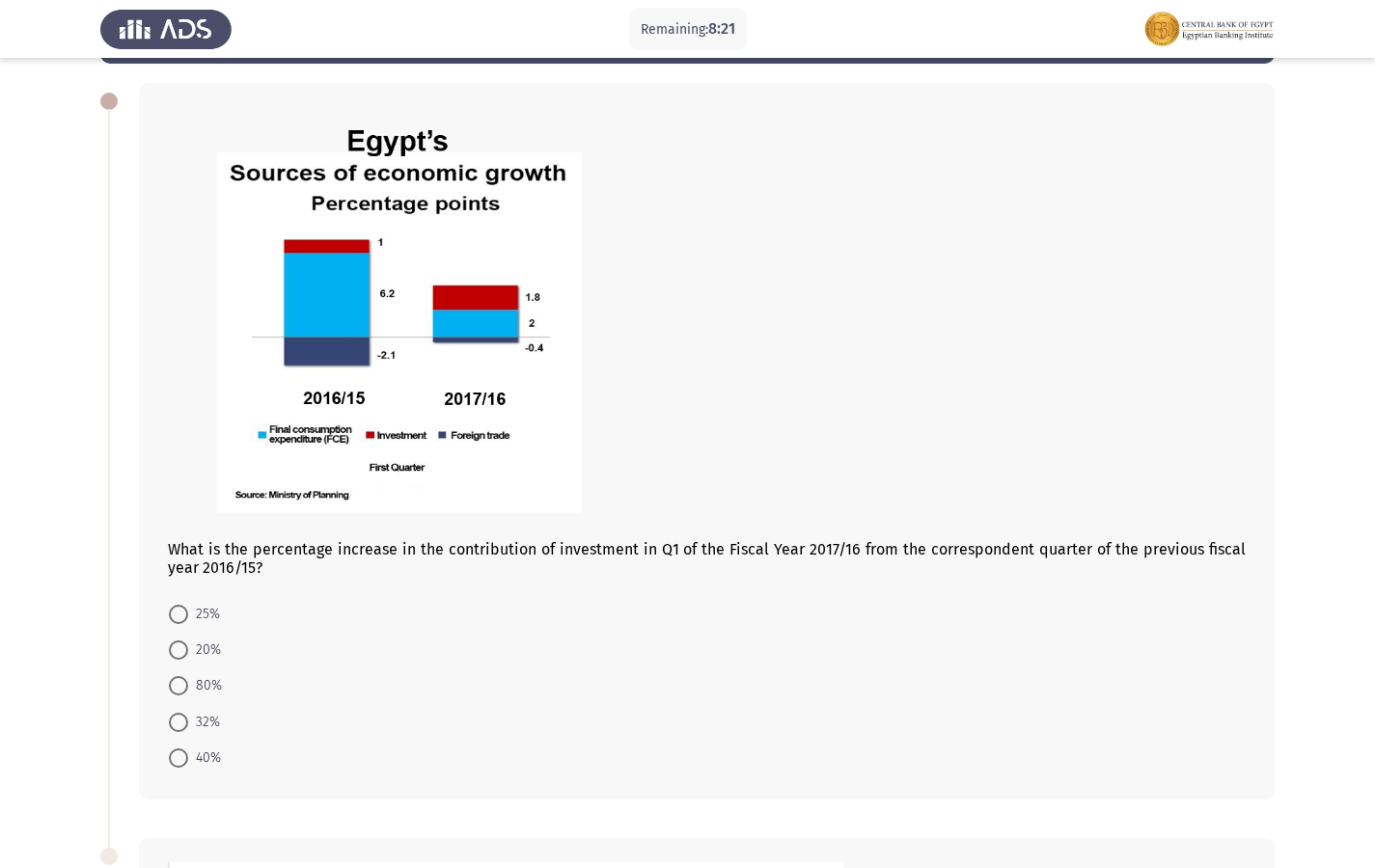 scroll, scrollTop: 86, scrollLeft: 0, axis: vertical 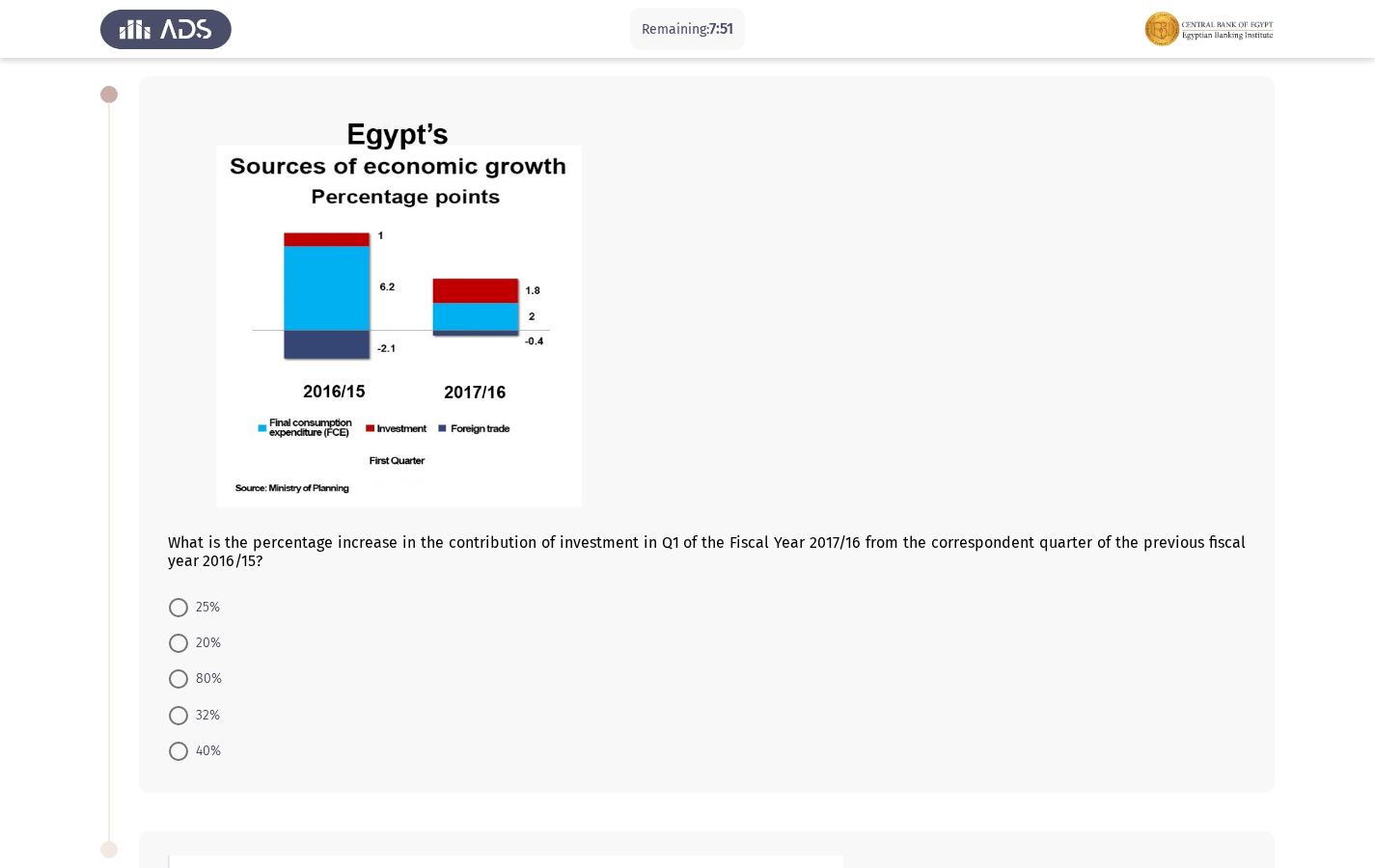 click on "20%" at bounding box center (205, 643) 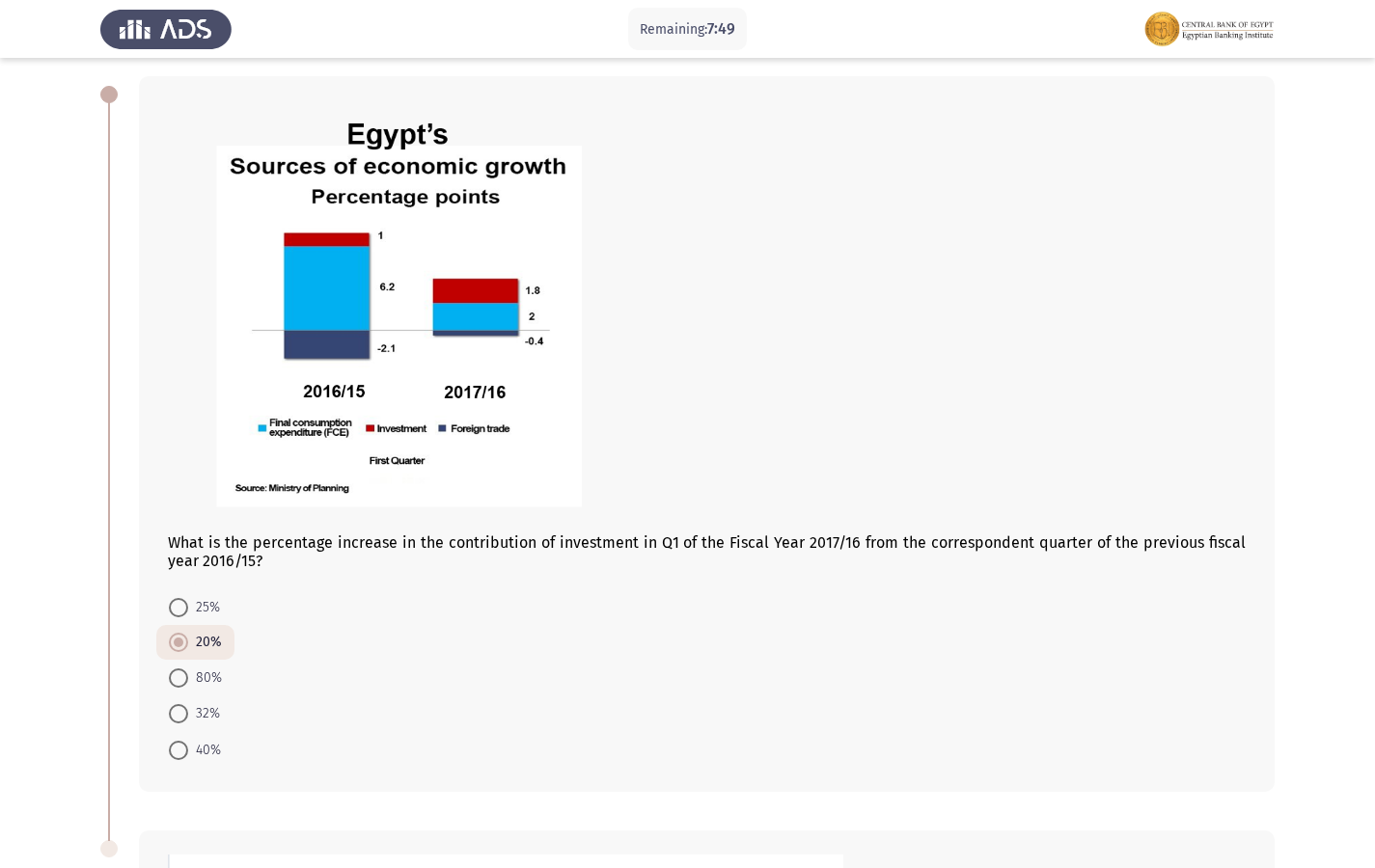 click on "80%" at bounding box center (195, 677) 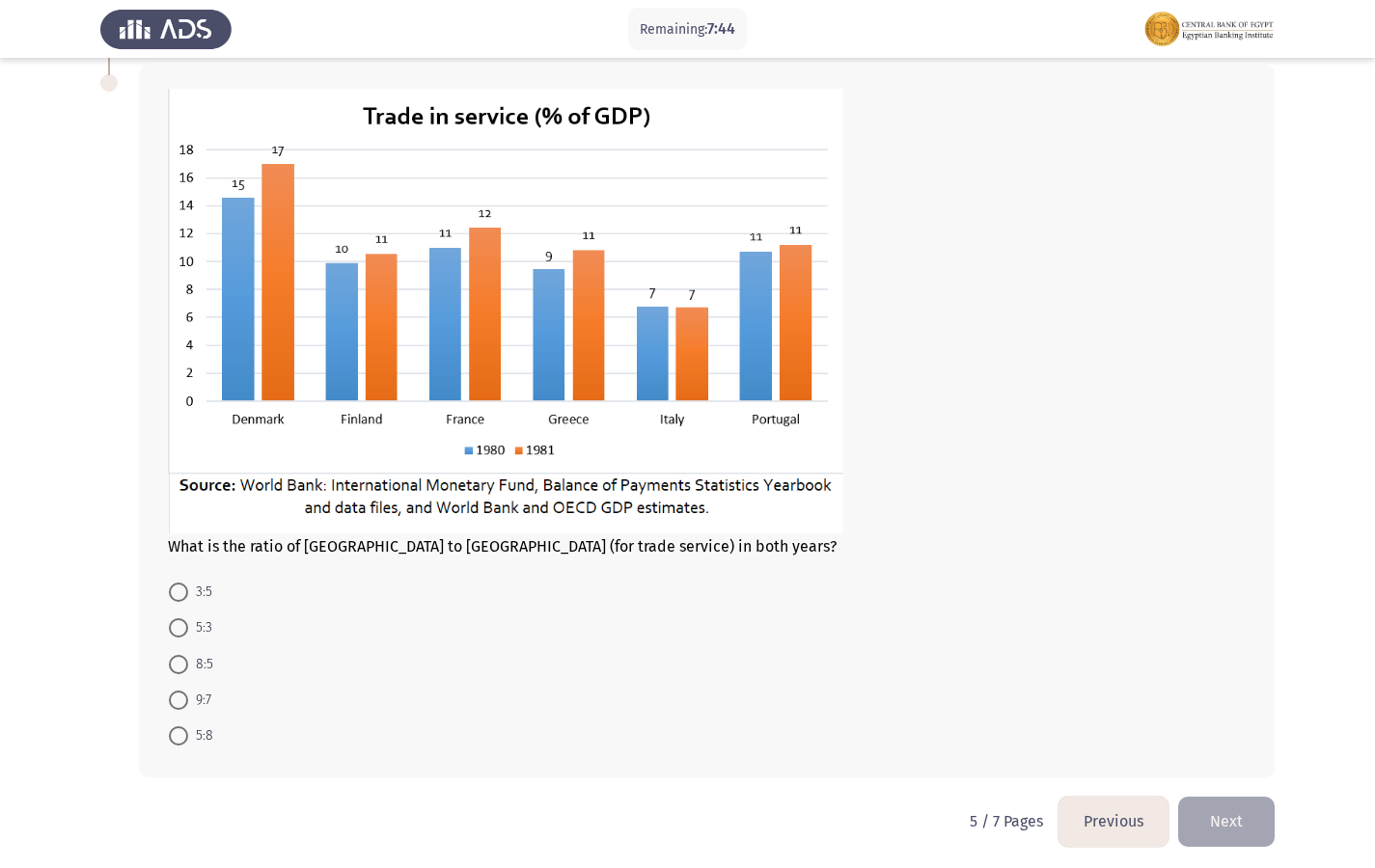 scroll, scrollTop: 857, scrollLeft: 0, axis: vertical 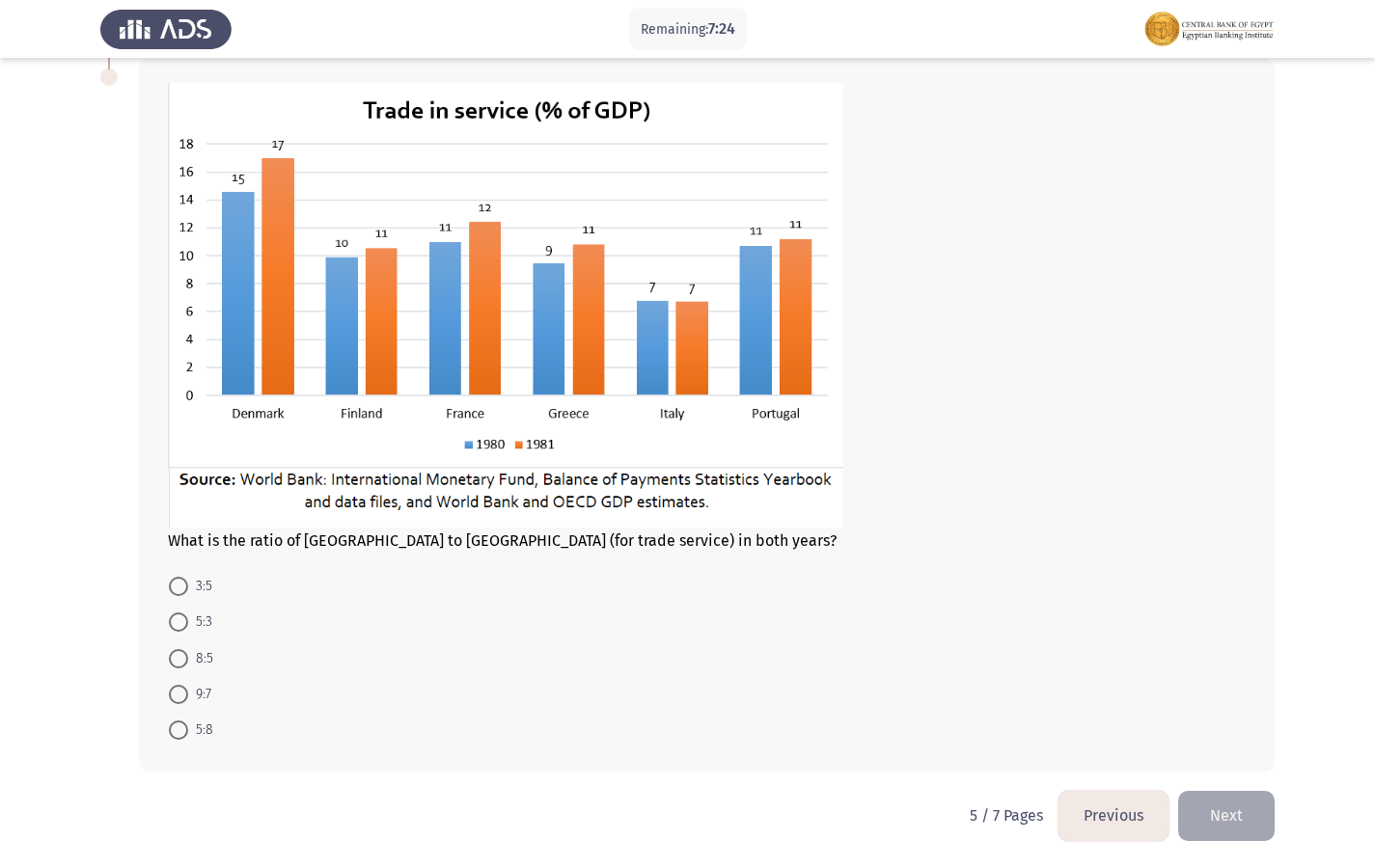 click on "8:5" at bounding box center (191, 657) 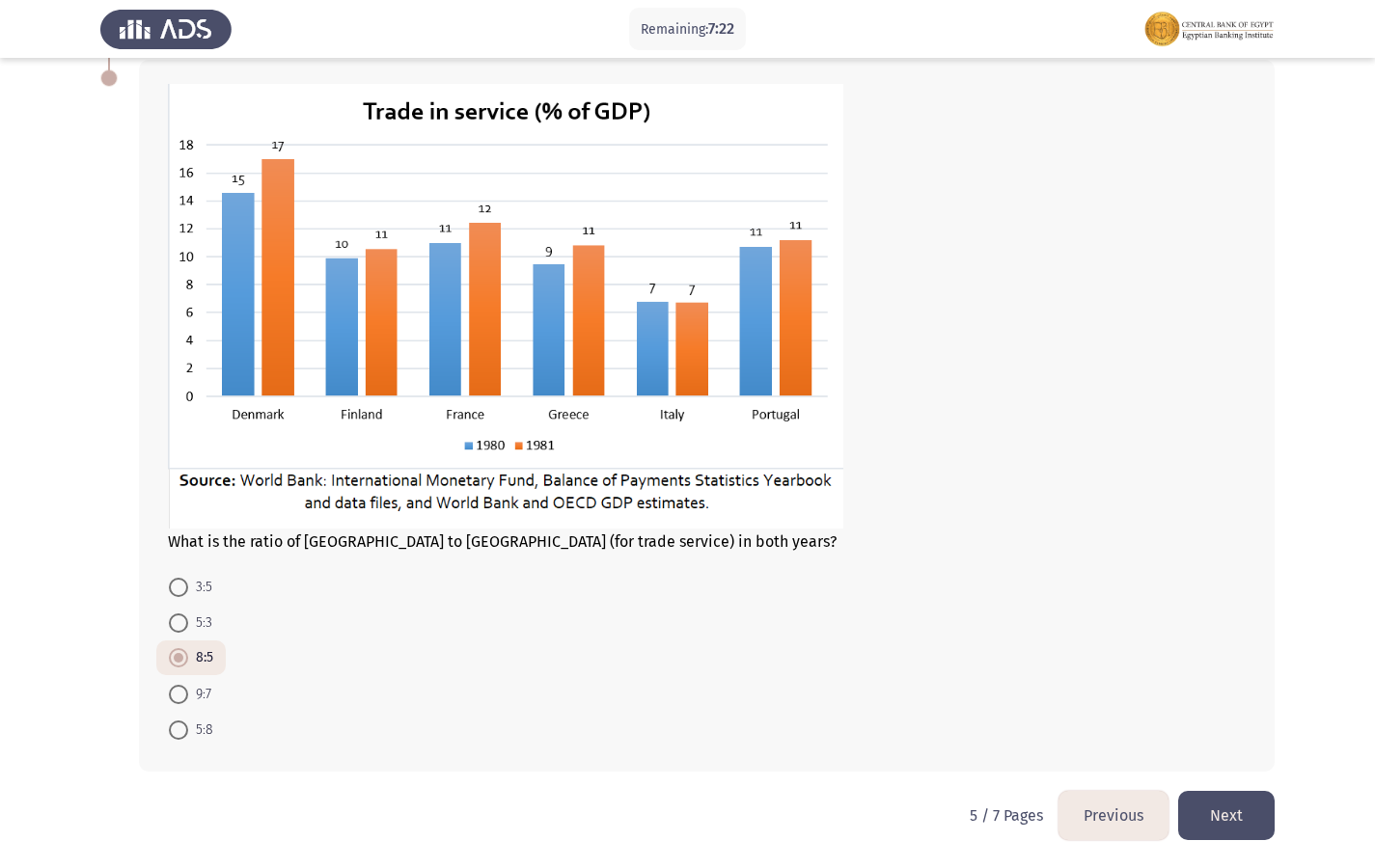 click on "Next" 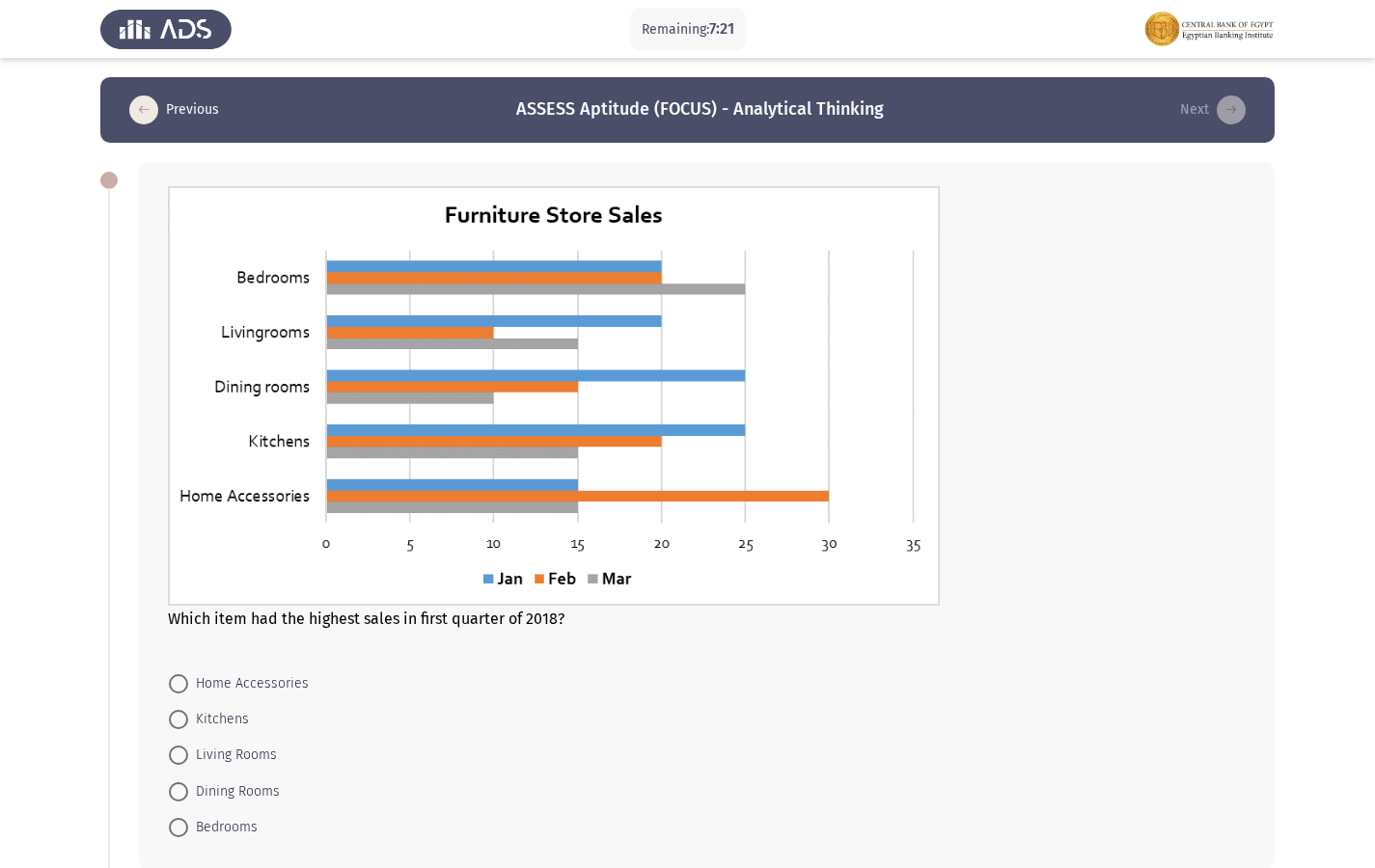 scroll, scrollTop: 96, scrollLeft: 0, axis: vertical 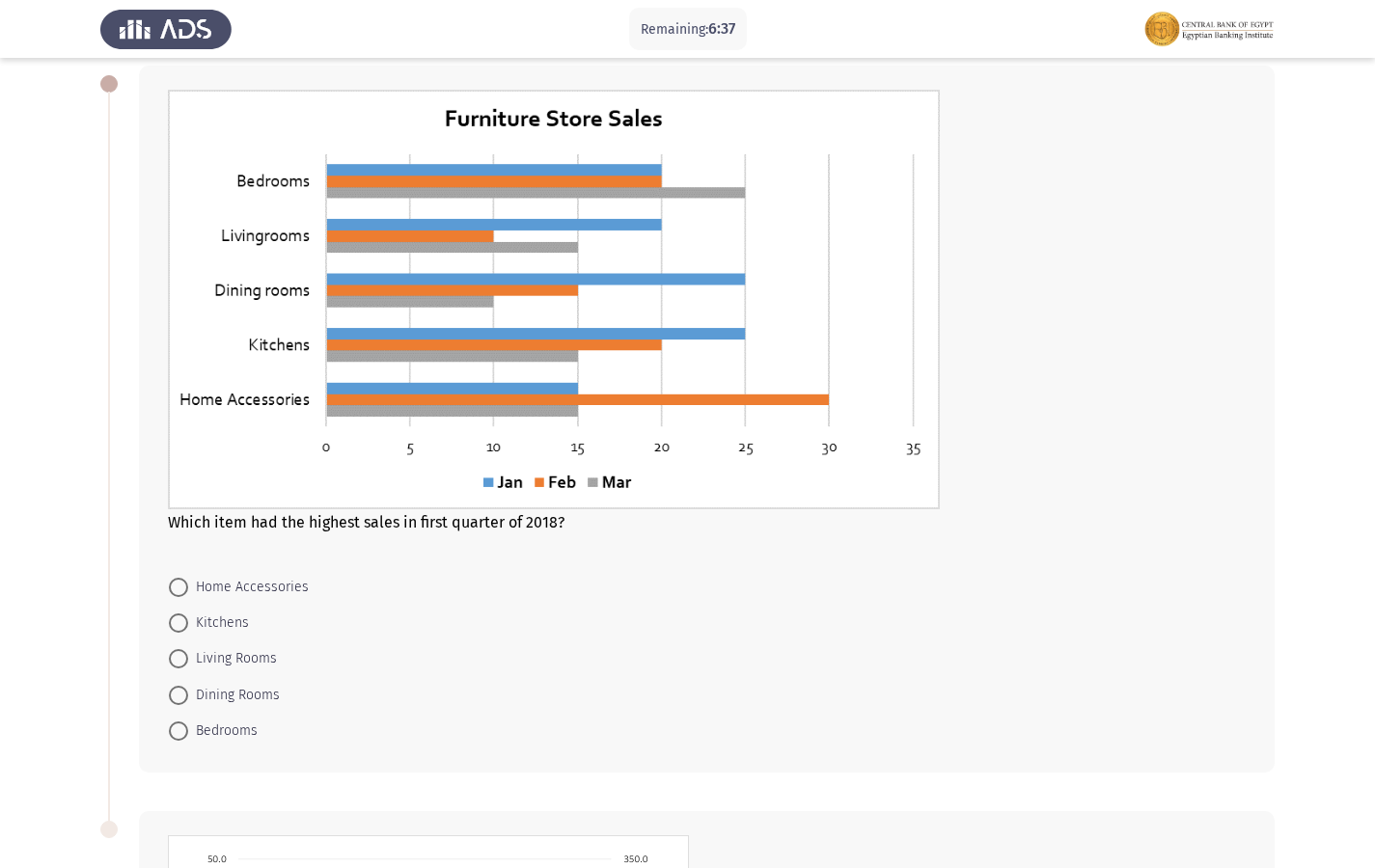 click on "Bedrooms" at bounding box center [223, 731] 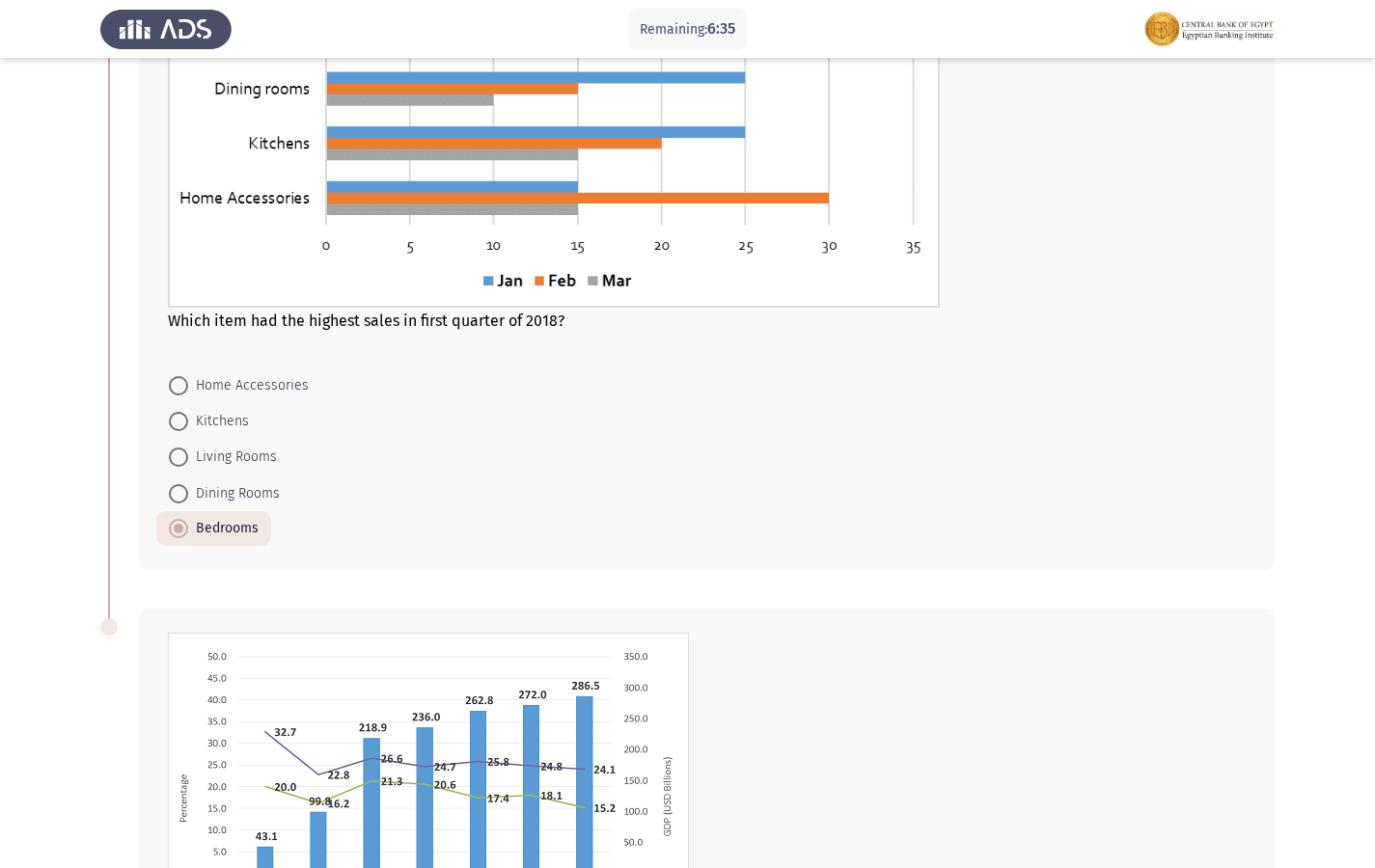scroll, scrollTop: 386, scrollLeft: 0, axis: vertical 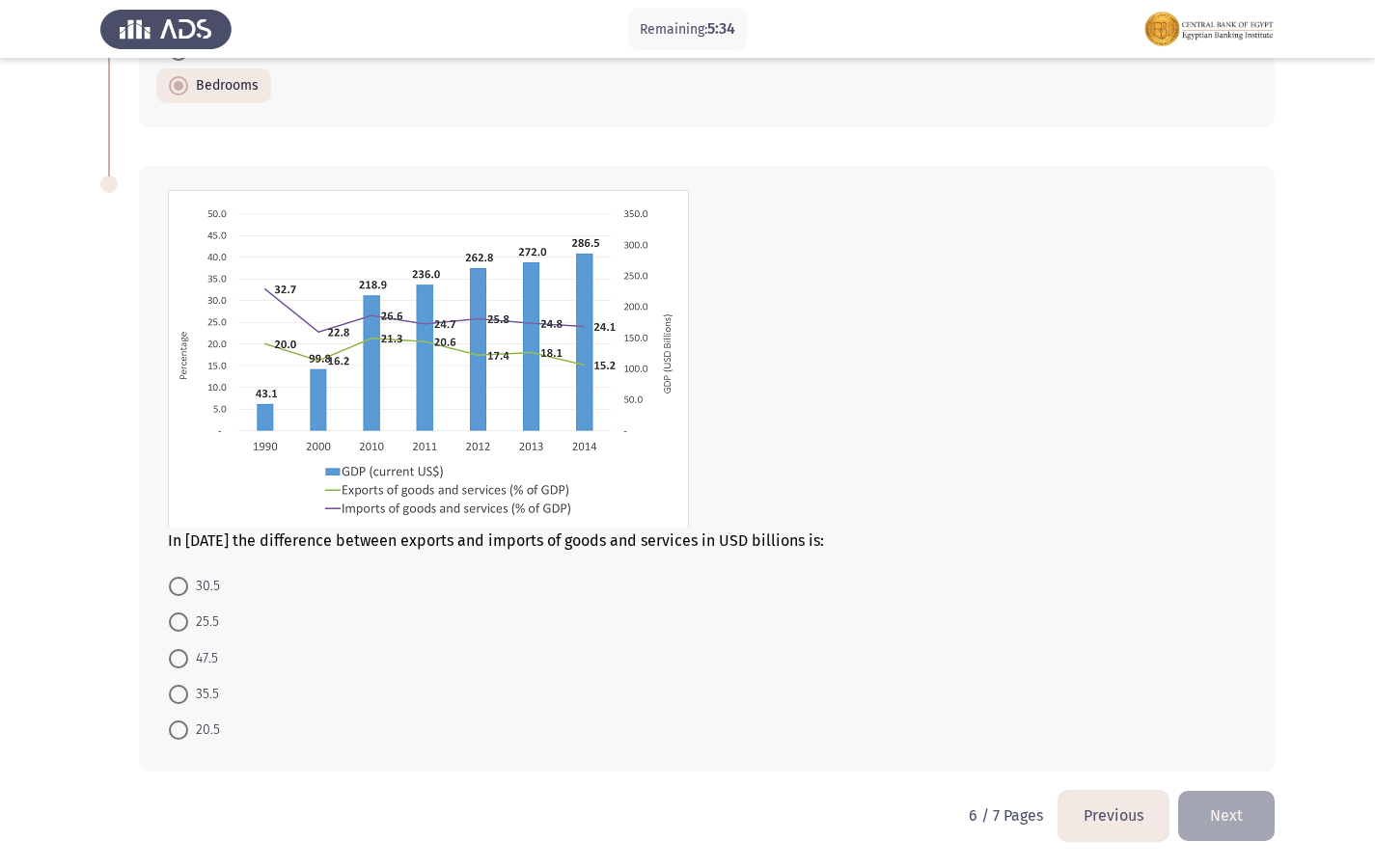 click at bounding box center (179, 622) 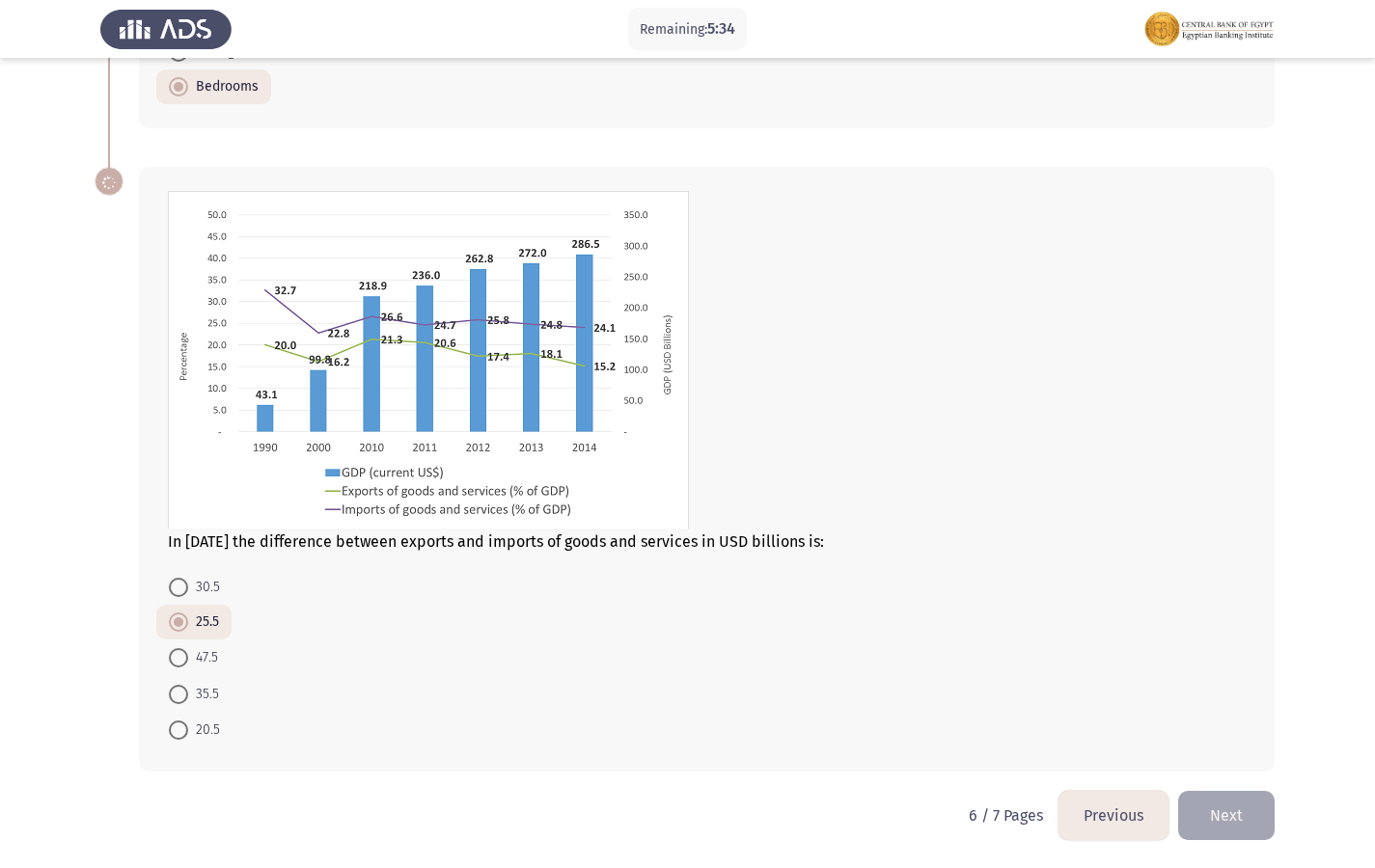 scroll, scrollTop: 740, scrollLeft: 0, axis: vertical 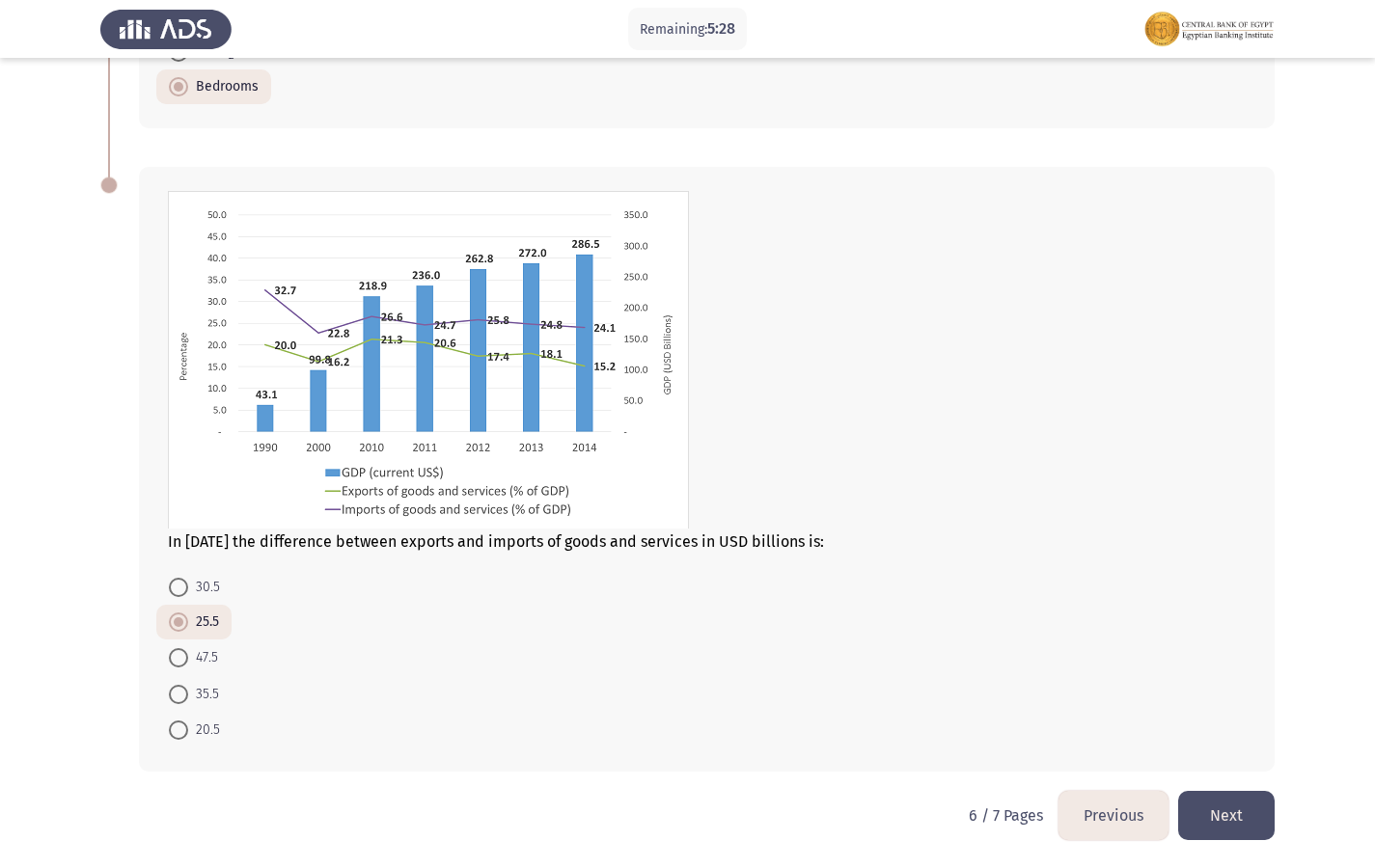 click on "Next" 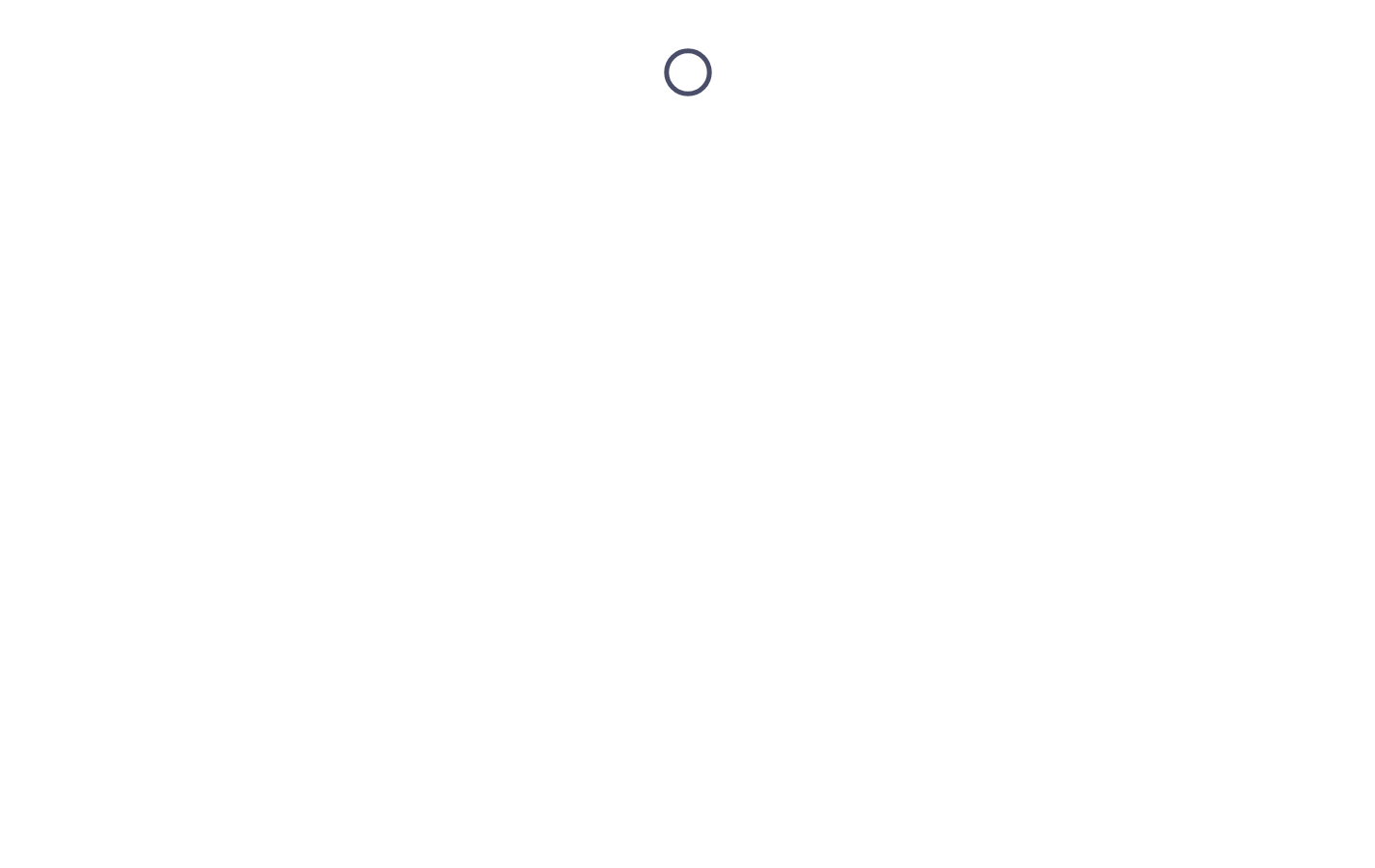 scroll, scrollTop: 0, scrollLeft: 0, axis: both 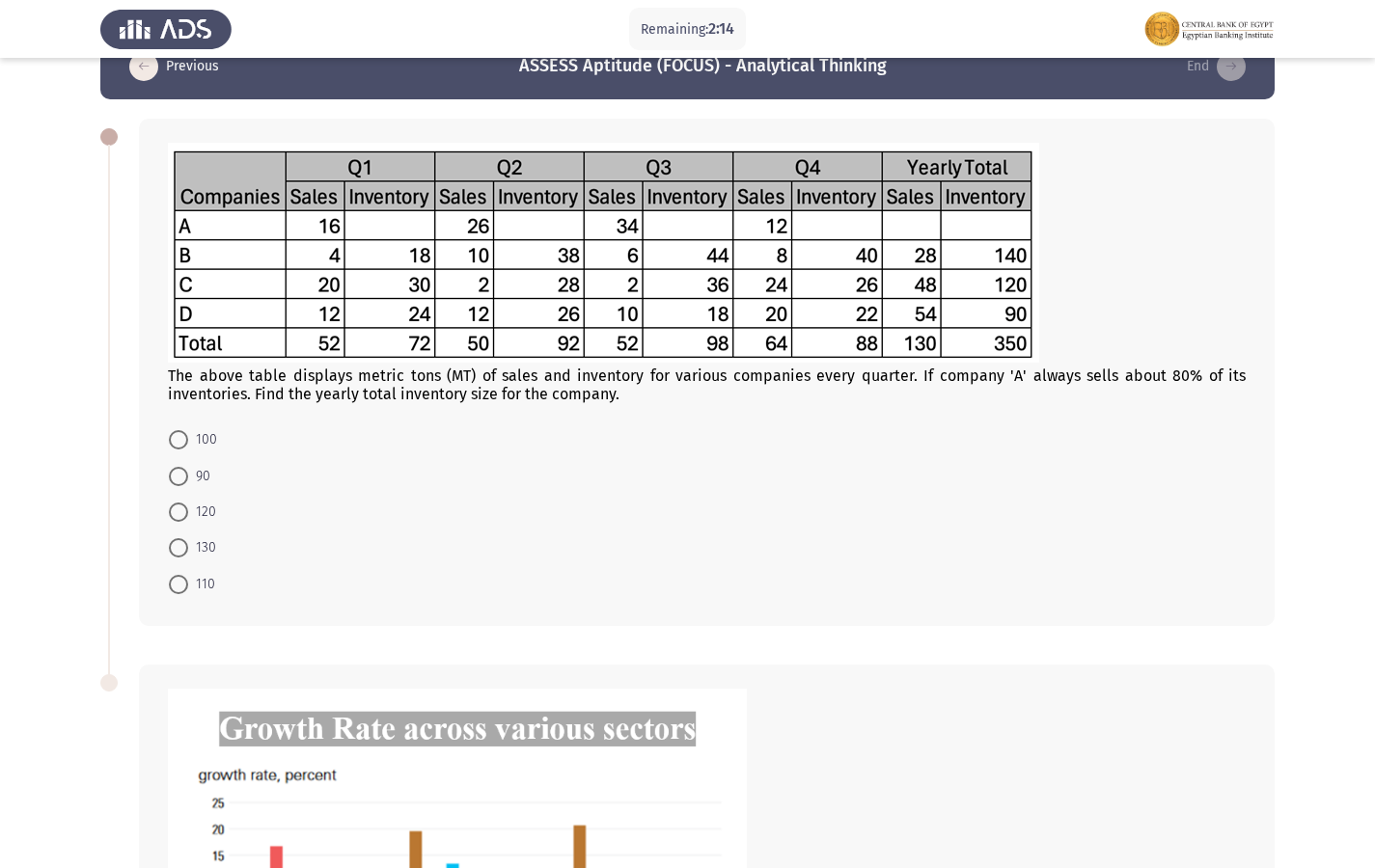 click on "The above table displays metric tons (MT) of sales and inventory for various companies every quarter. If company 'A' always sells about 80% of its inventories. Find the yearly total inventory size for the company.    100     90     120     130     110" 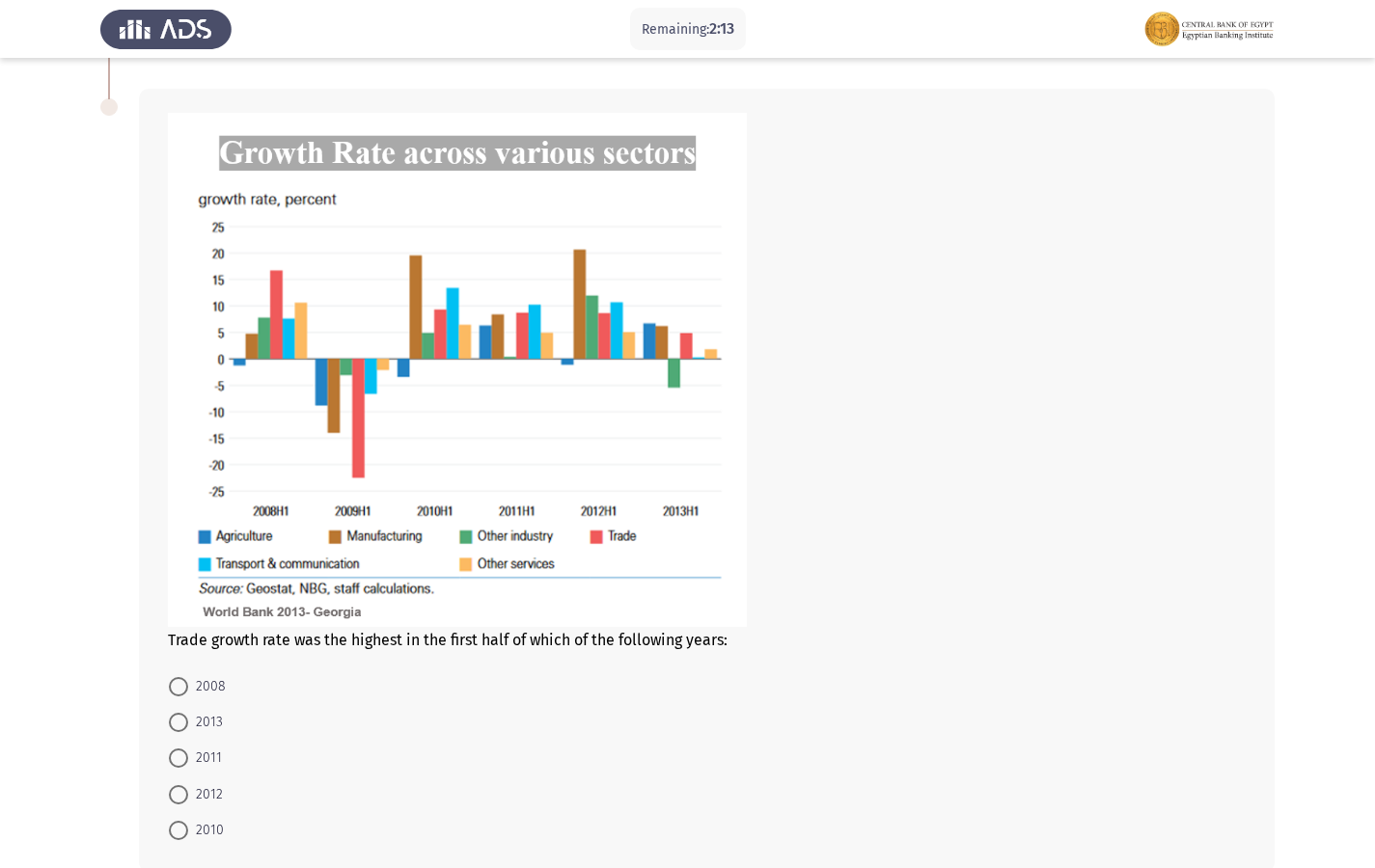 scroll, scrollTop: 622, scrollLeft: 0, axis: vertical 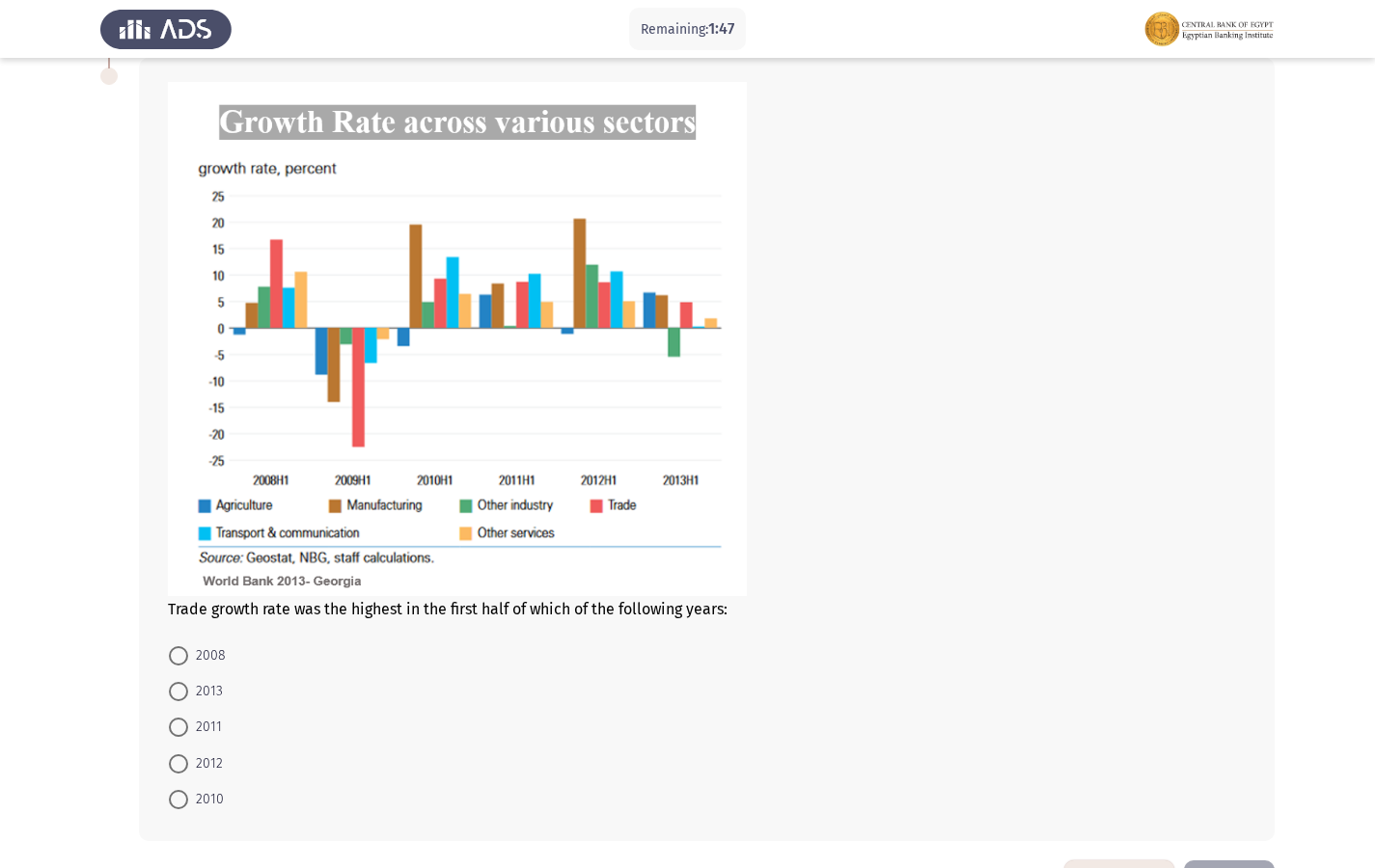 click on "2008" at bounding box center [197, 654] 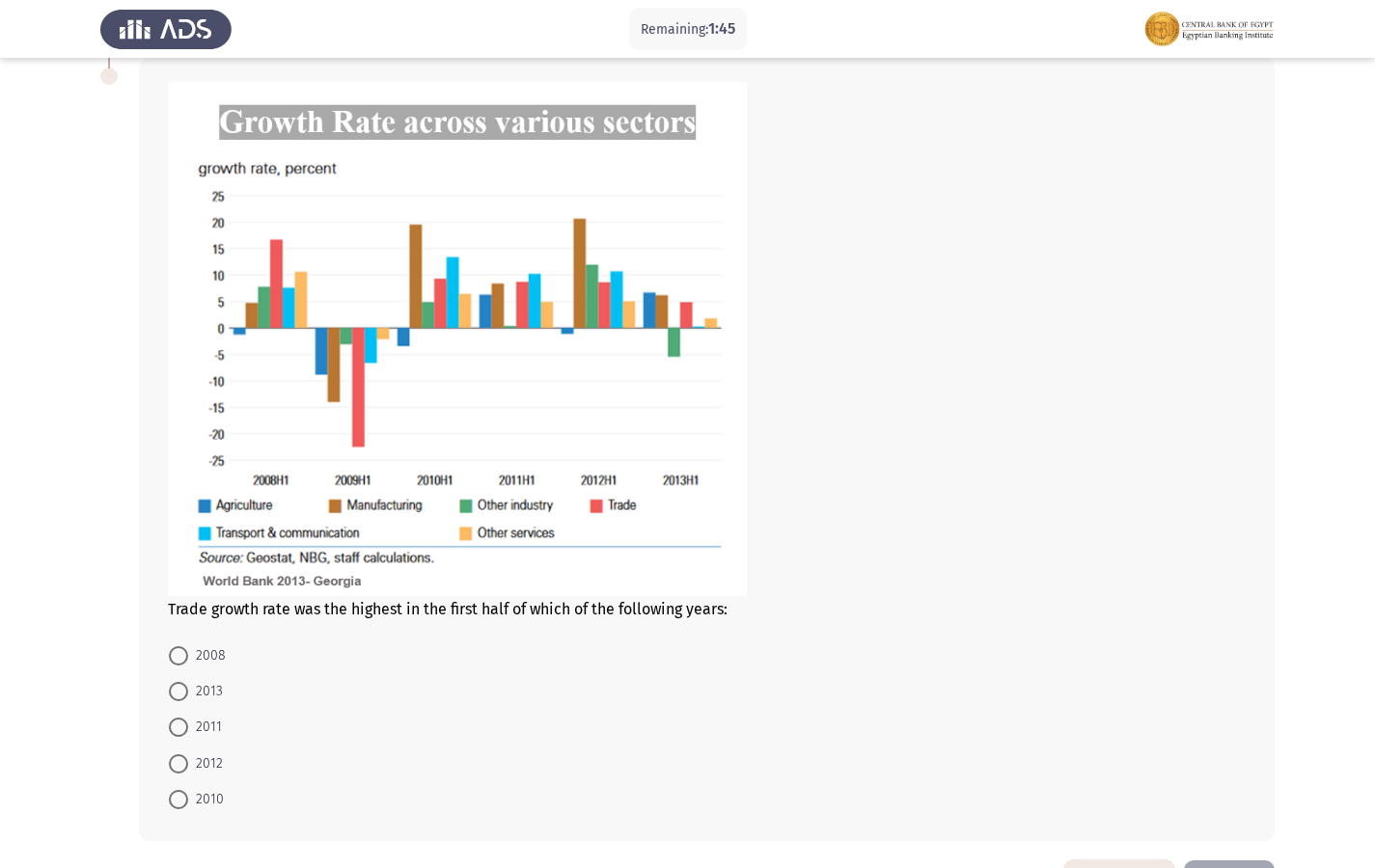 click at bounding box center (179, 656) 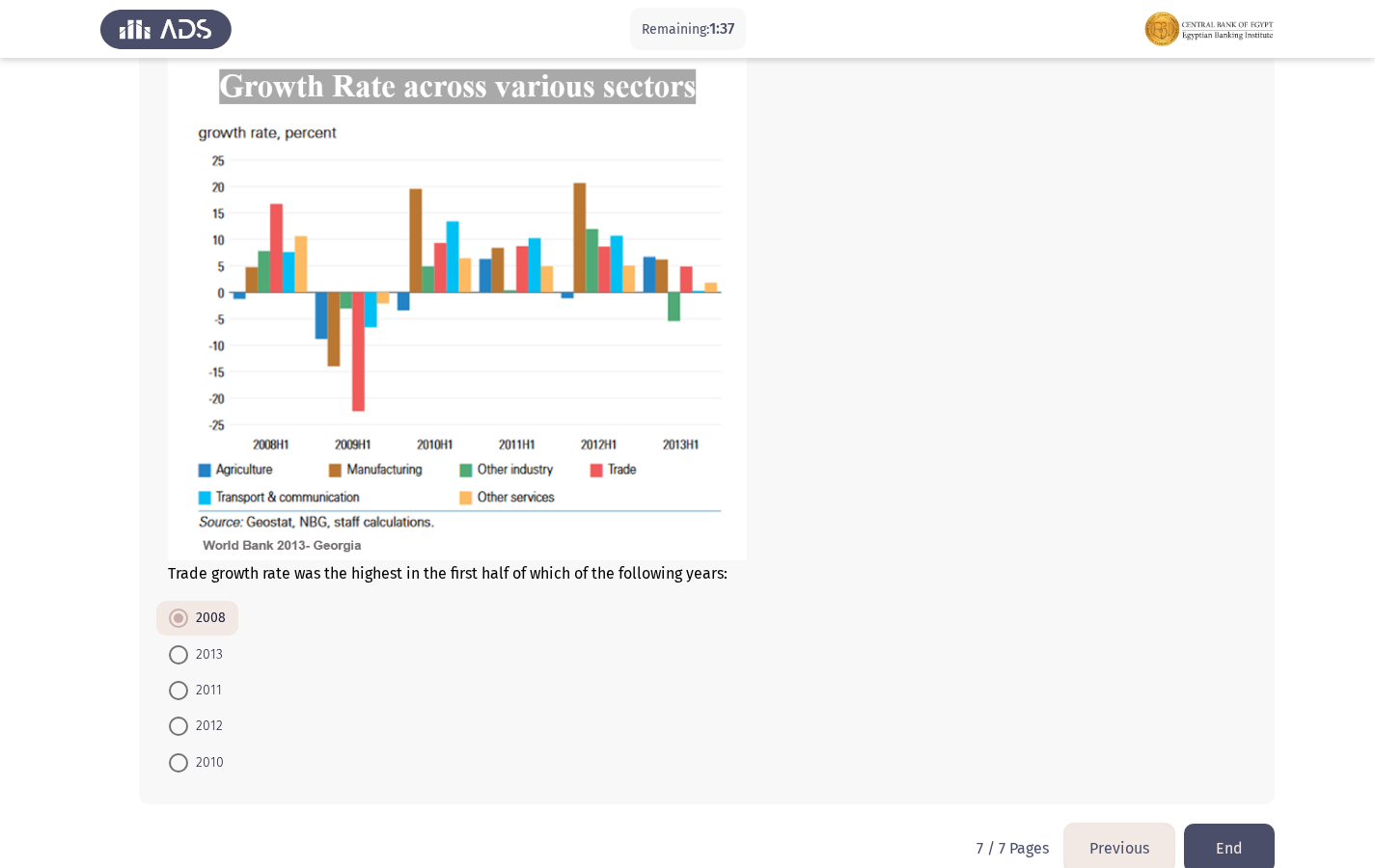 scroll, scrollTop: 717, scrollLeft: 0, axis: vertical 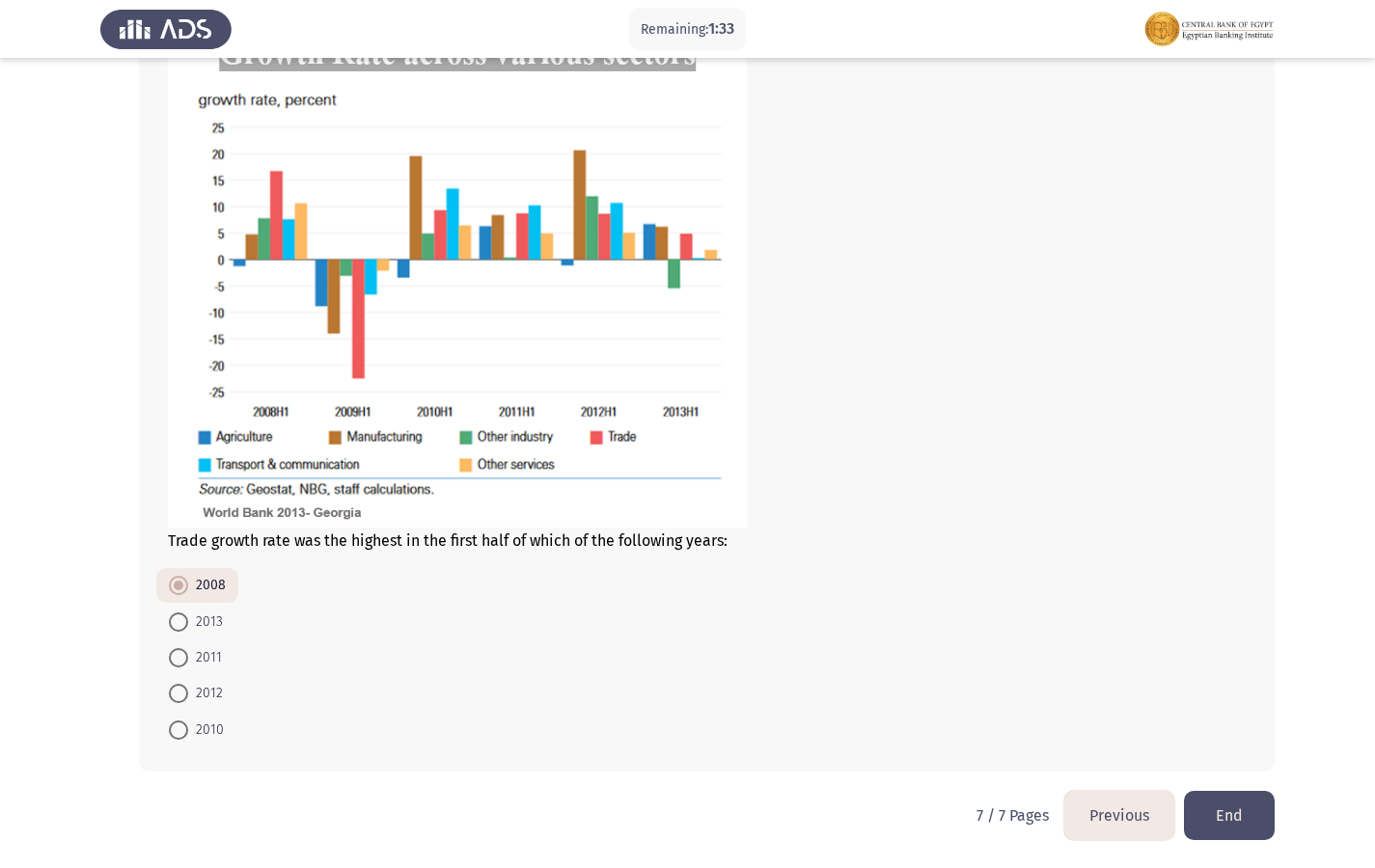 click on "Previous" 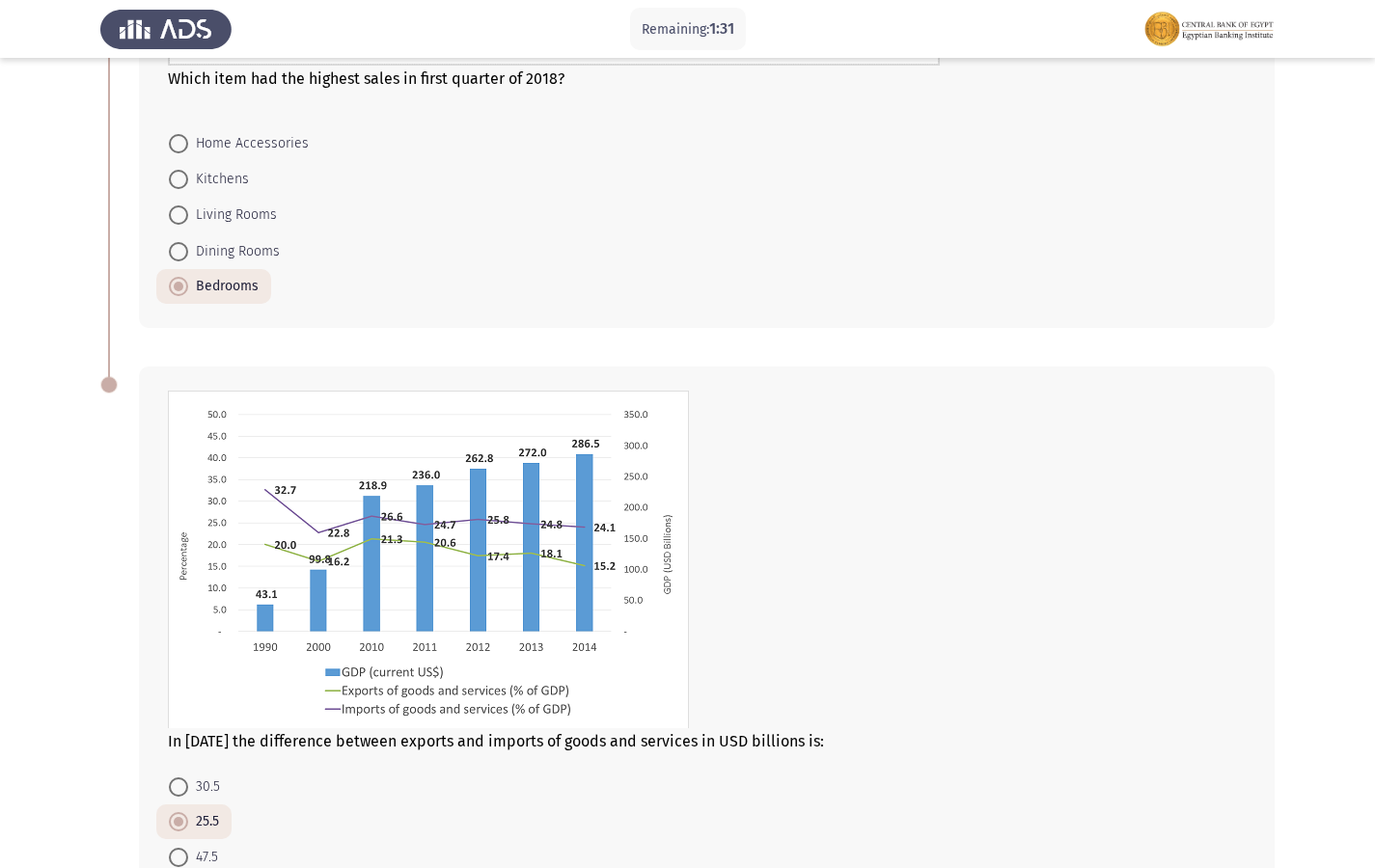 scroll, scrollTop: 740, scrollLeft: 0, axis: vertical 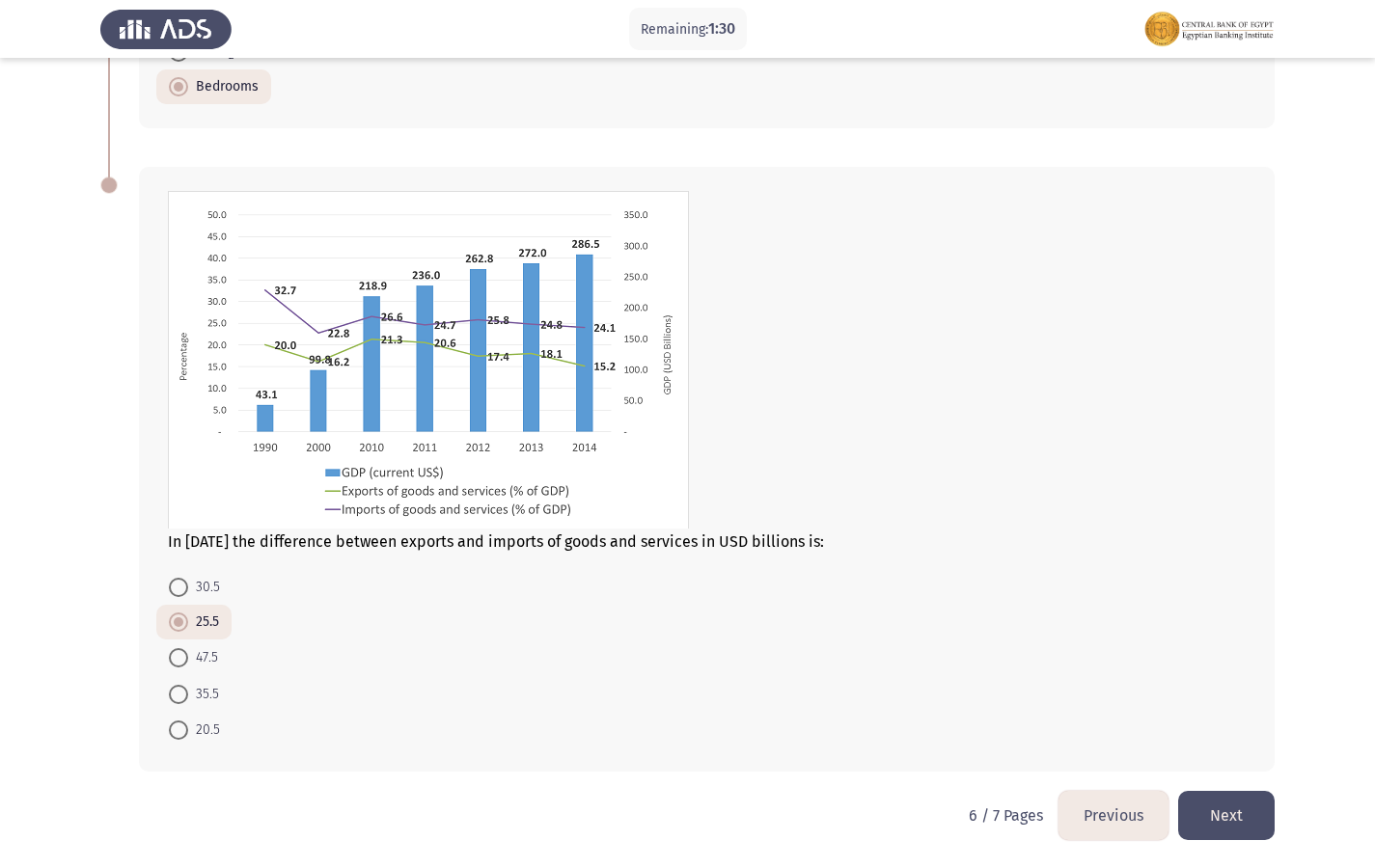 click on "Previous" 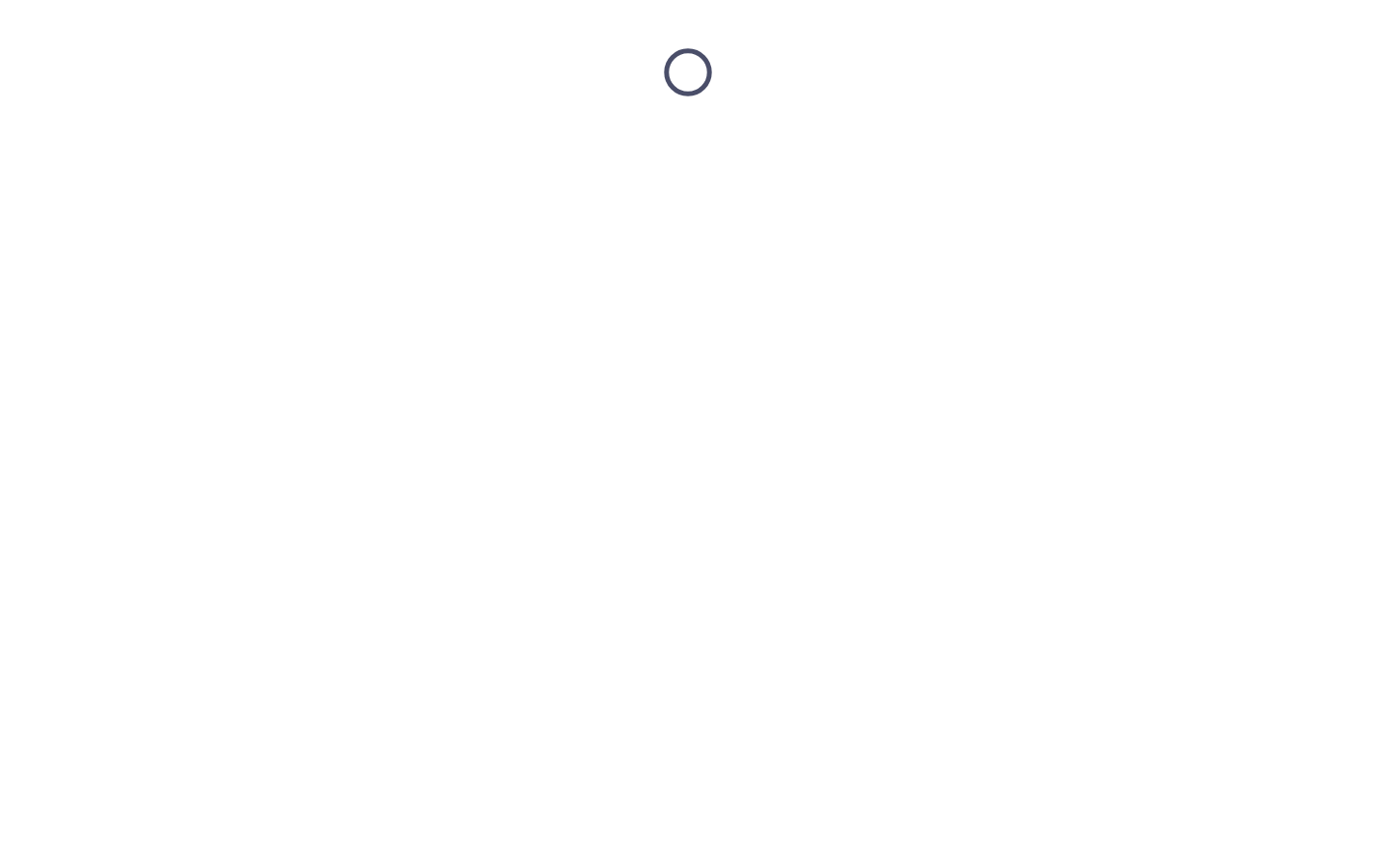 scroll, scrollTop: 0, scrollLeft: 0, axis: both 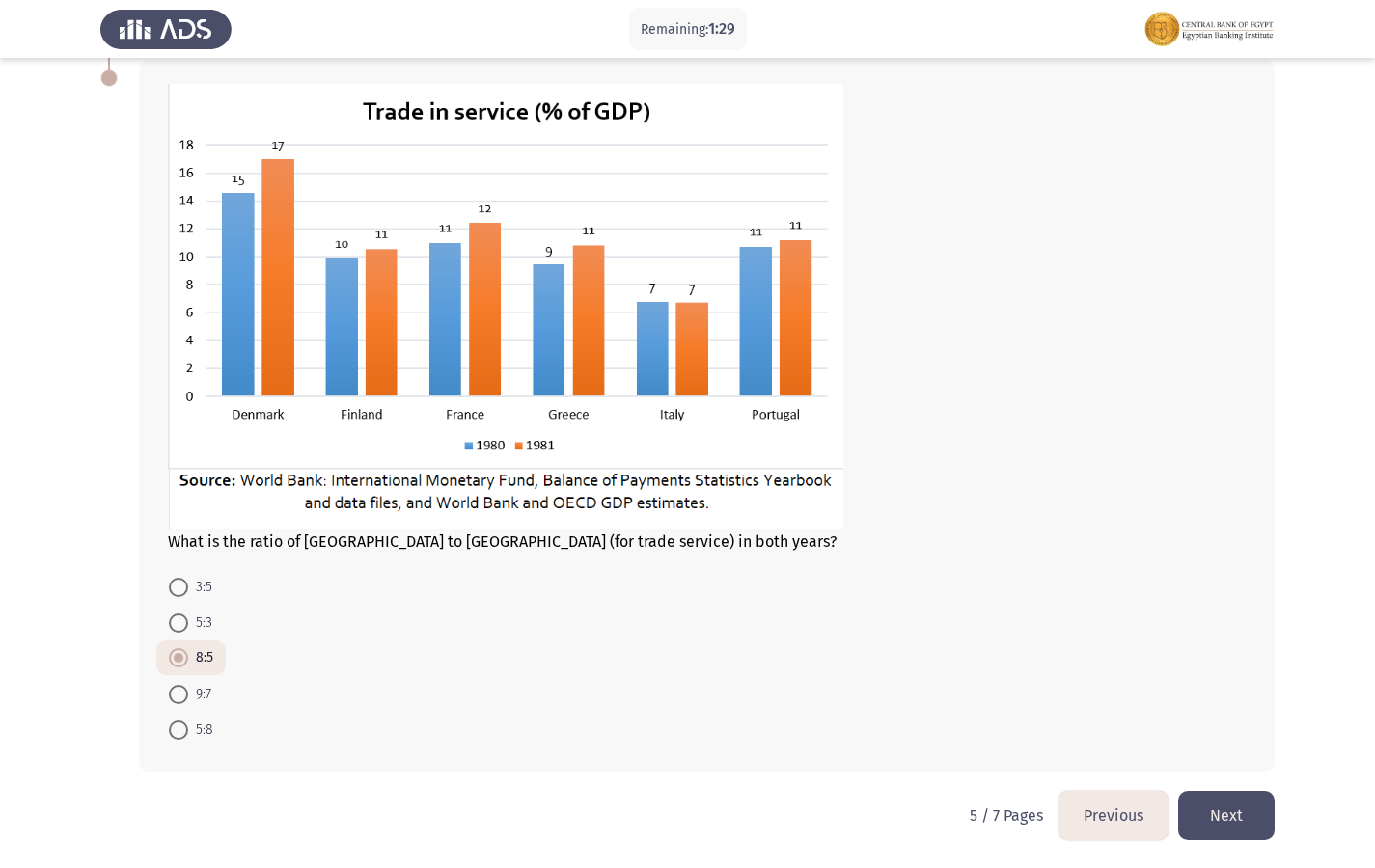 click on "Previous" 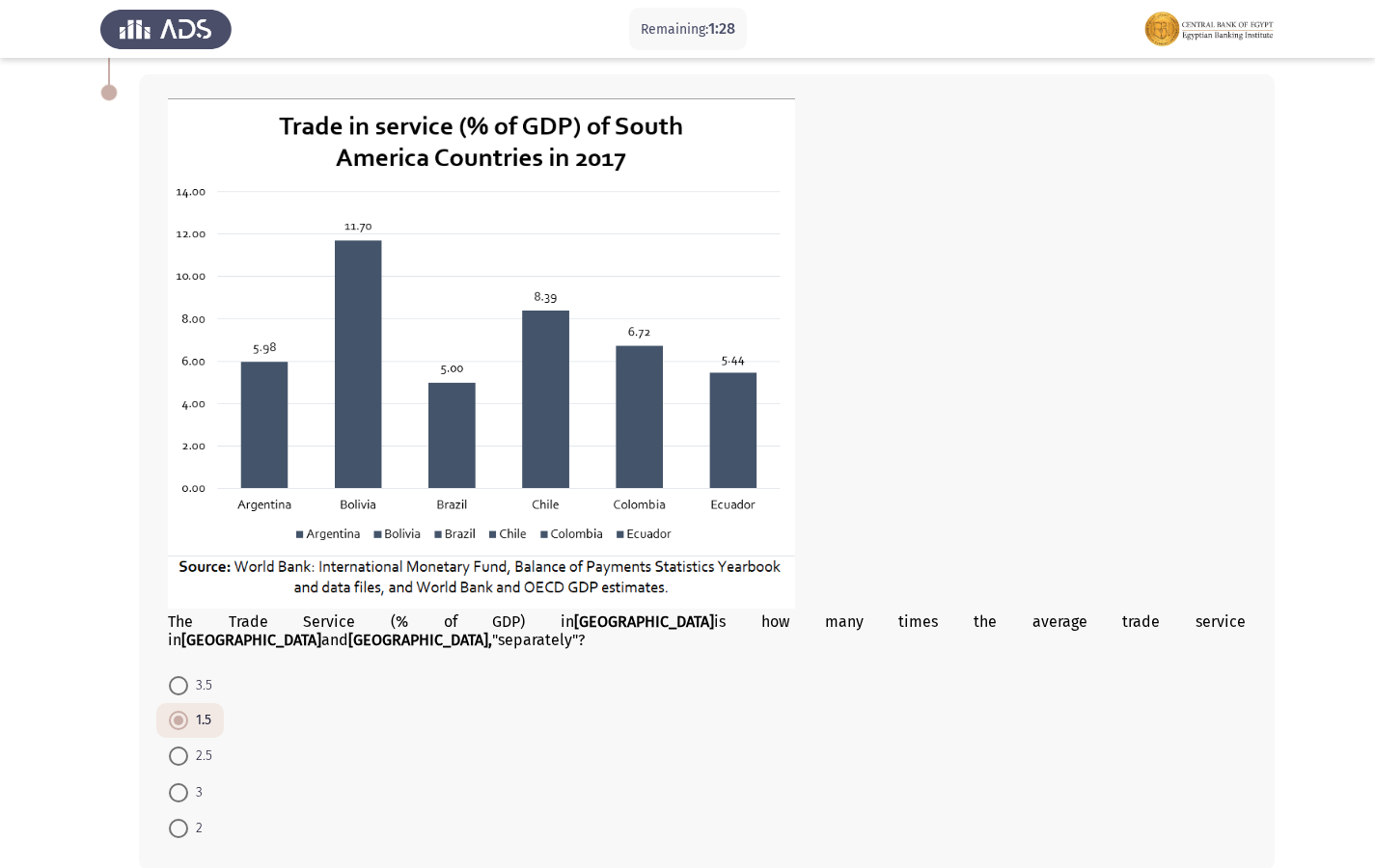 scroll, scrollTop: 1023, scrollLeft: 0, axis: vertical 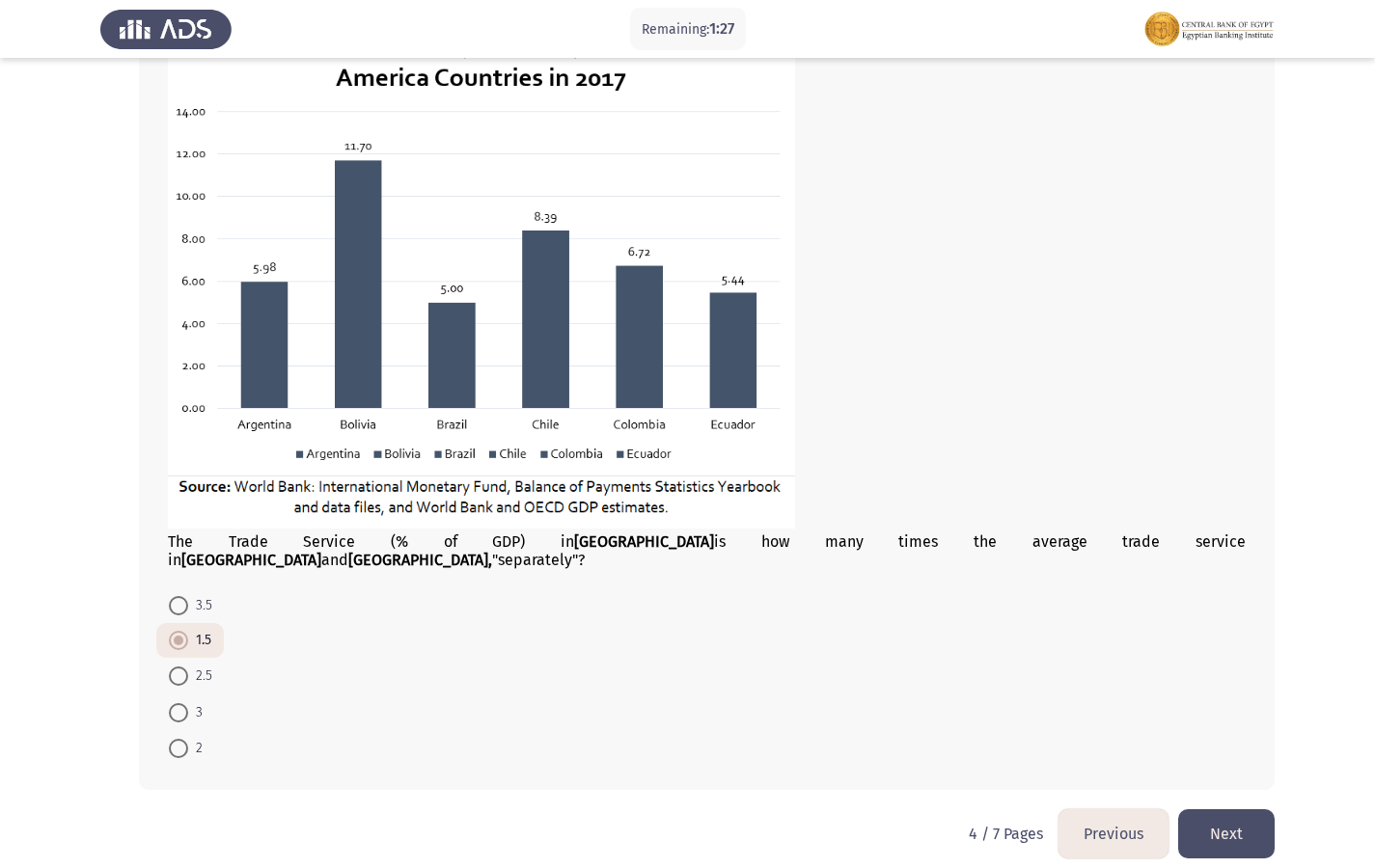 click on "Previous" 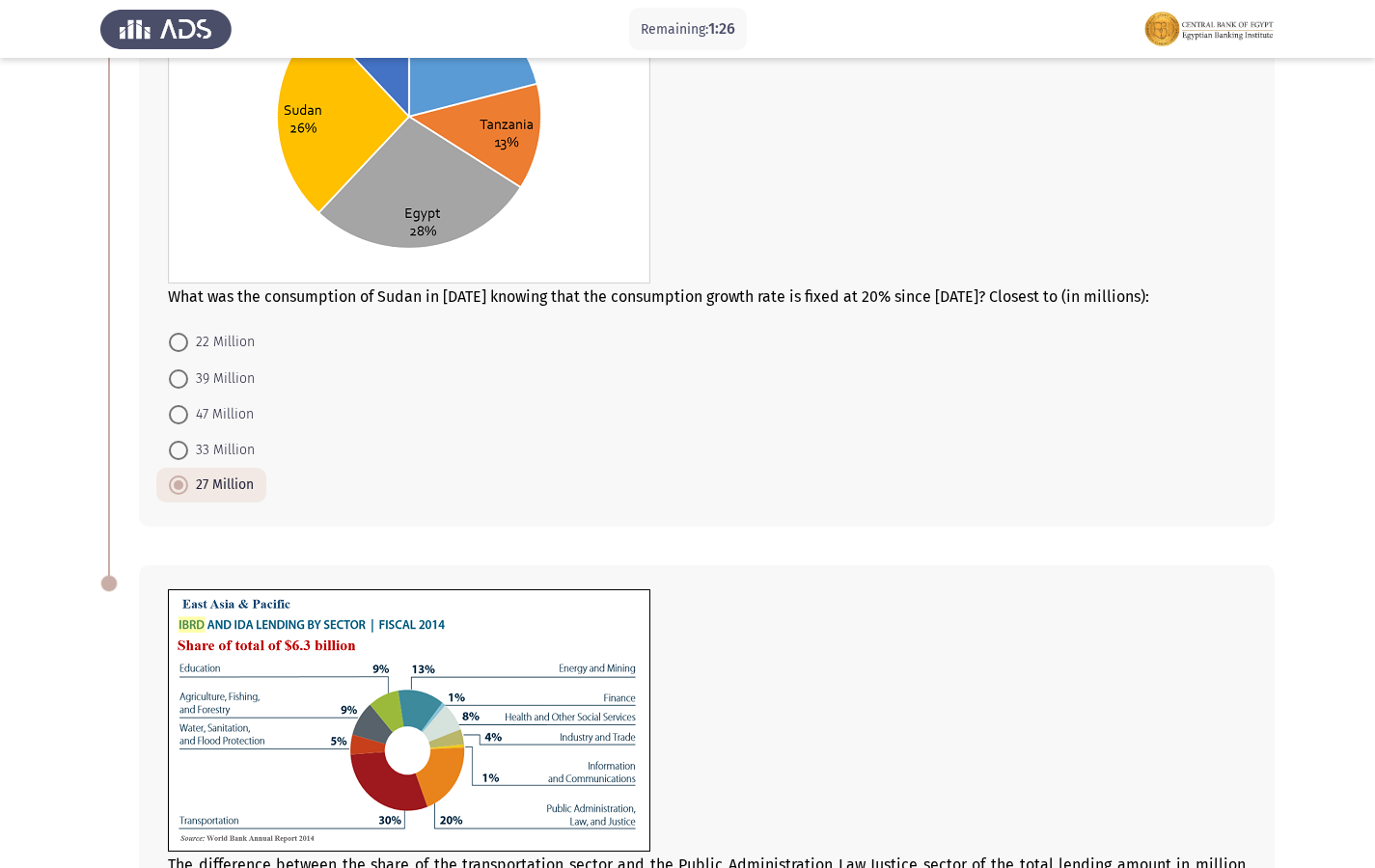 scroll, scrollTop: 614, scrollLeft: 0, axis: vertical 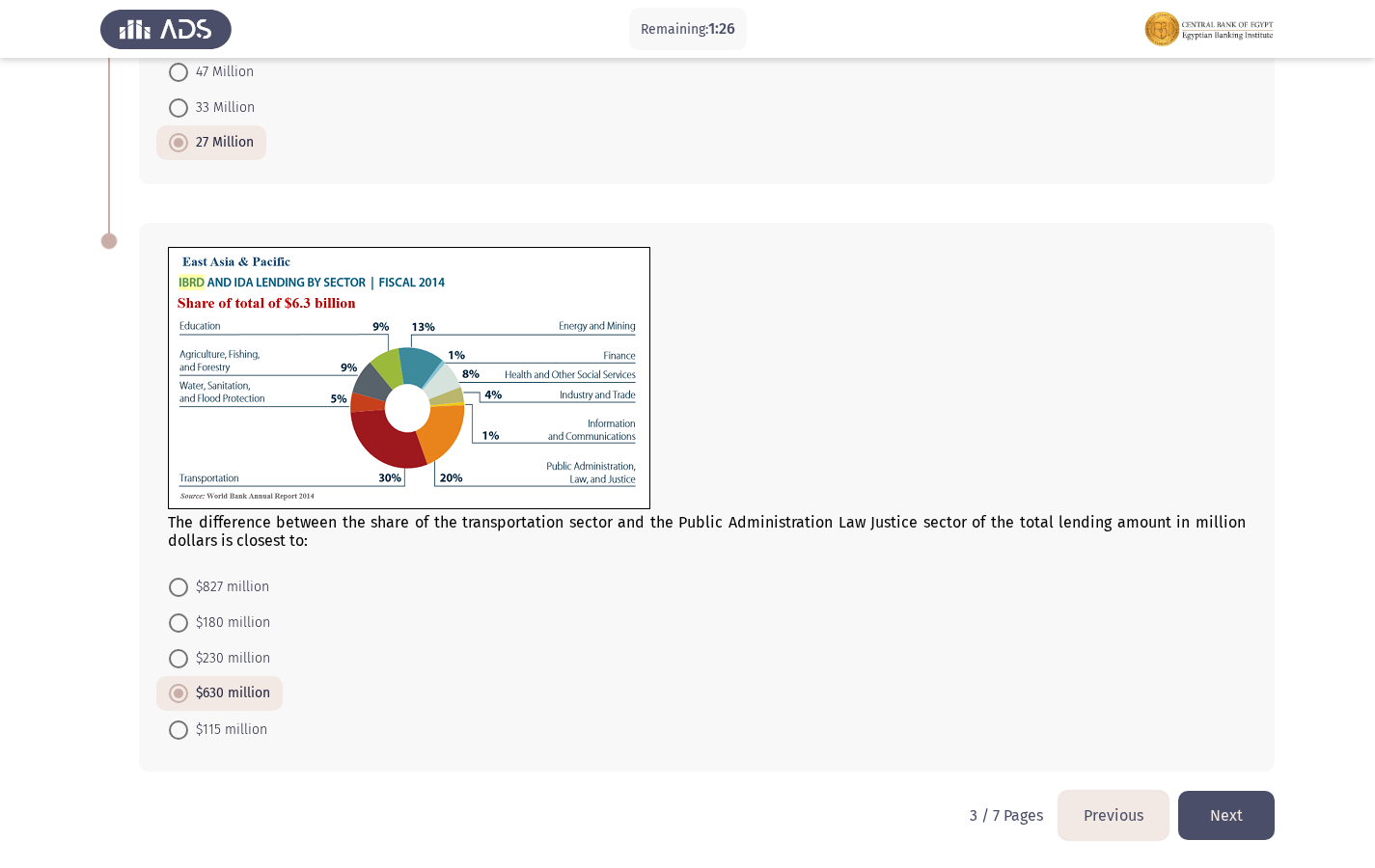 click on "Previous" 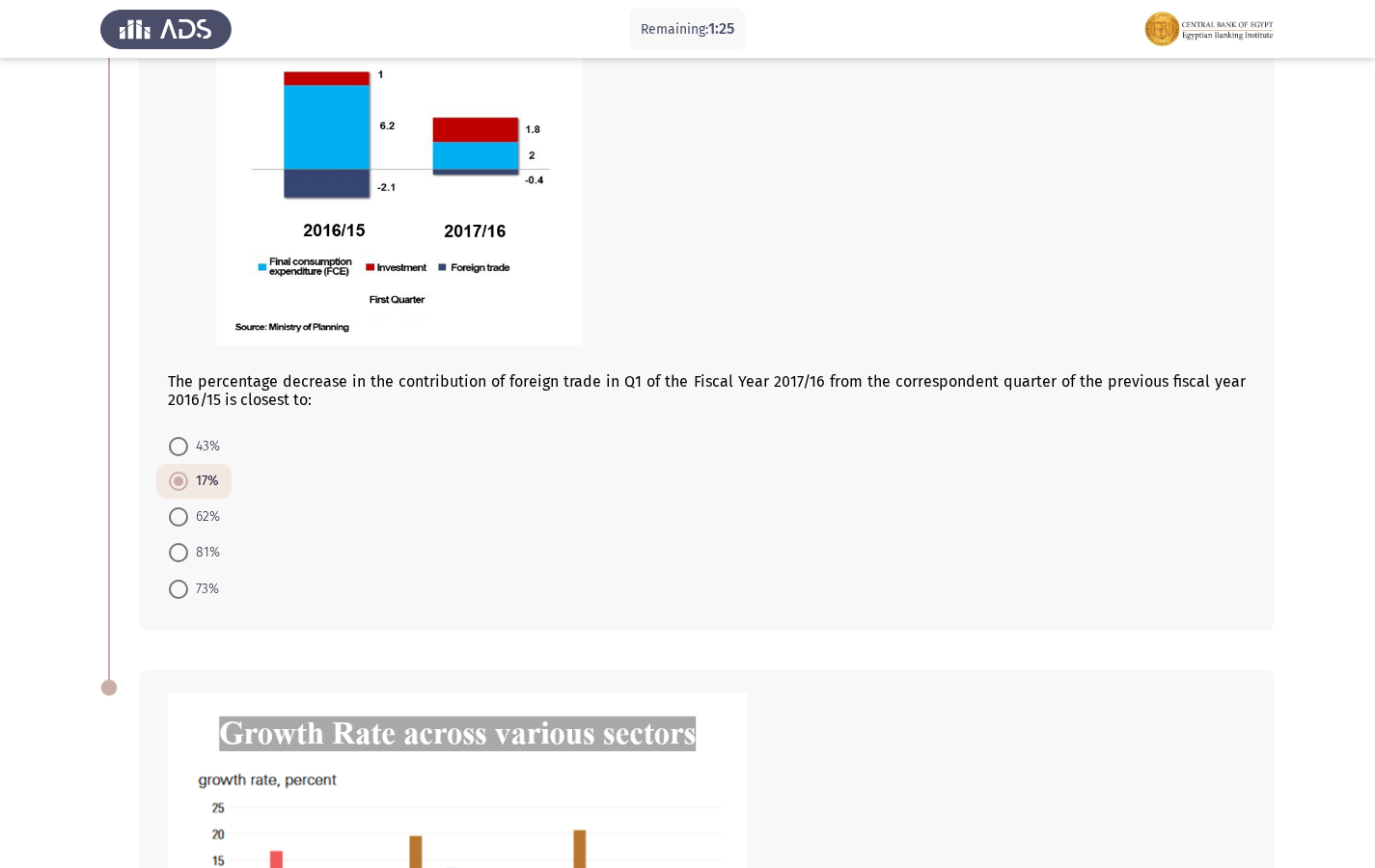 scroll, scrollTop: 926, scrollLeft: 0, axis: vertical 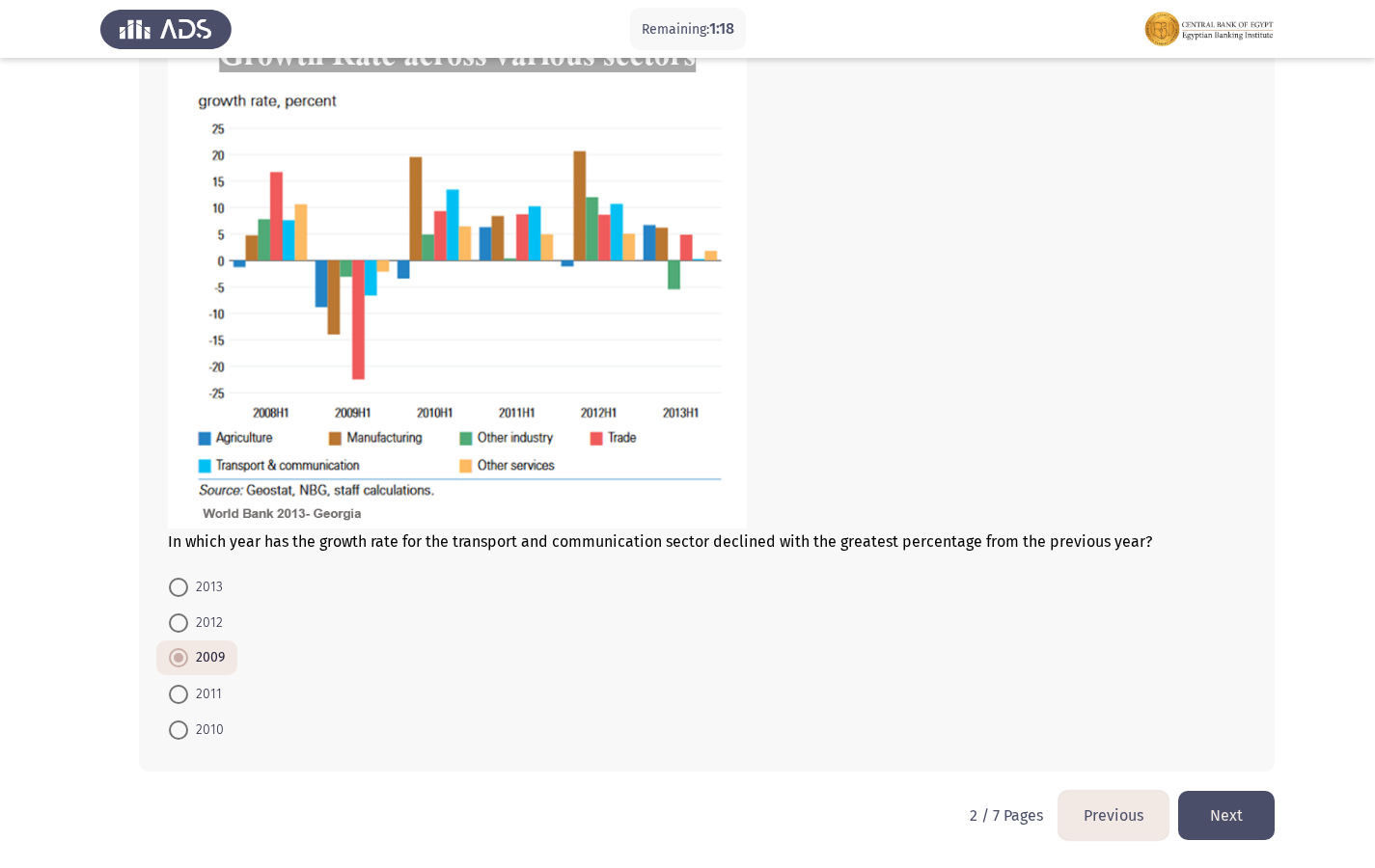 click on "Next" 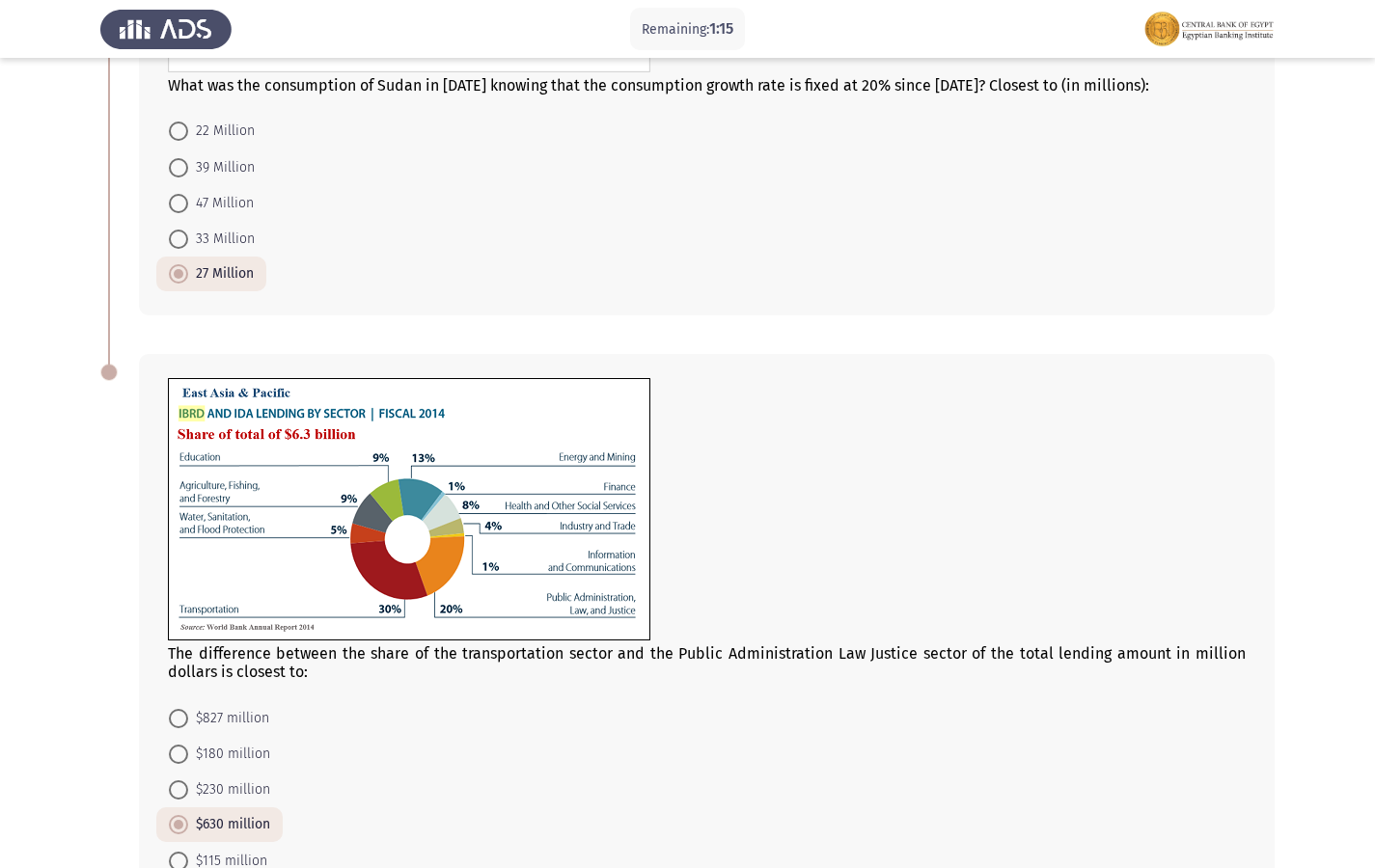 scroll, scrollTop: 614, scrollLeft: 0, axis: vertical 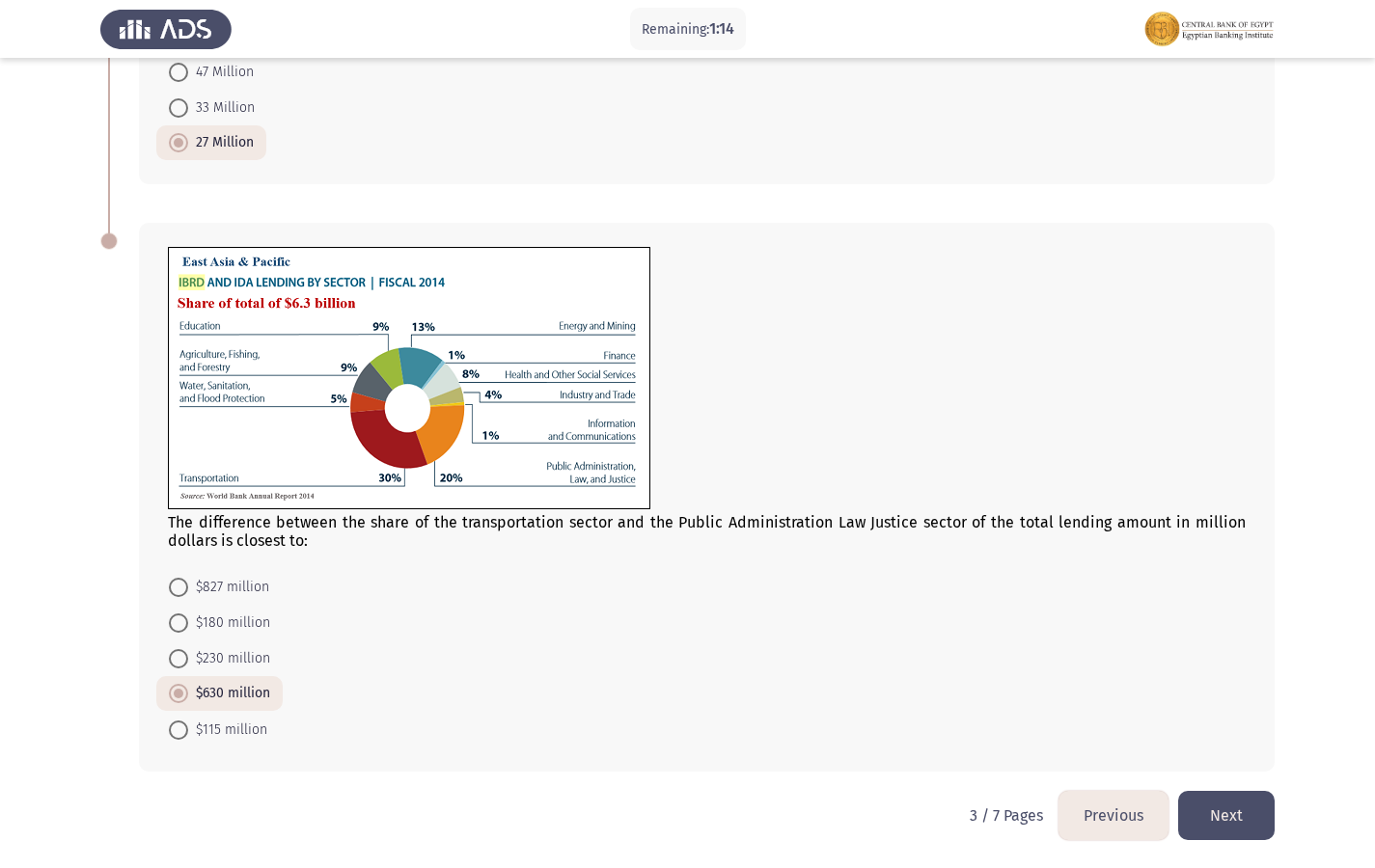 click on "Next" 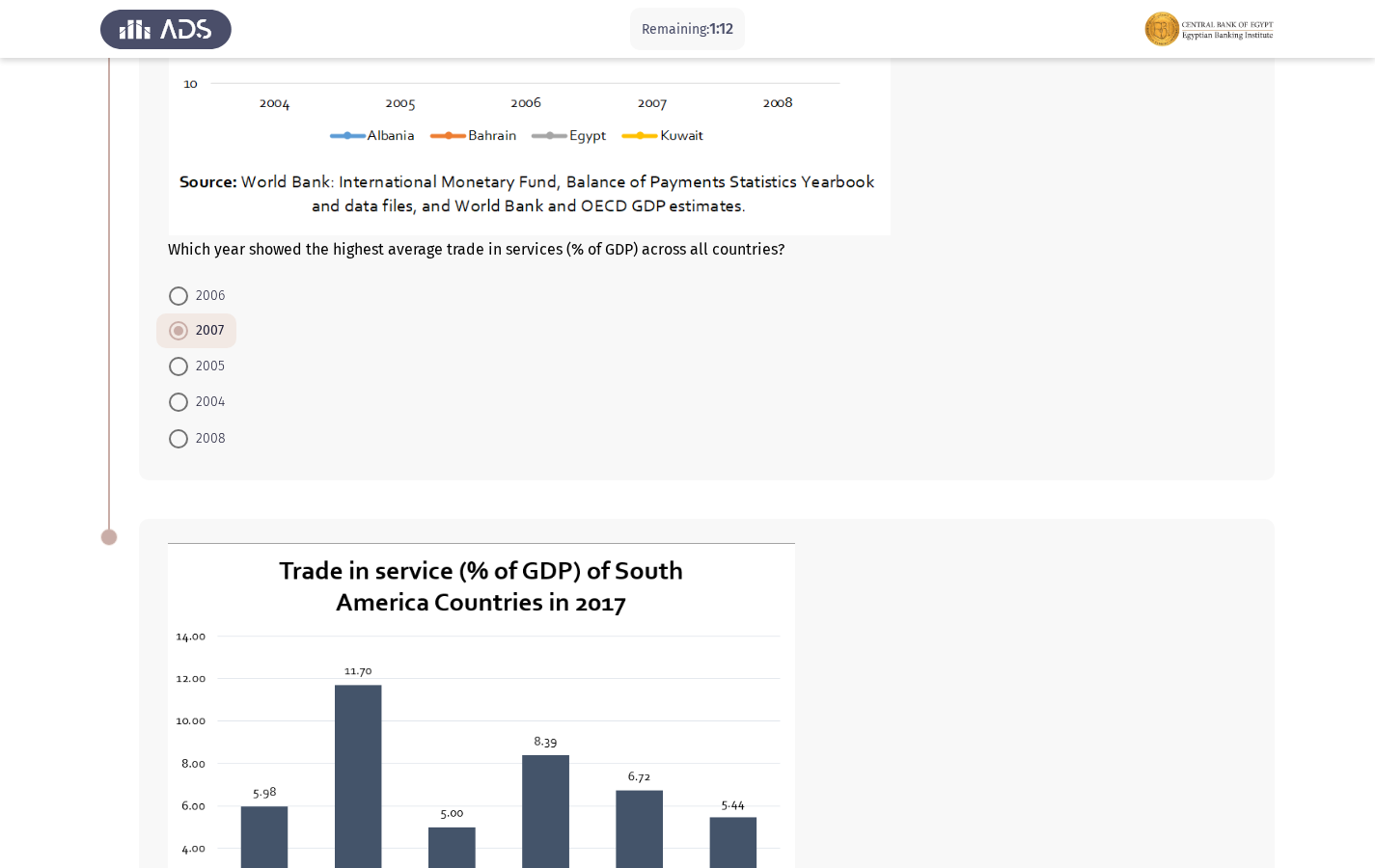 scroll, scrollTop: 1023, scrollLeft: 0, axis: vertical 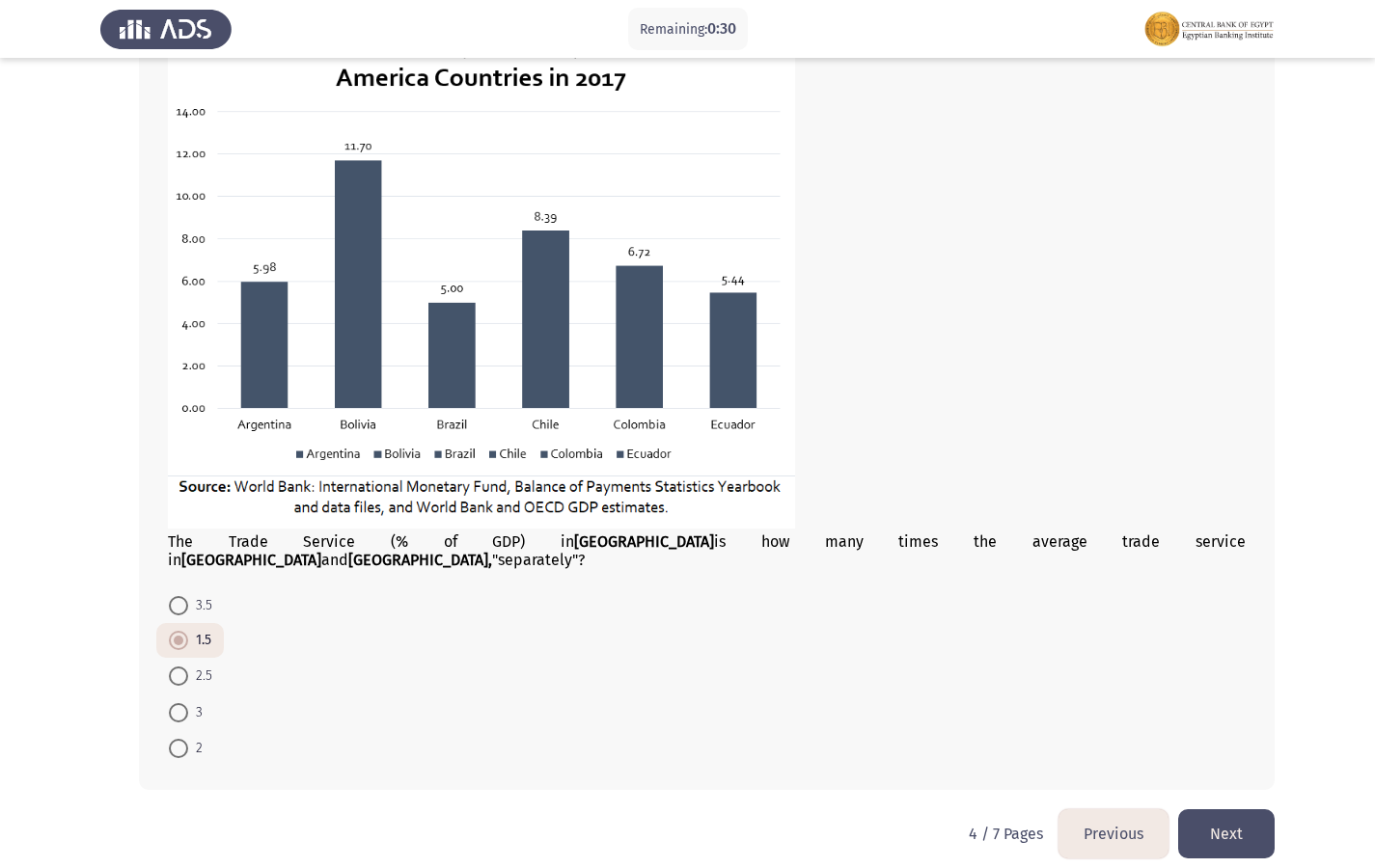 click on "Next" 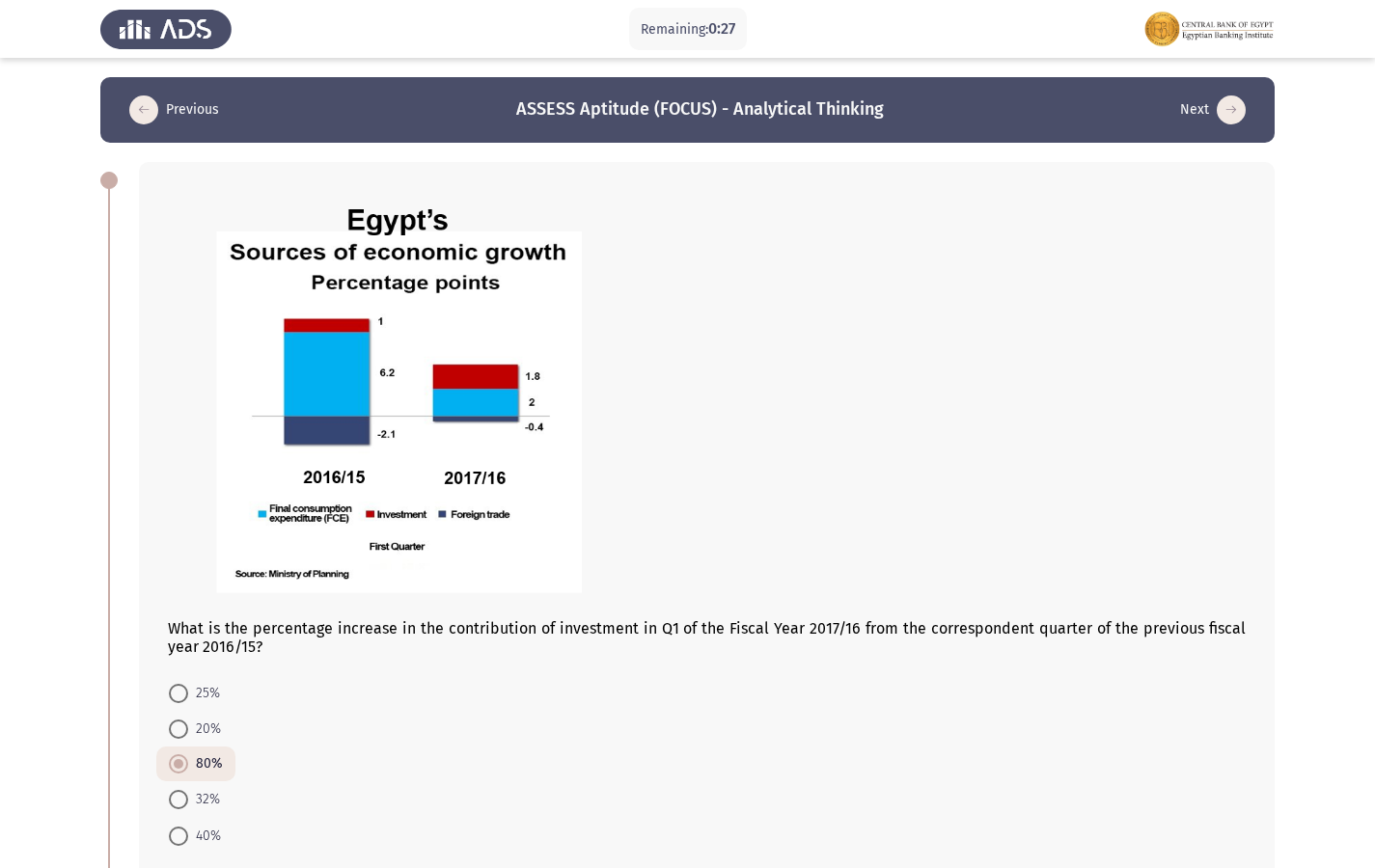 scroll, scrollTop: 386, scrollLeft: 0, axis: vertical 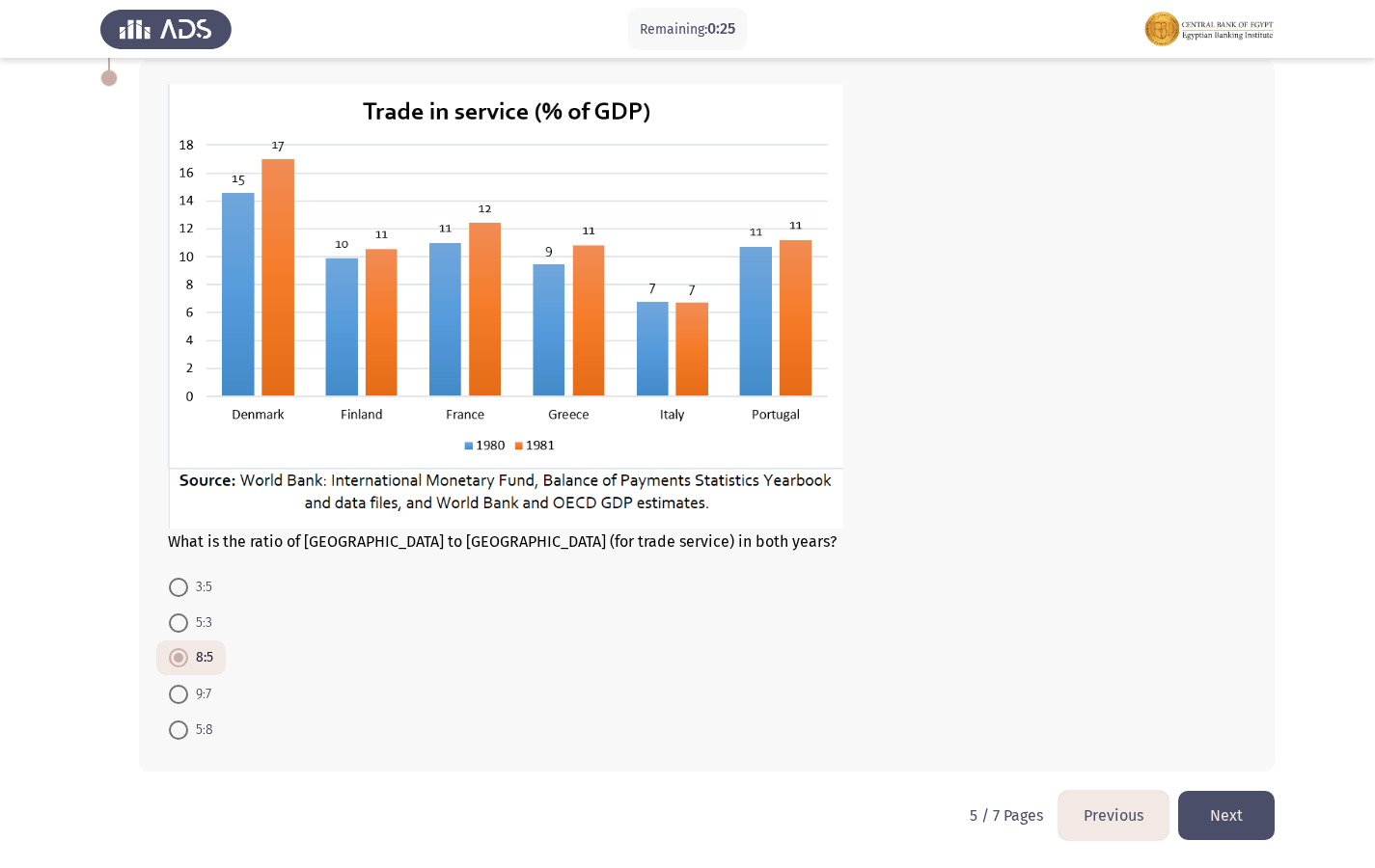 click on "Next" 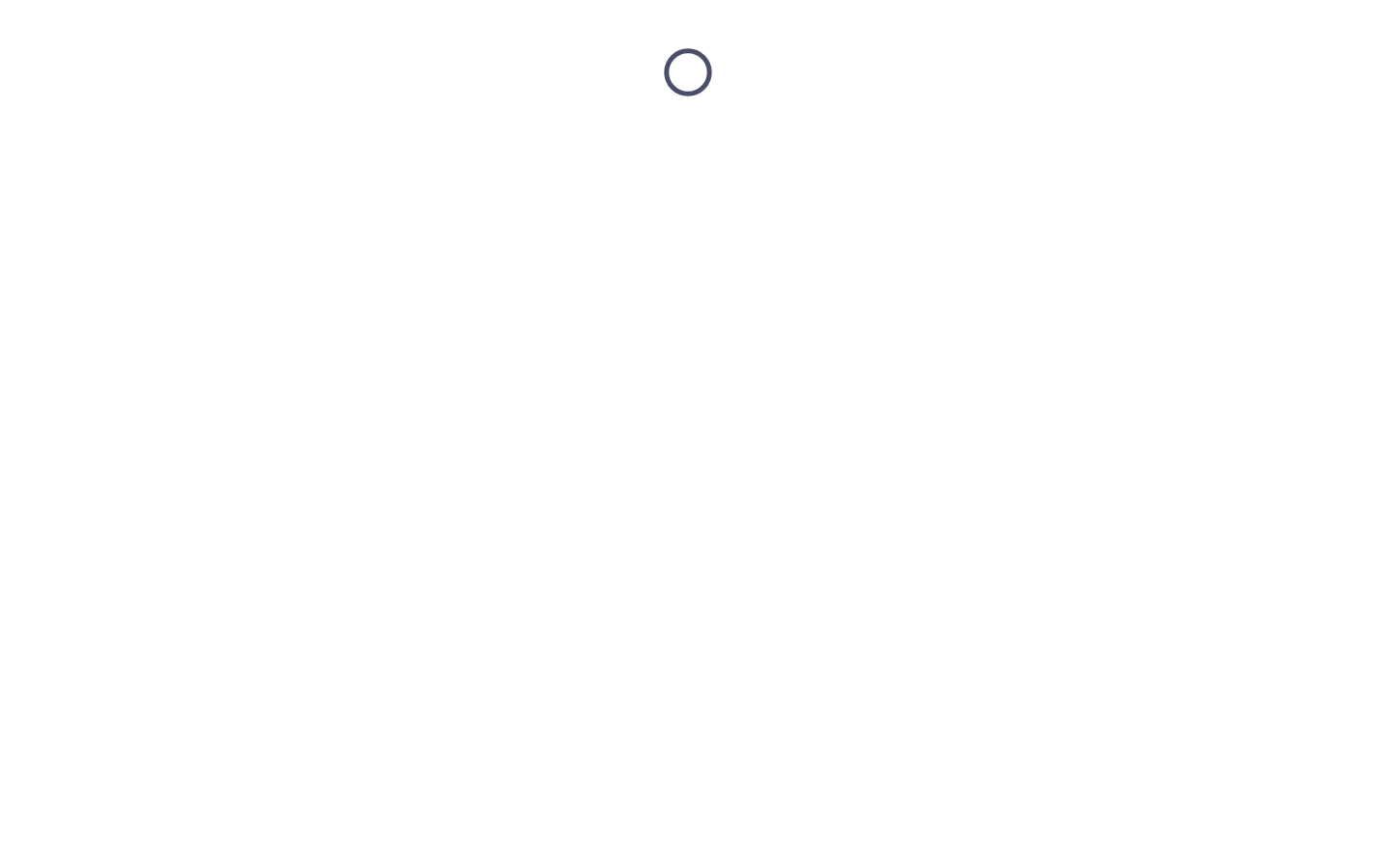 scroll, scrollTop: 0, scrollLeft: 0, axis: both 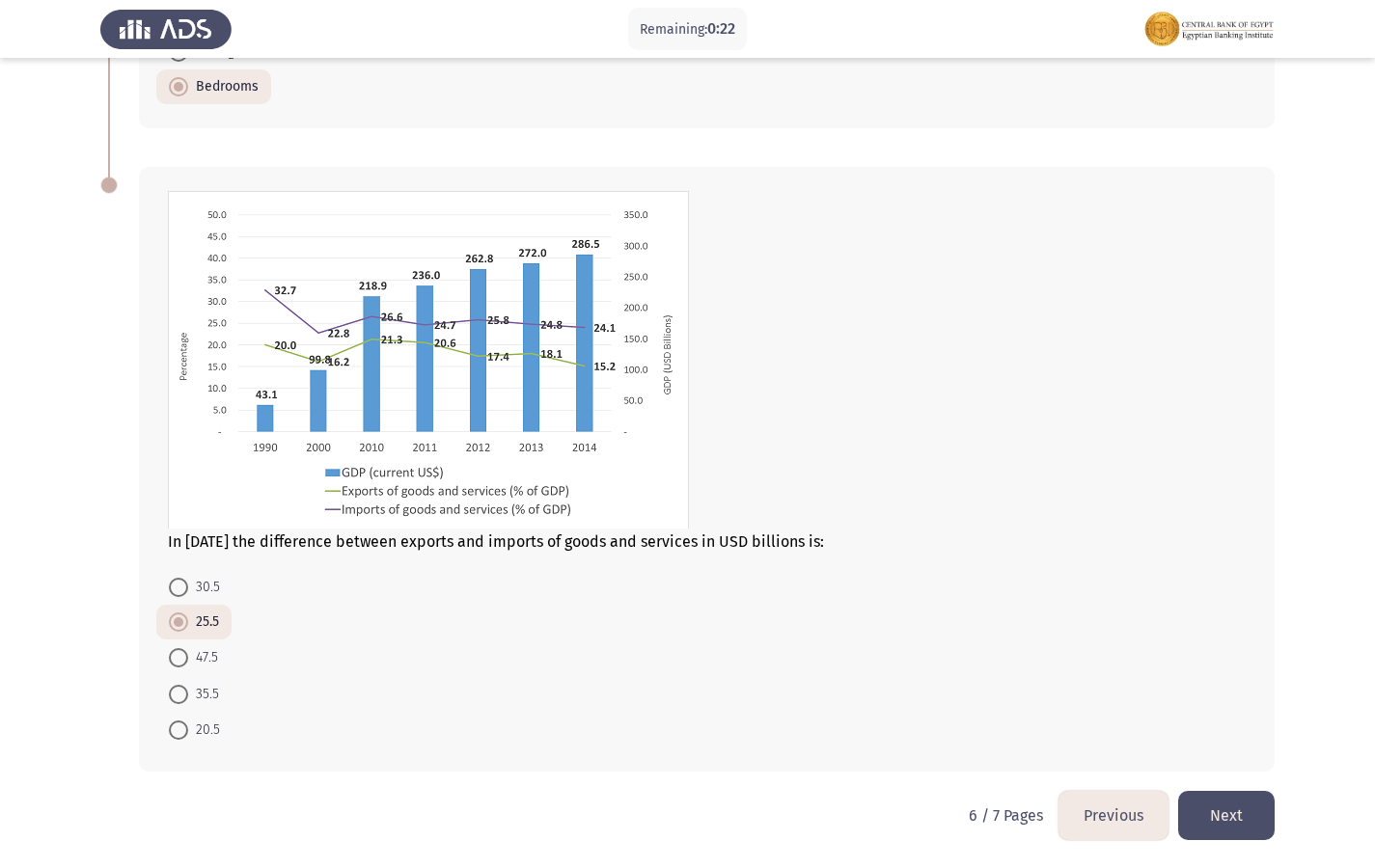 click on "Next" 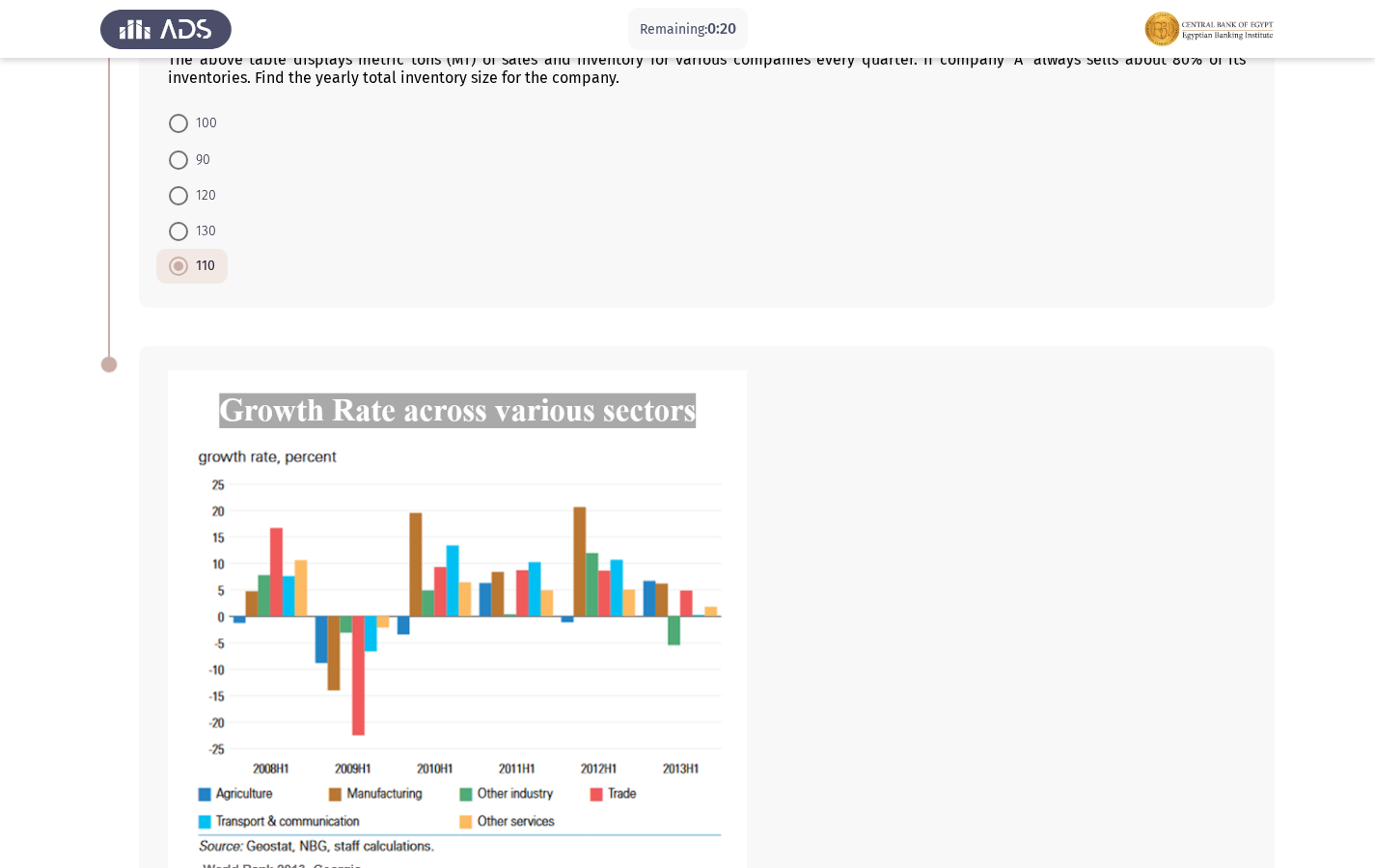 scroll, scrollTop: 717, scrollLeft: 0, axis: vertical 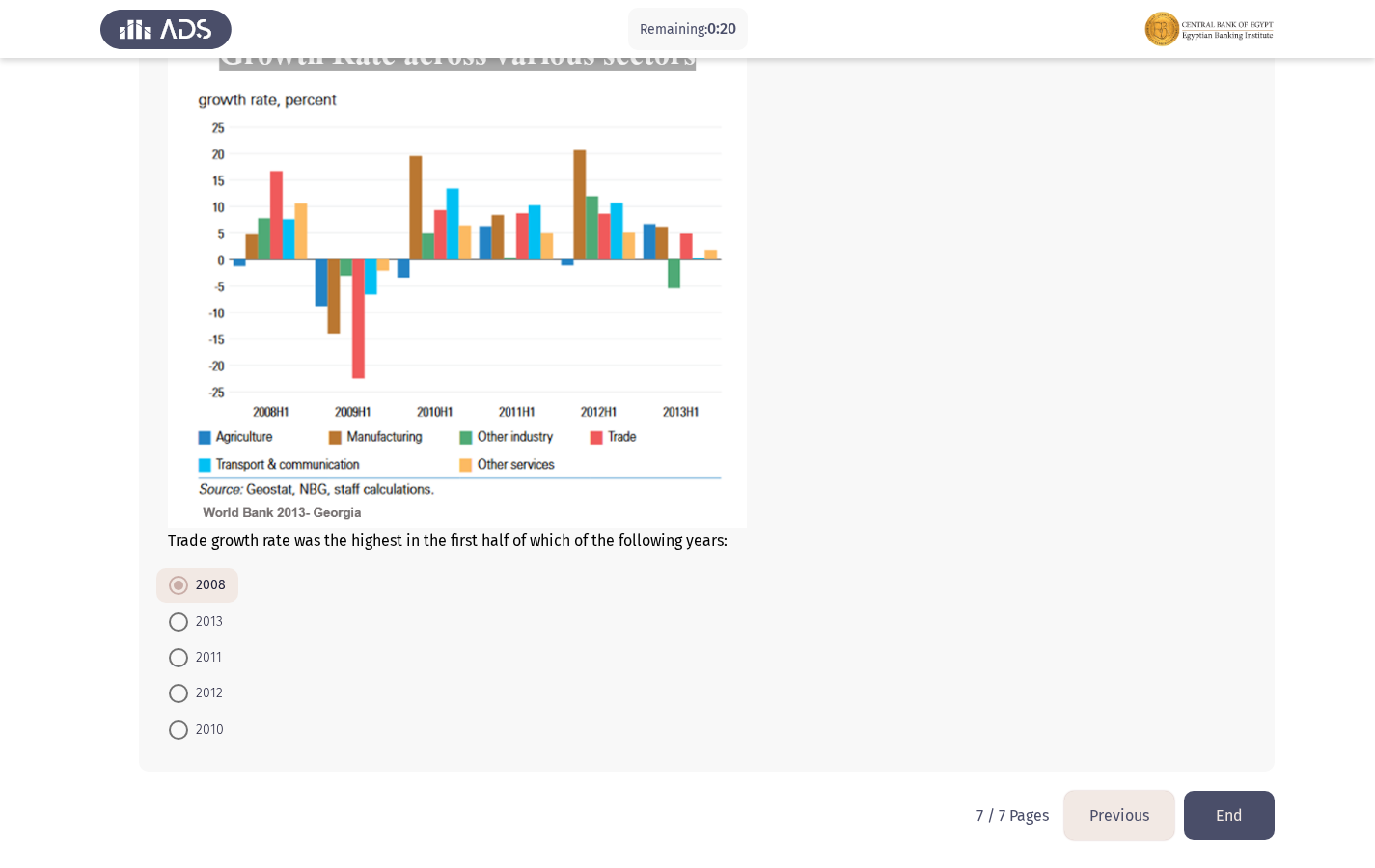 click on "End" 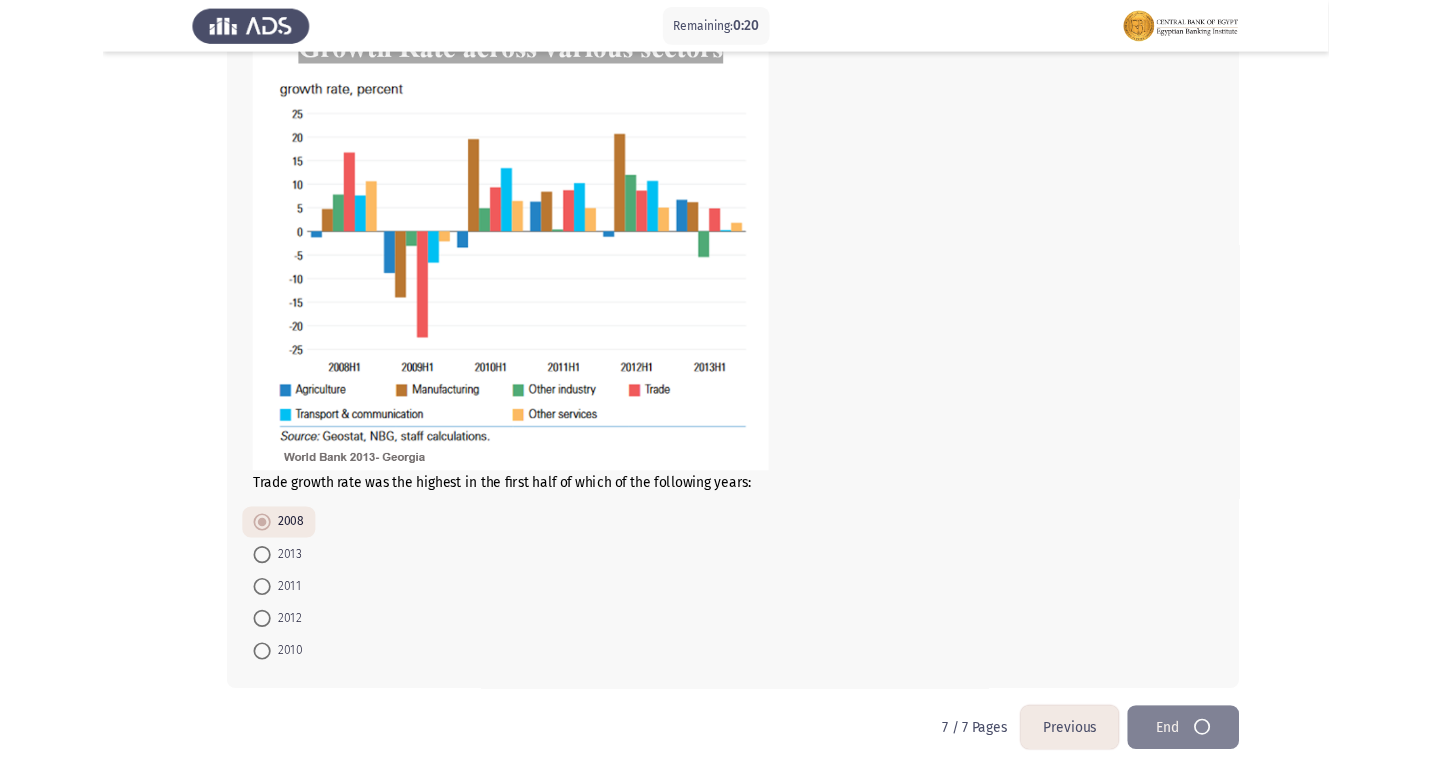 scroll, scrollTop: 0, scrollLeft: 0, axis: both 